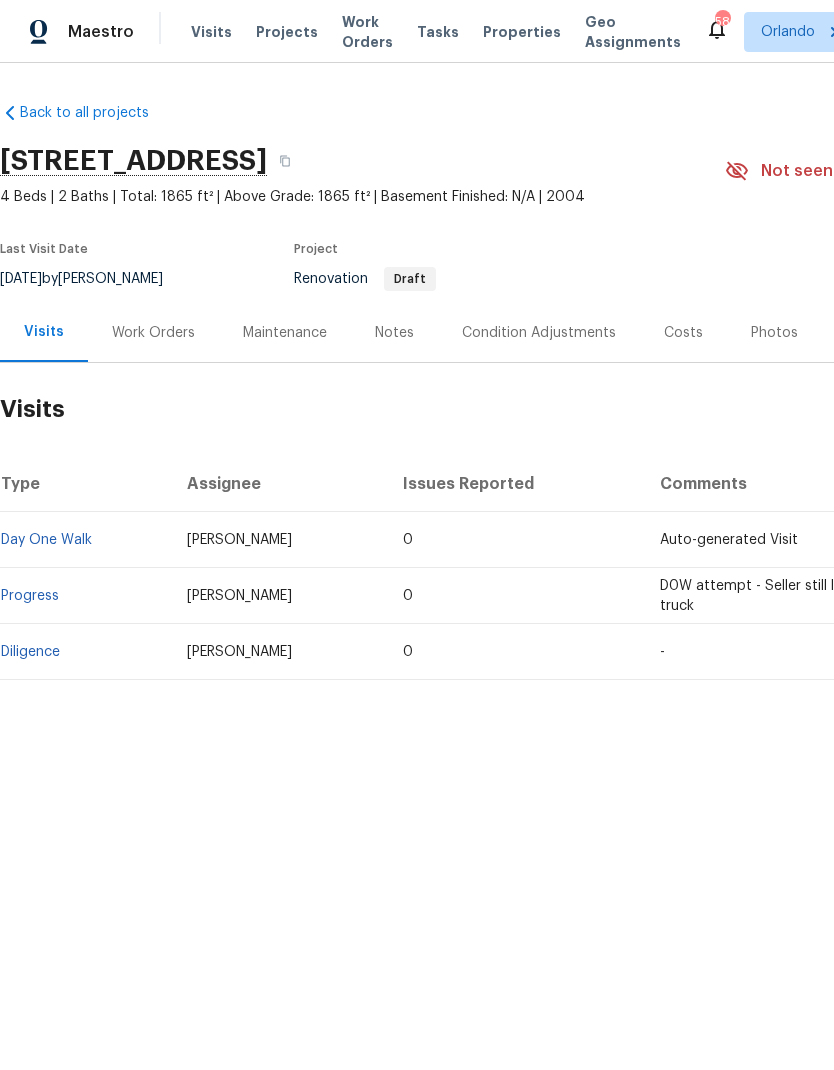 scroll, scrollTop: 0, scrollLeft: 0, axis: both 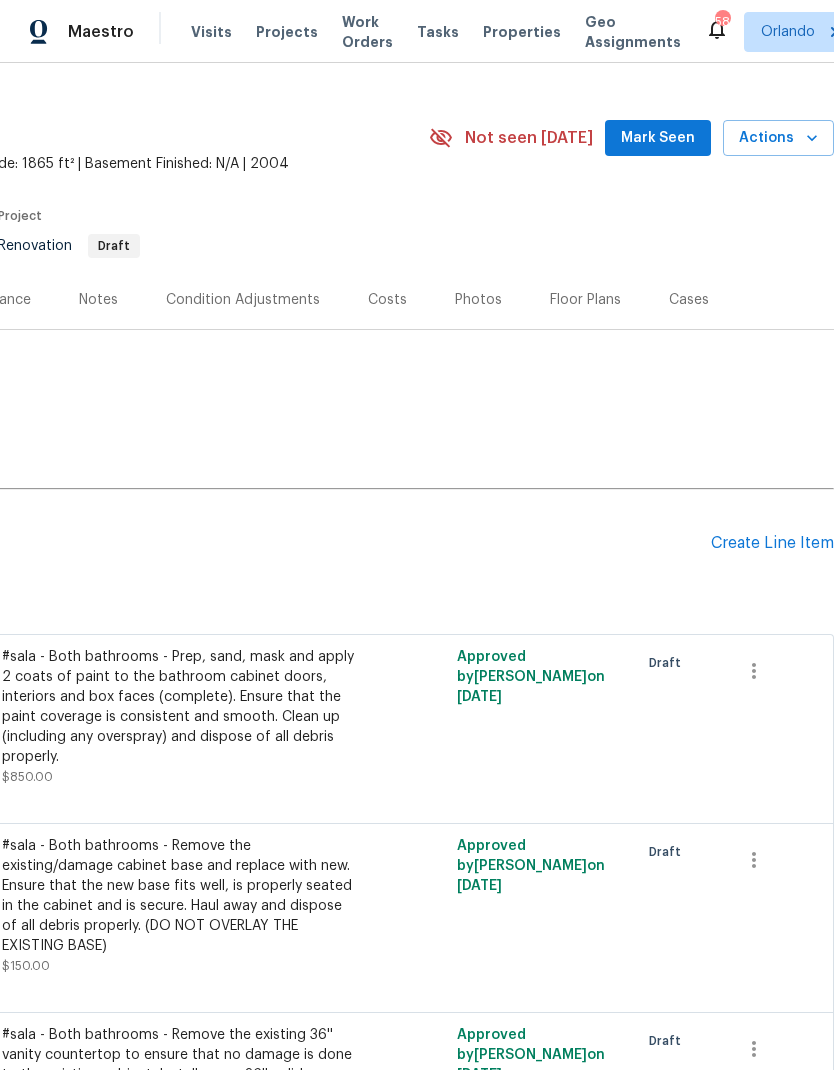 click on "Mark Seen" at bounding box center (658, 138) 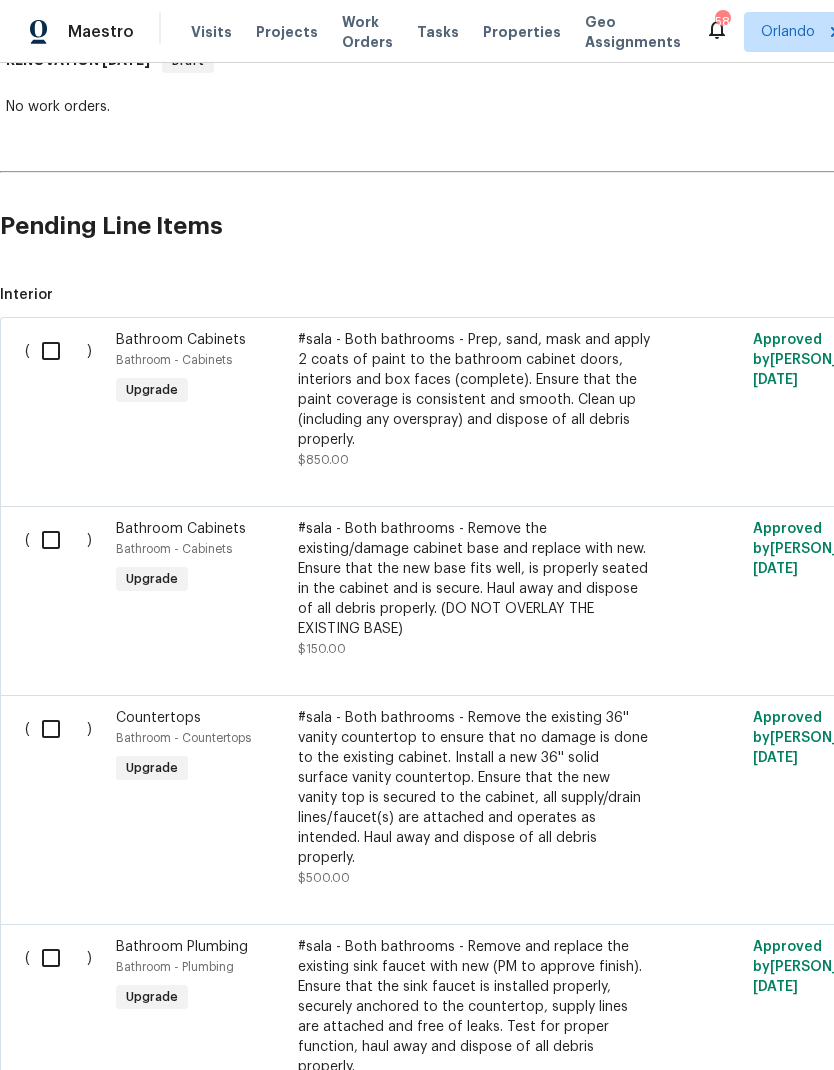 scroll, scrollTop: 350, scrollLeft: 0, axis: vertical 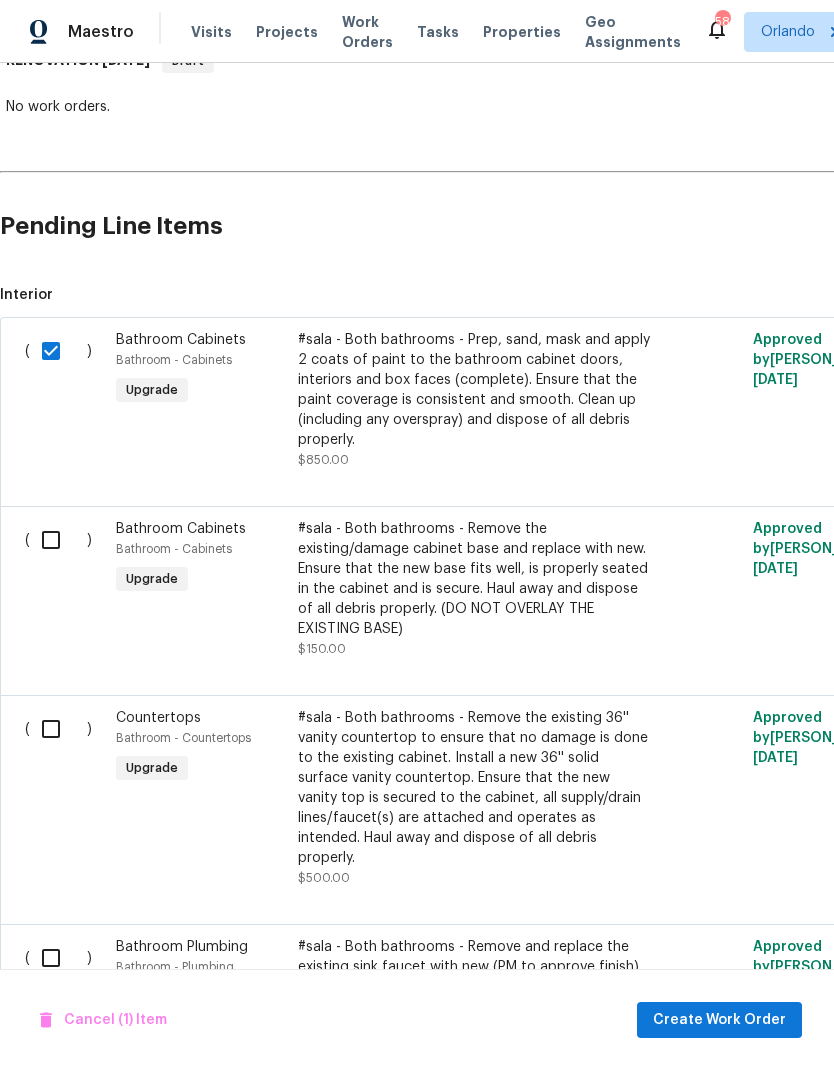 click at bounding box center [58, 540] 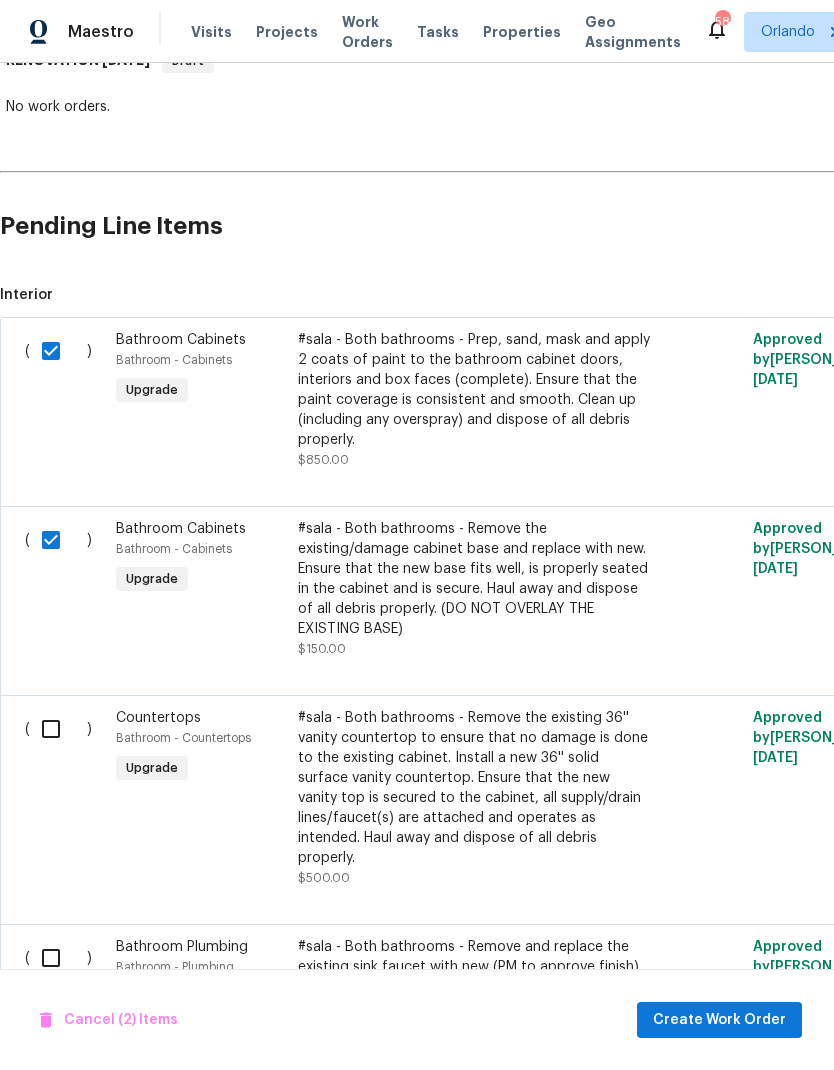click at bounding box center (58, 729) 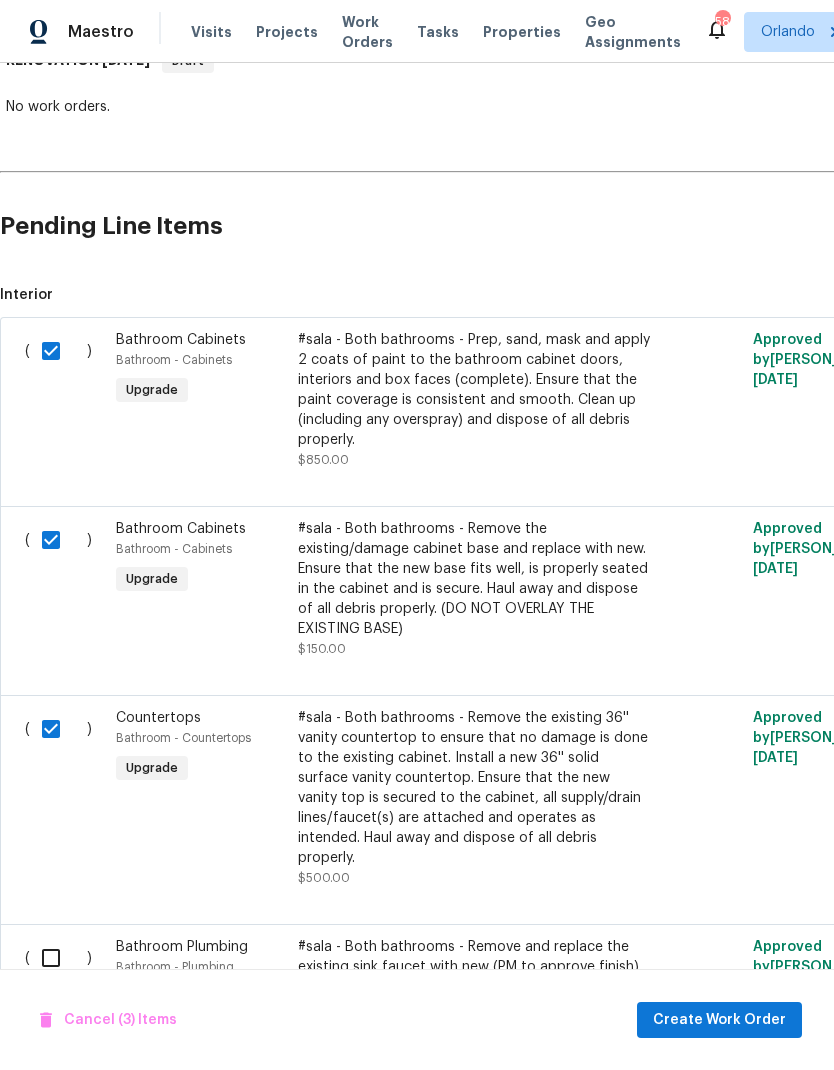 click at bounding box center (58, 958) 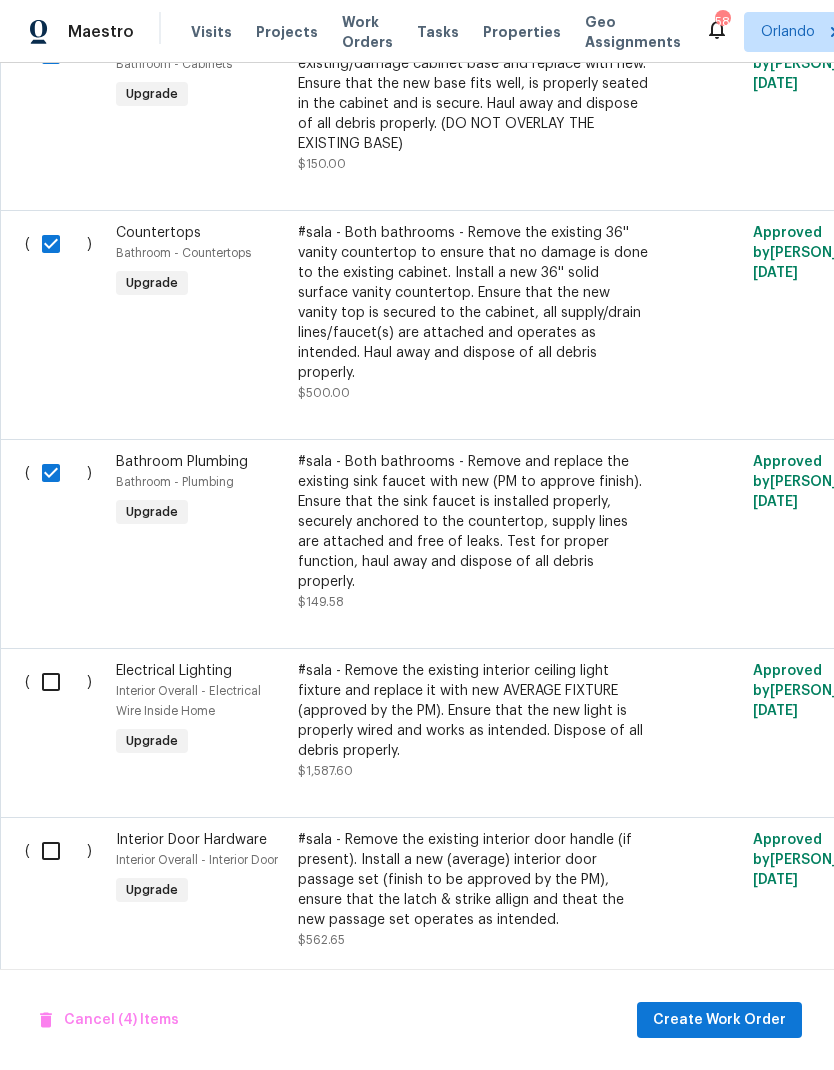 scroll, scrollTop: 832, scrollLeft: 0, axis: vertical 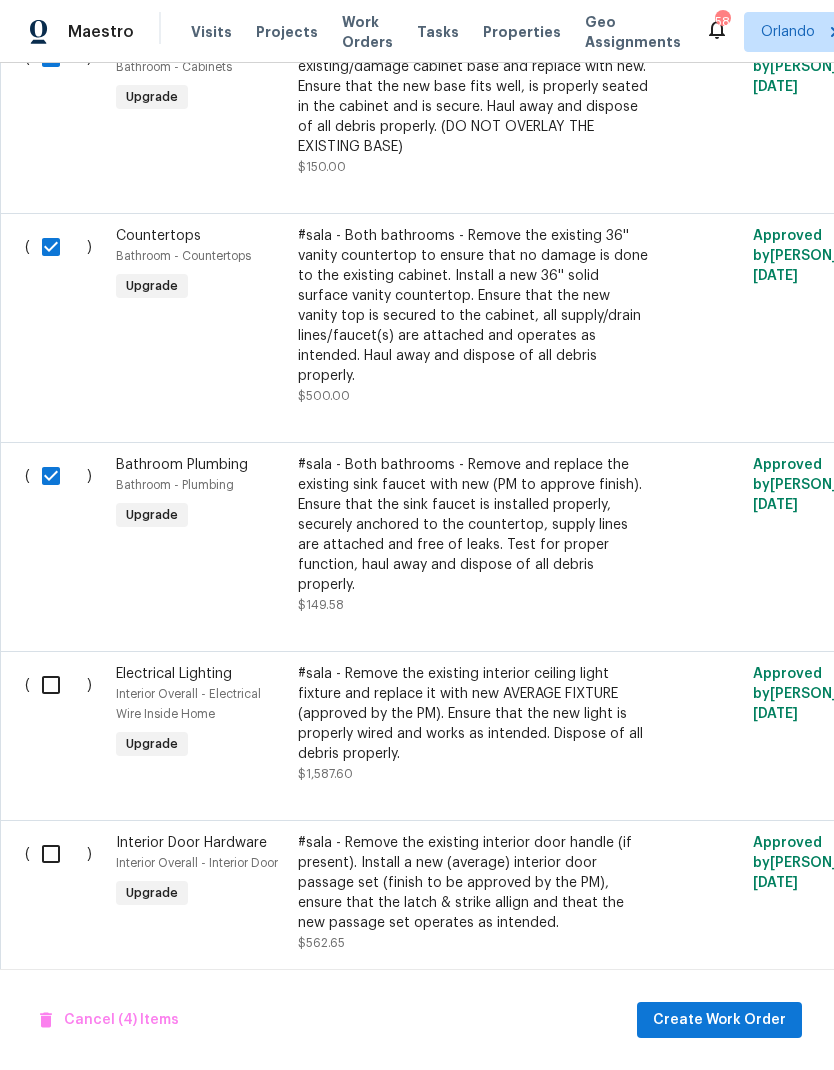 click at bounding box center (58, 854) 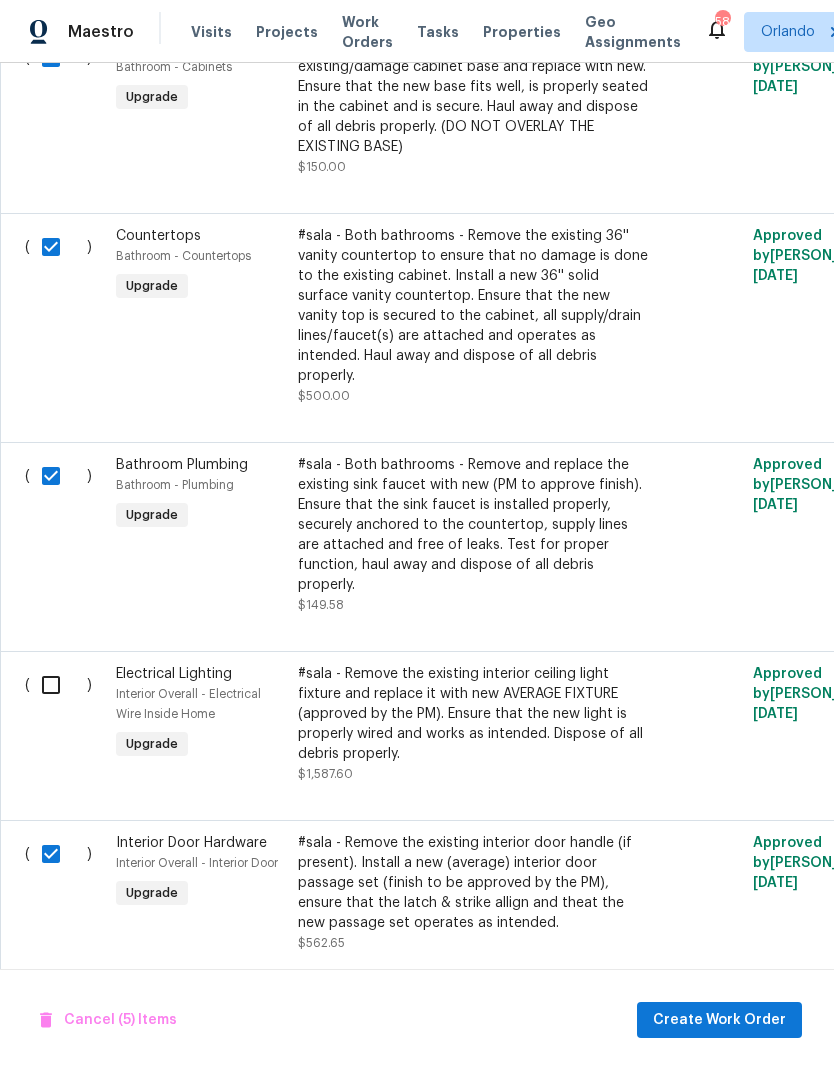 click at bounding box center [58, 685] 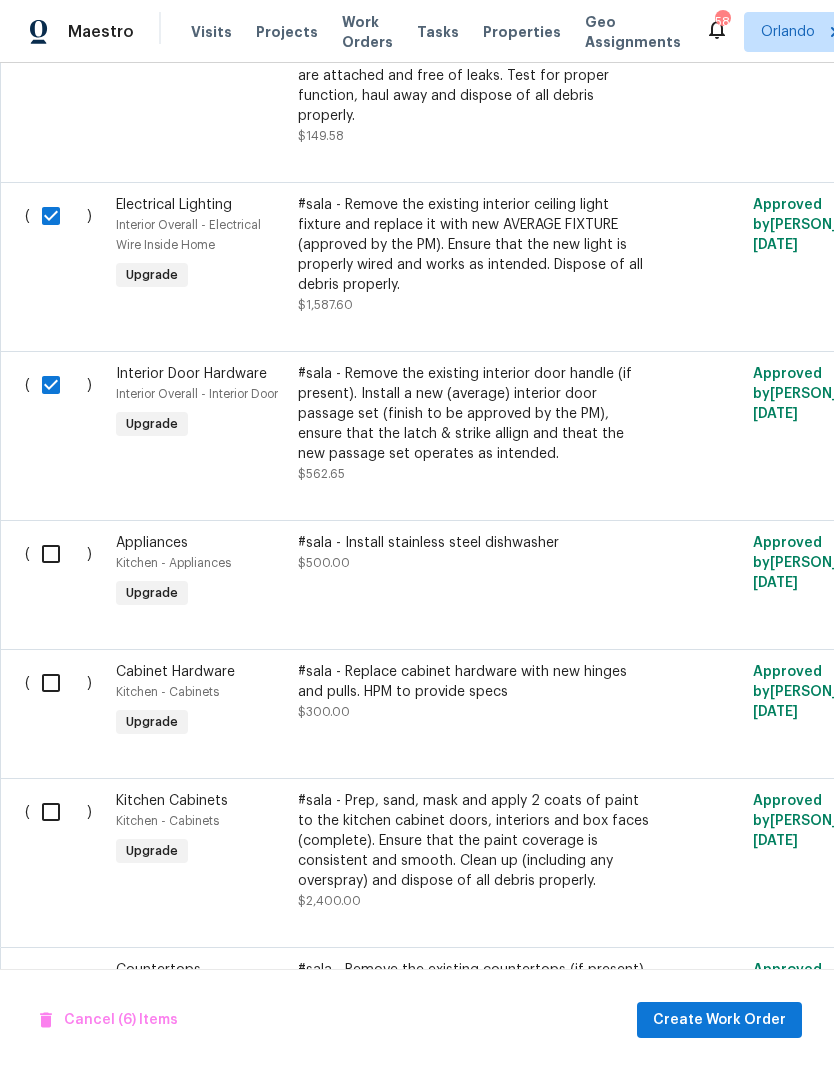 scroll, scrollTop: 1298, scrollLeft: 0, axis: vertical 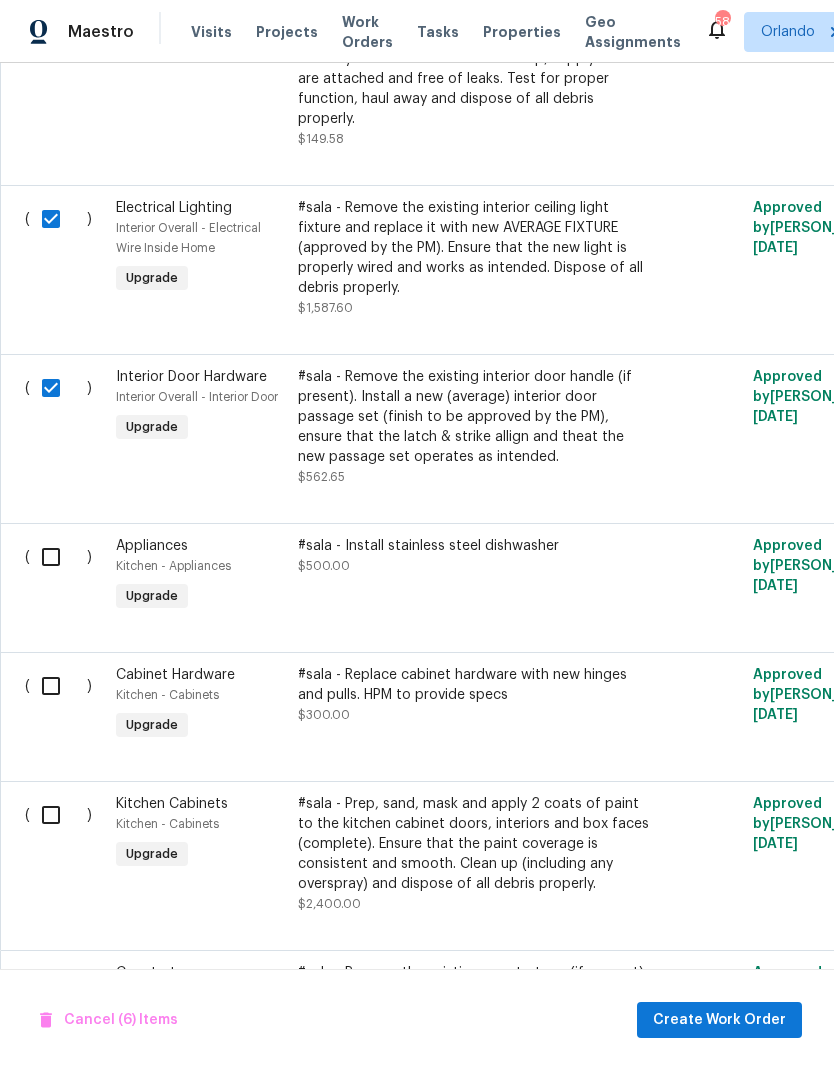 click at bounding box center (58, 557) 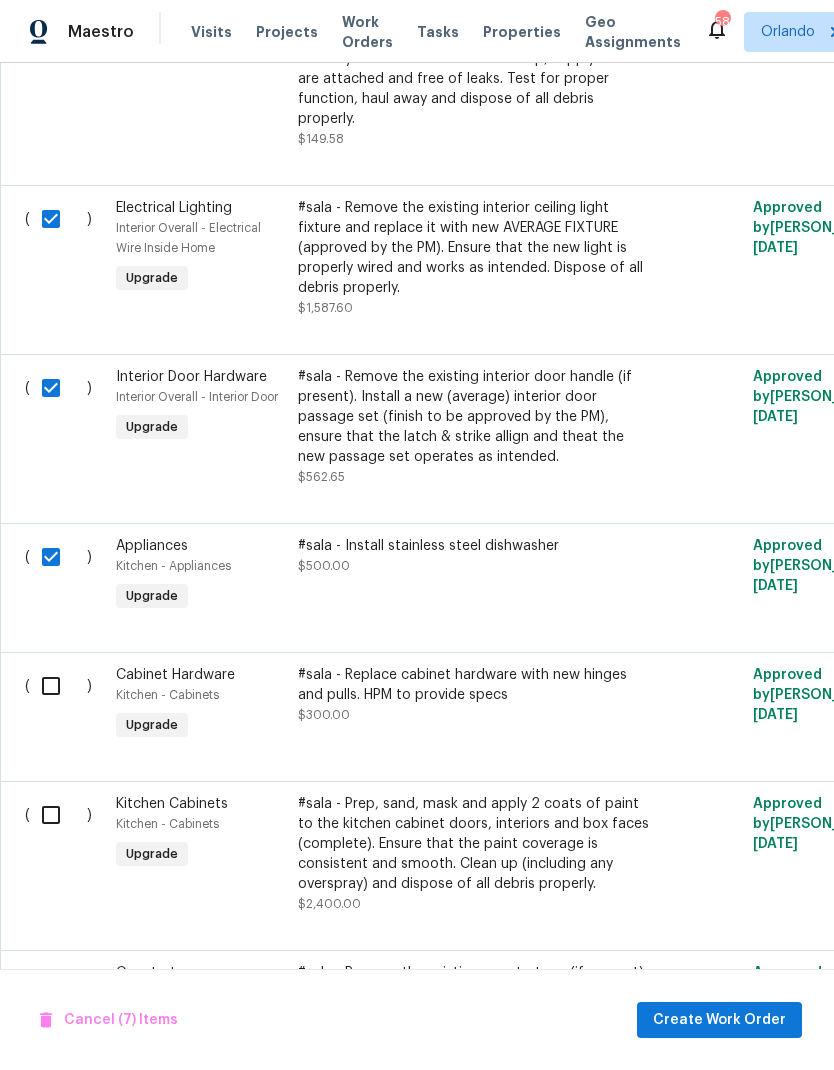 click at bounding box center (58, 686) 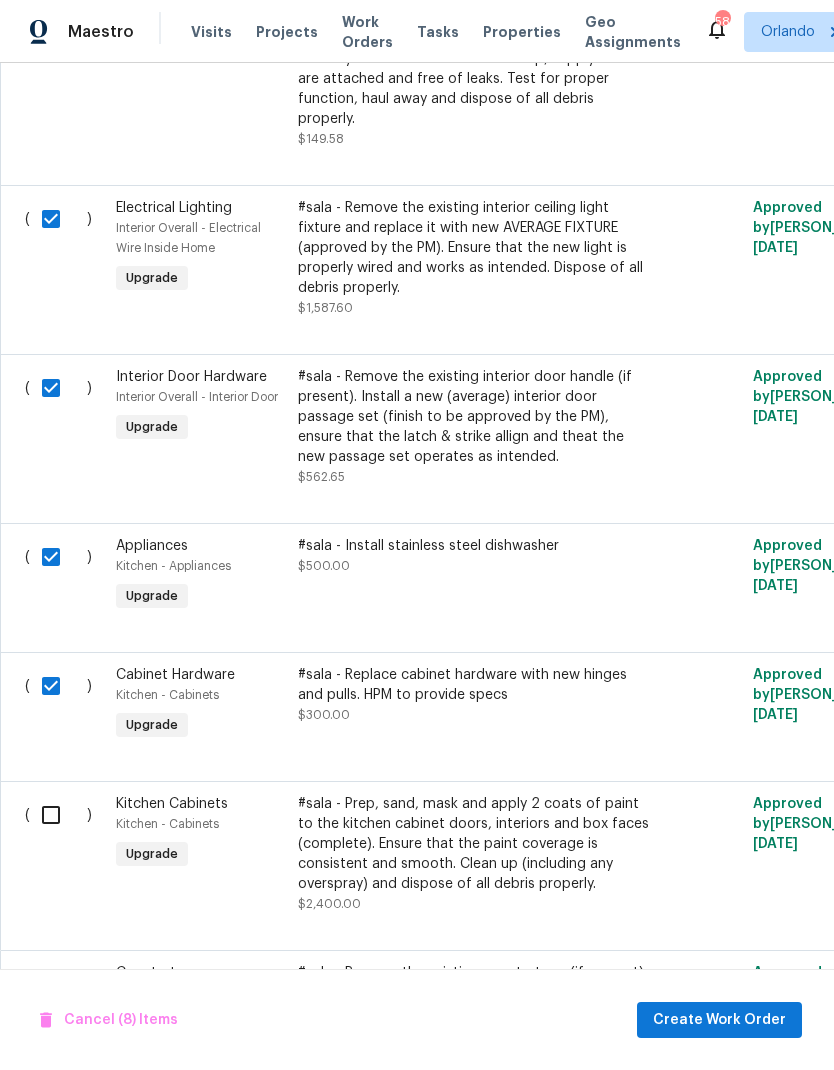 click at bounding box center (58, 815) 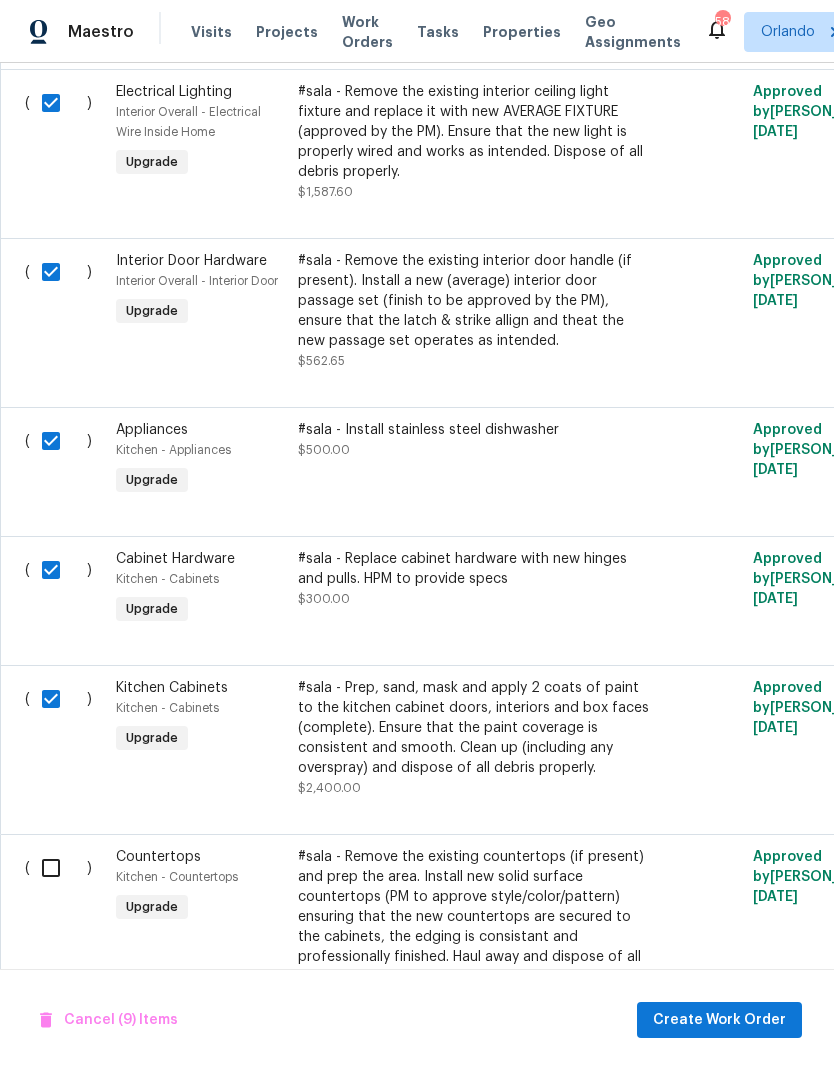 scroll, scrollTop: 1413, scrollLeft: 0, axis: vertical 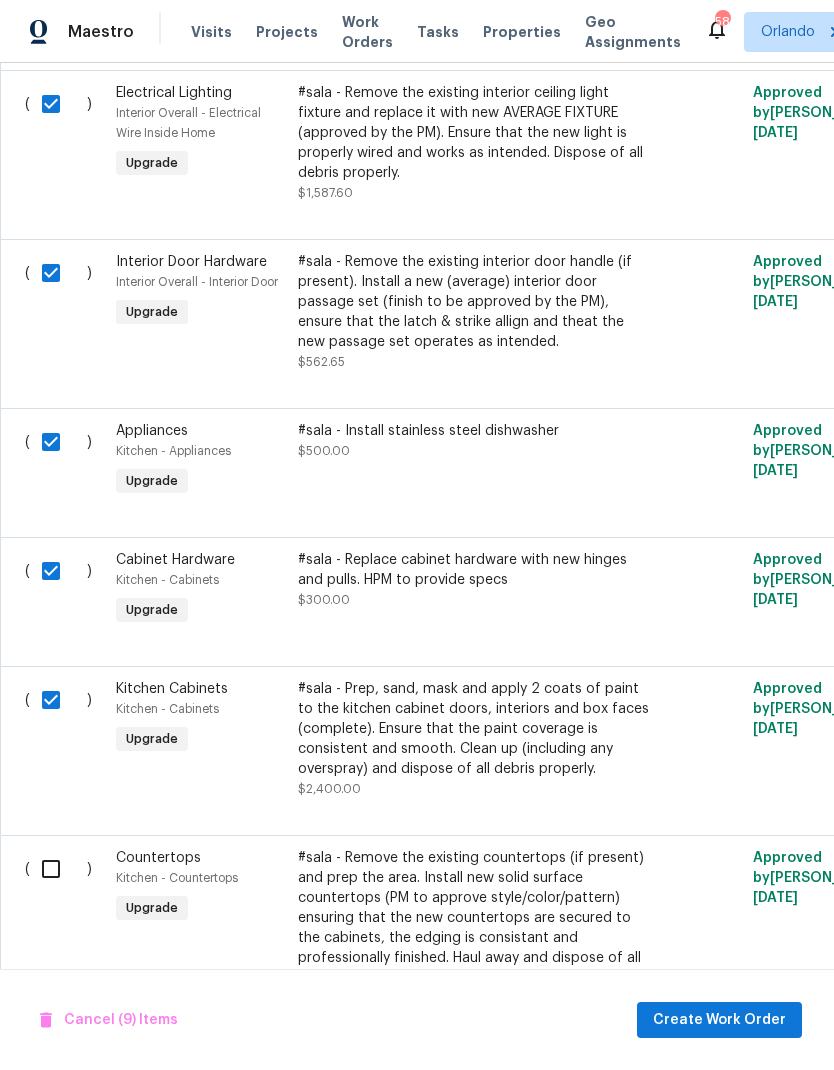 click at bounding box center (58, 869) 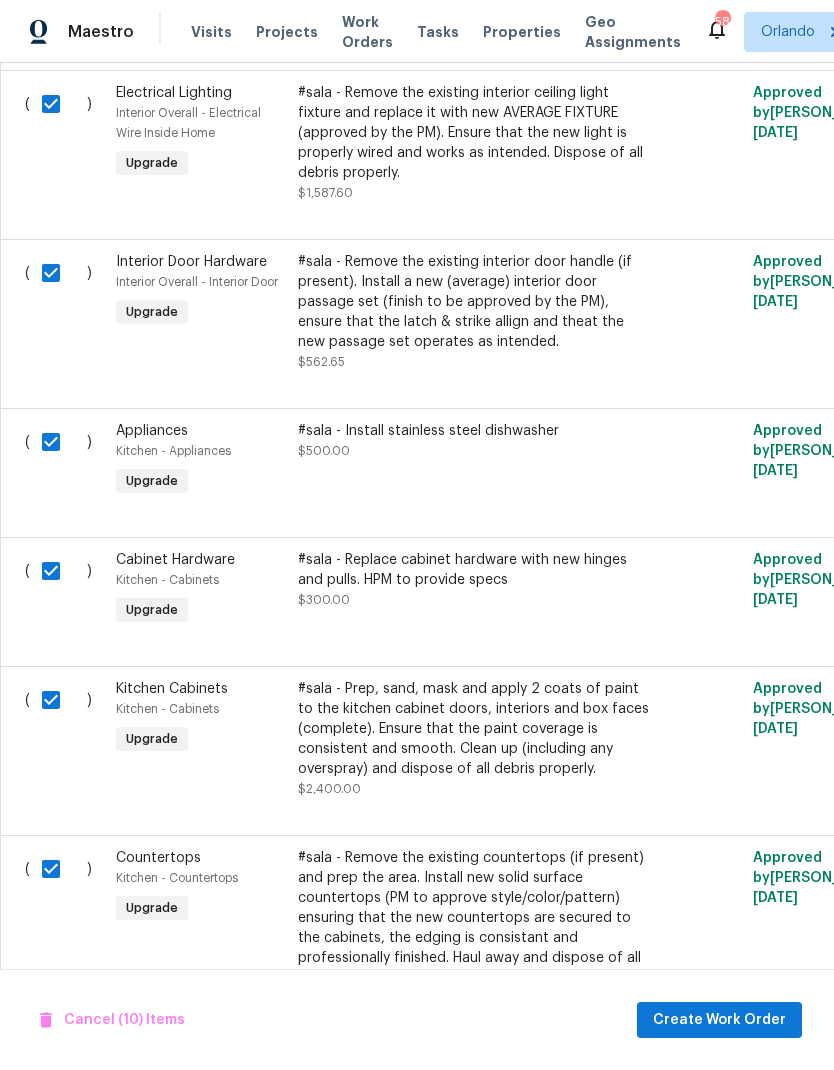 scroll, scrollTop: 80, scrollLeft: 0, axis: vertical 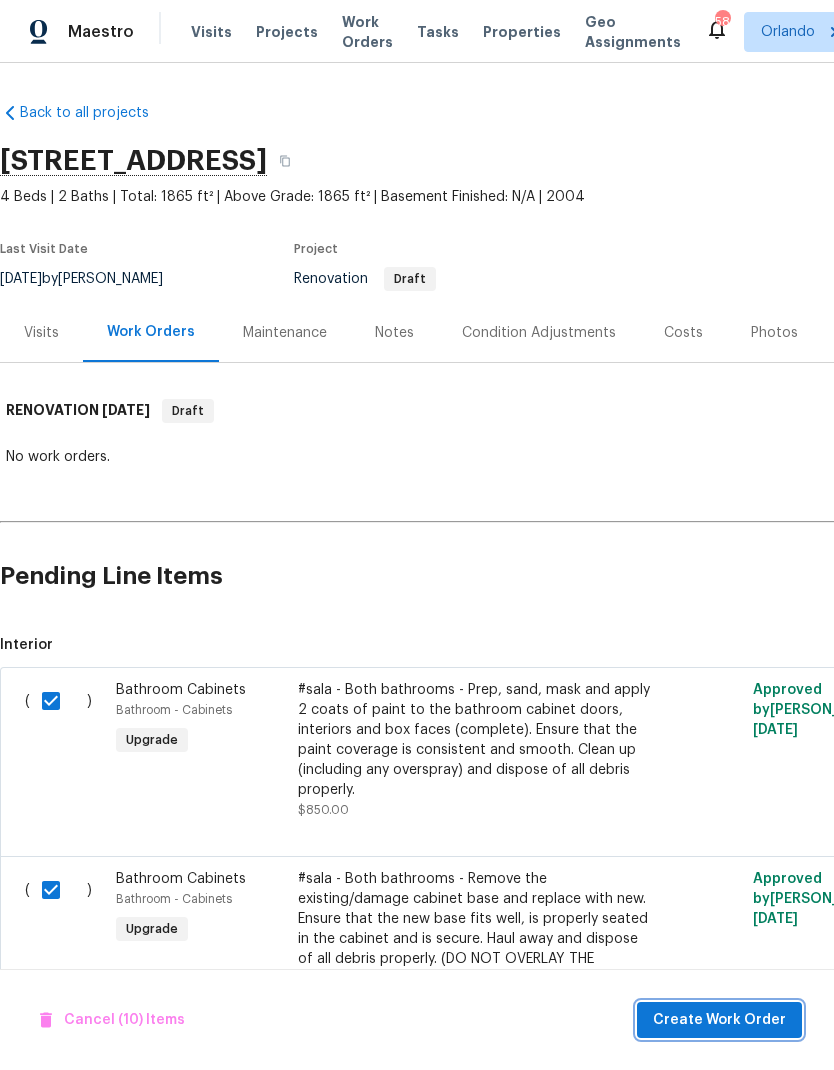 click on "Create Work Order" at bounding box center (719, 1020) 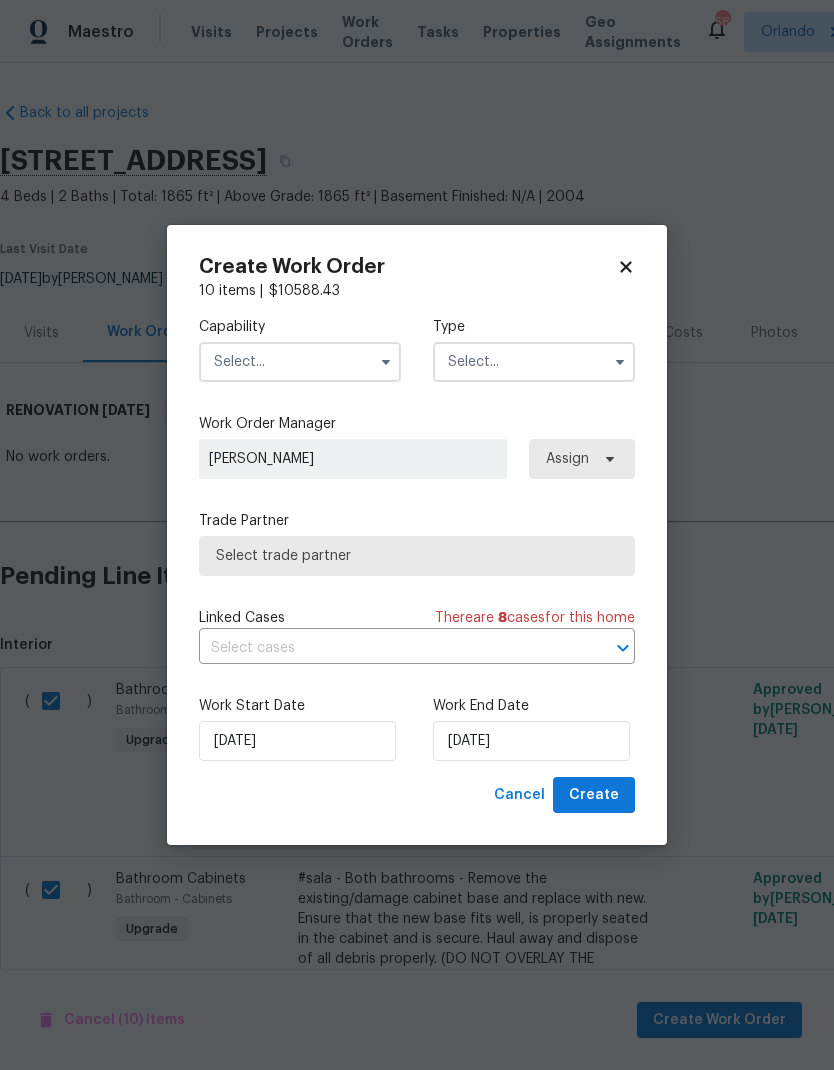 click at bounding box center (300, 362) 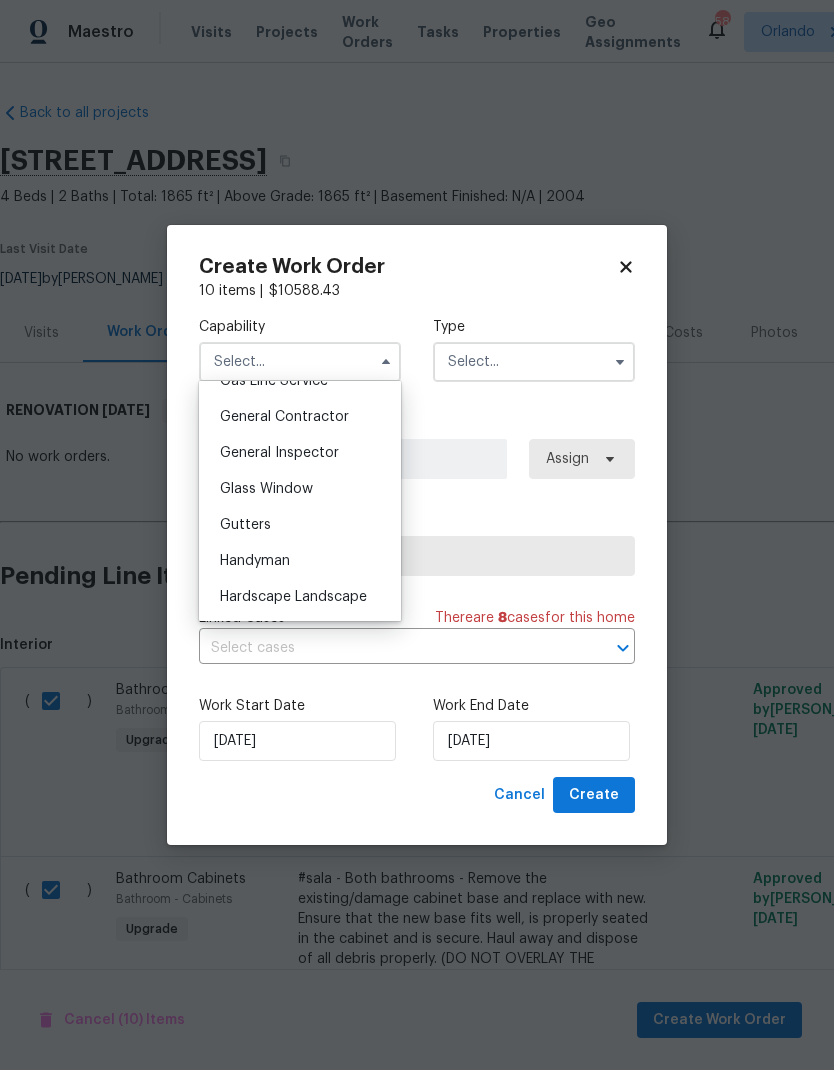 click on "General Contractor" at bounding box center (284, 417) 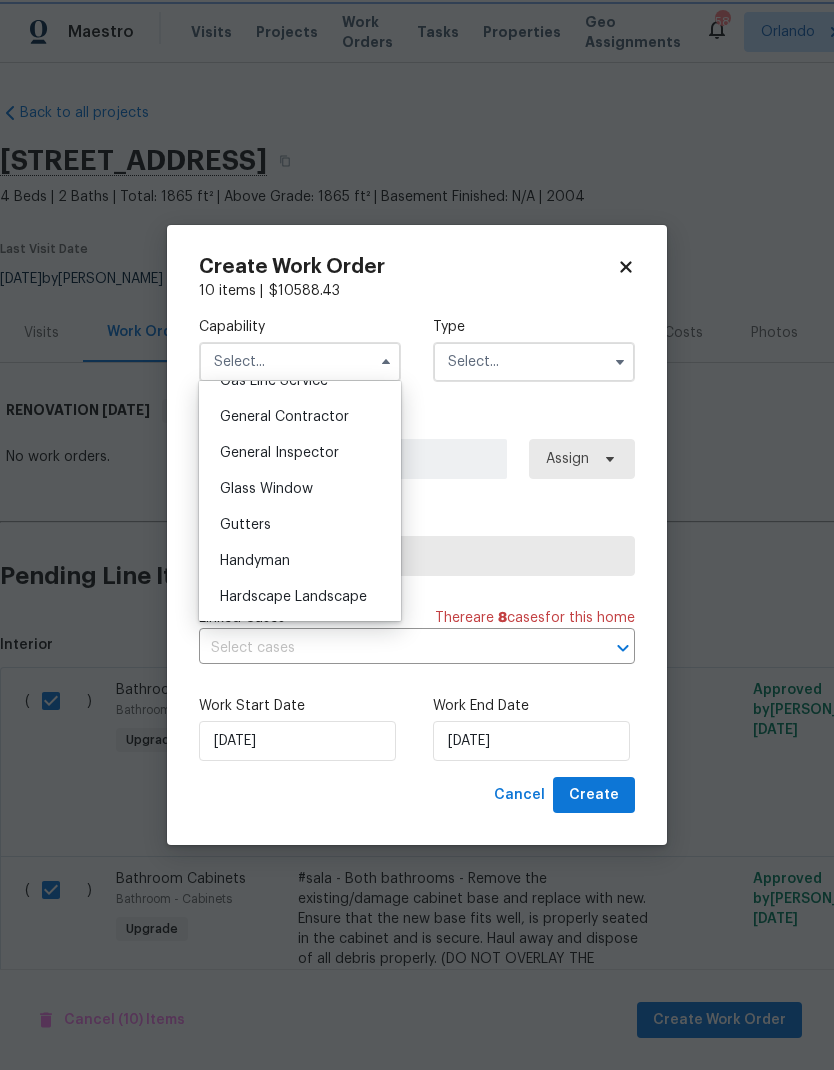 type on "General Contractor" 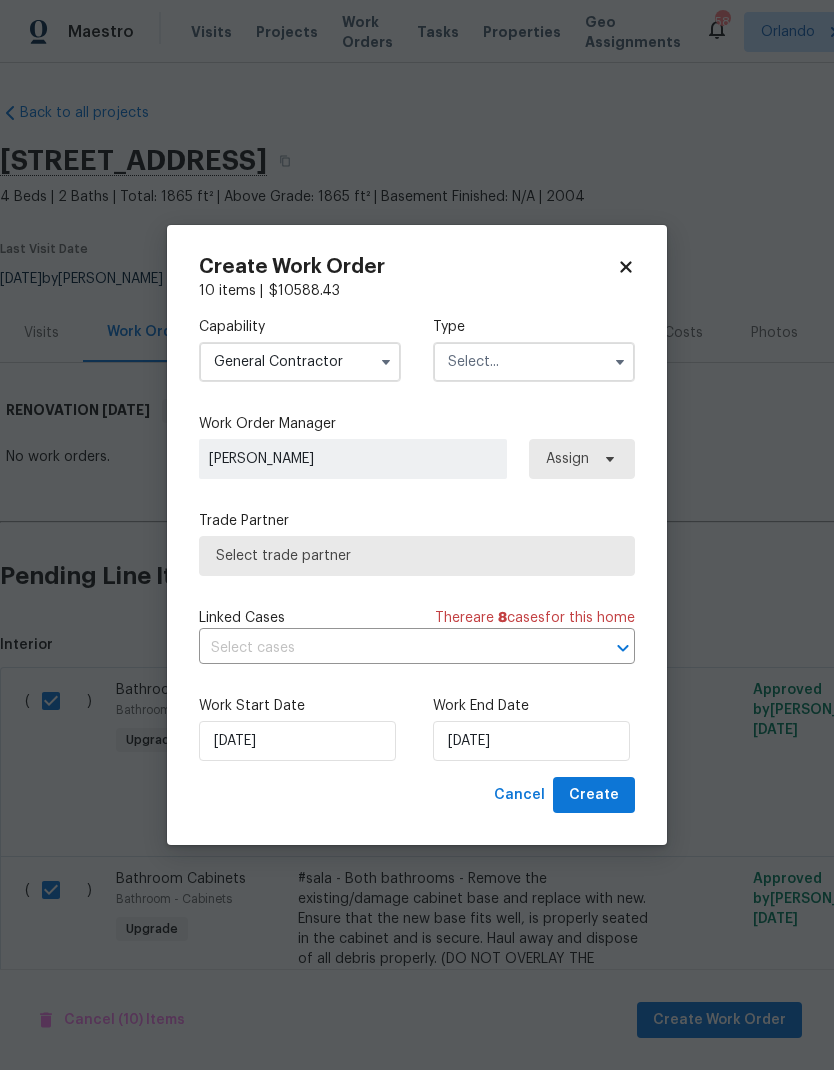 click at bounding box center [534, 362] 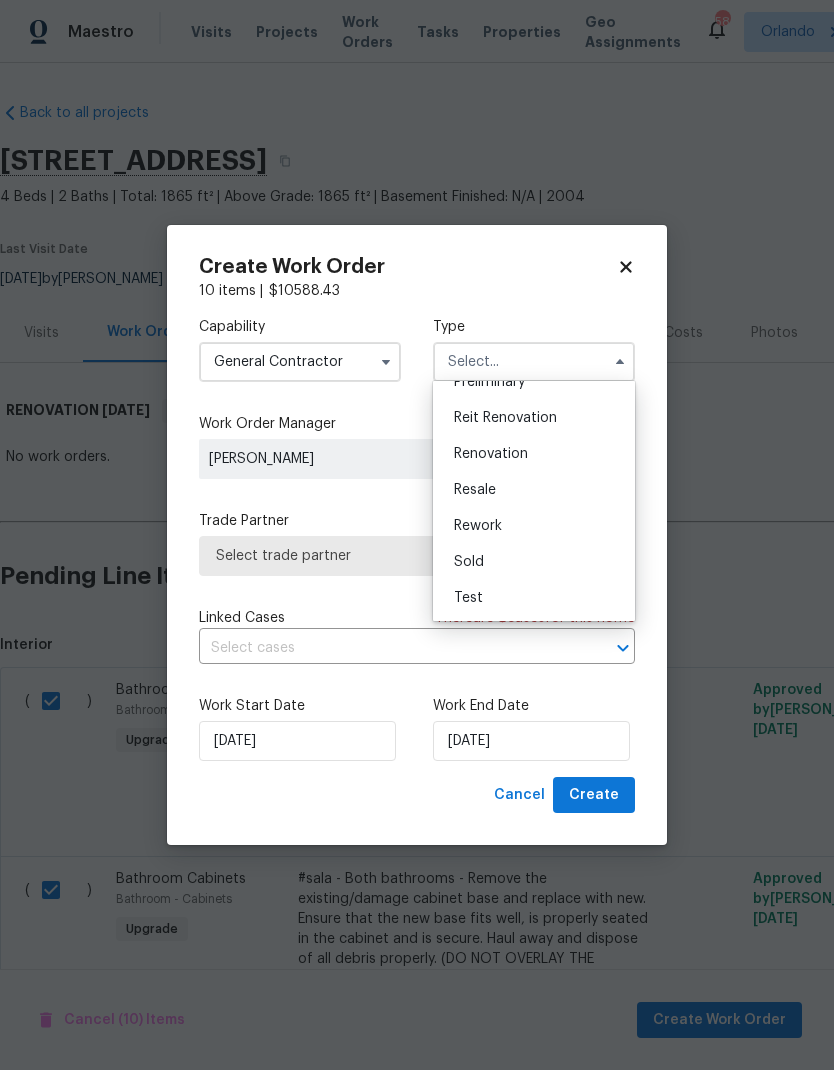 scroll, scrollTop: 454, scrollLeft: 0, axis: vertical 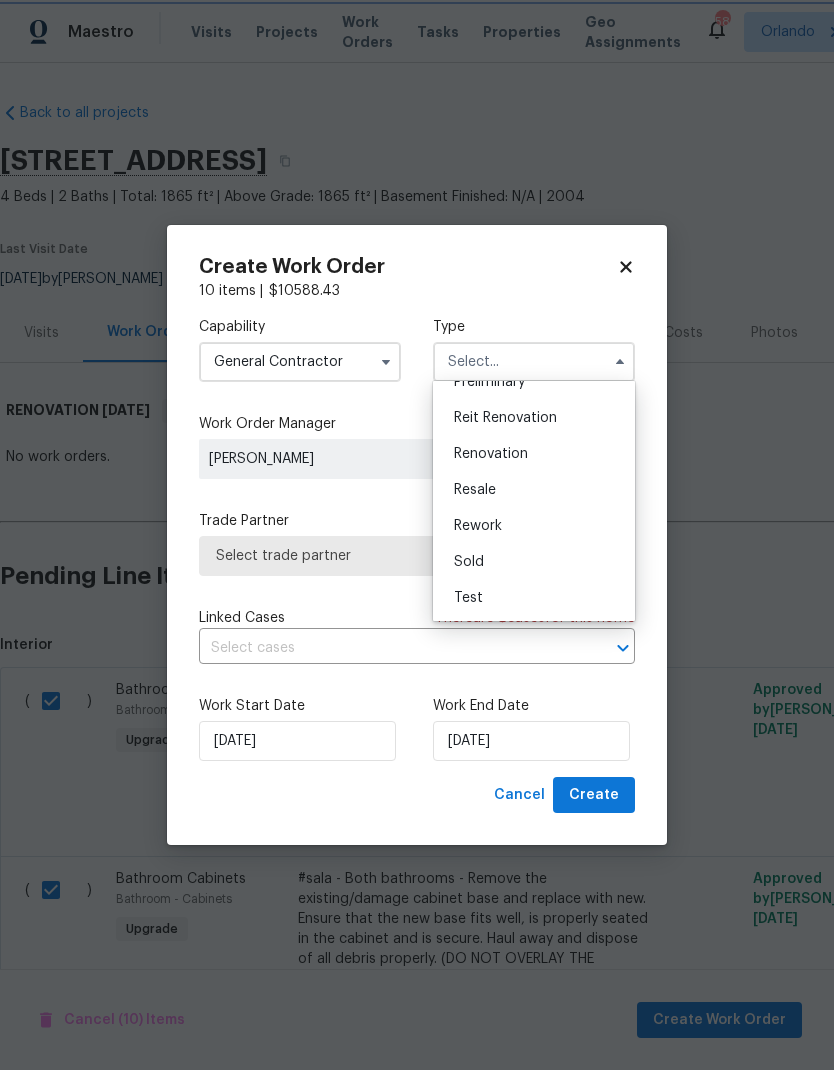type on "Renovation" 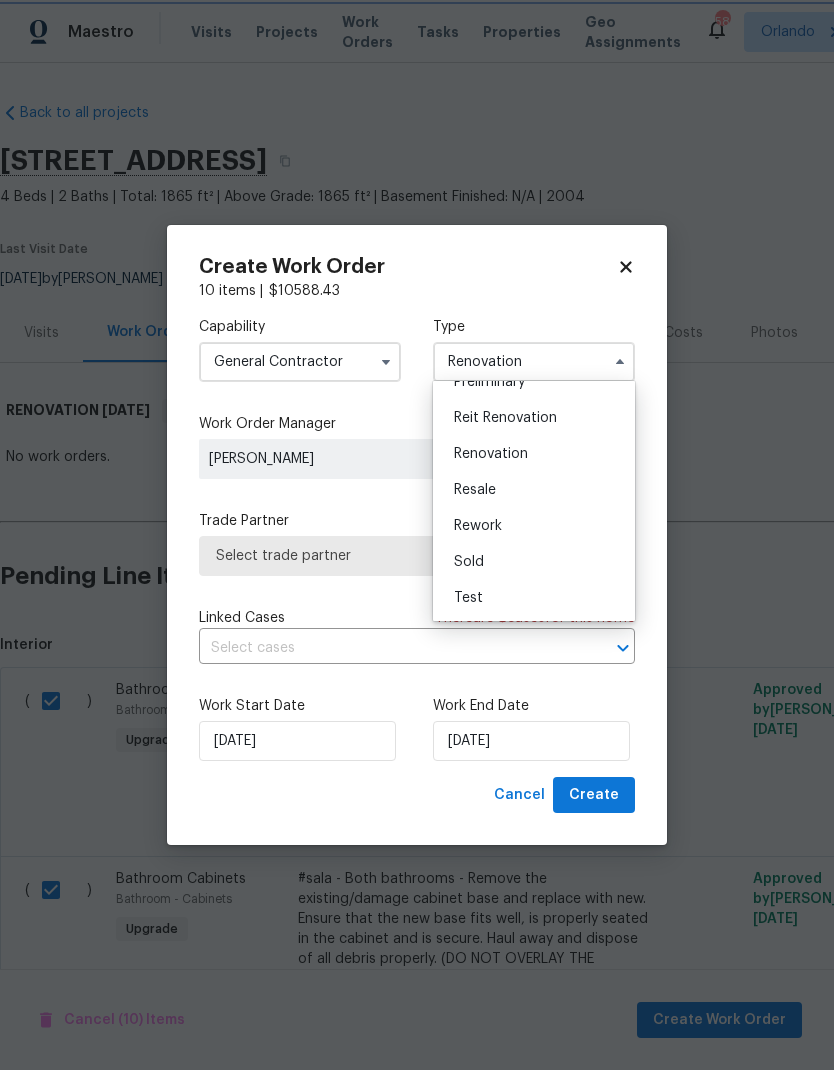 scroll, scrollTop: 0, scrollLeft: 0, axis: both 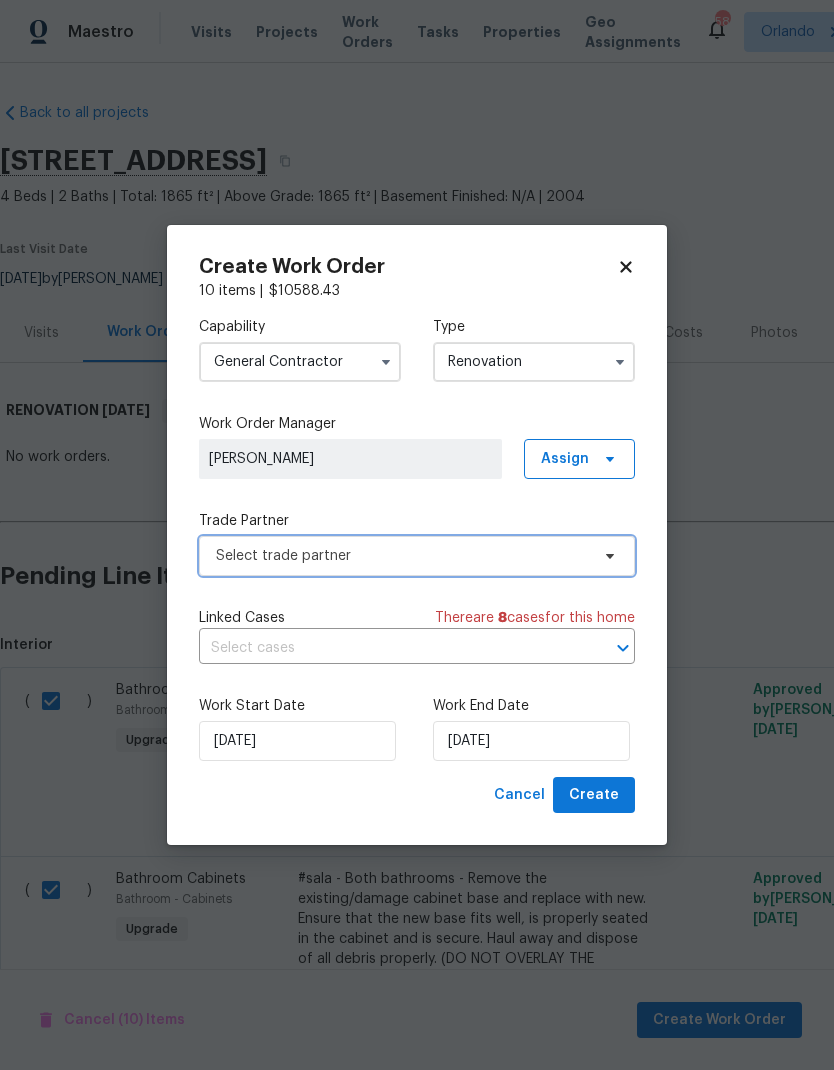 click on "Select trade partner" at bounding box center [417, 556] 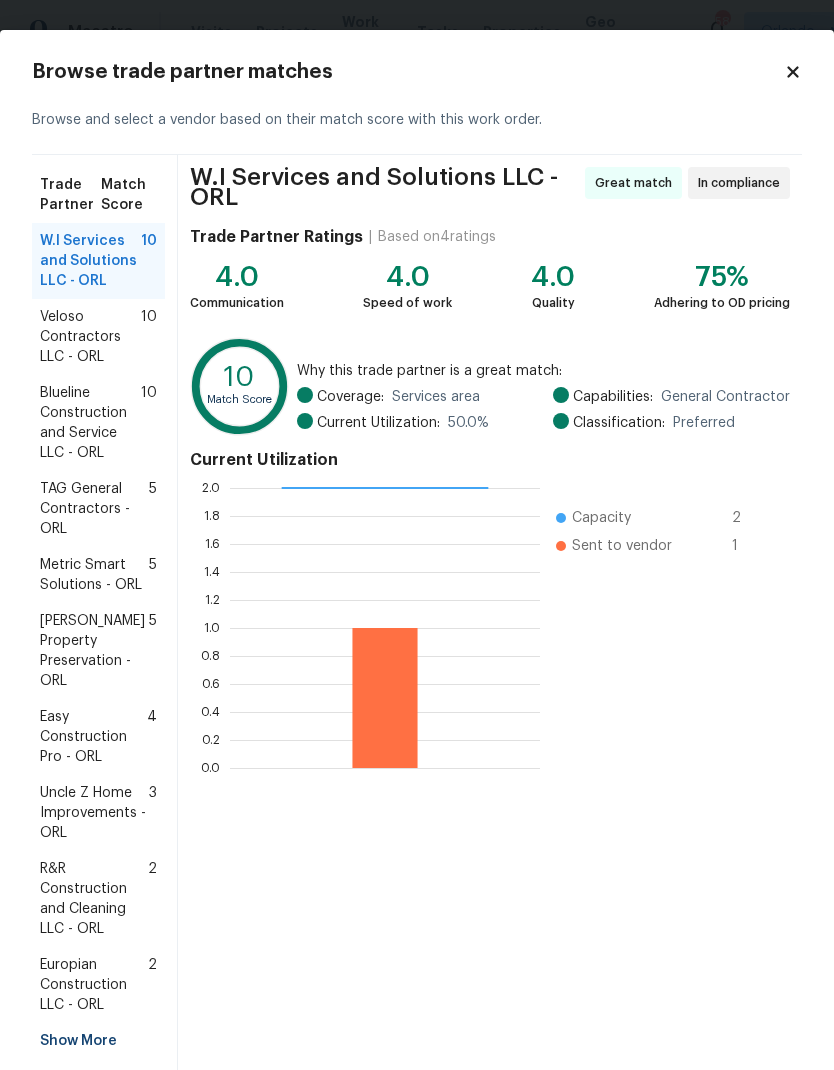 click on "Veloso Contractors LLC - ORL" at bounding box center [90, 337] 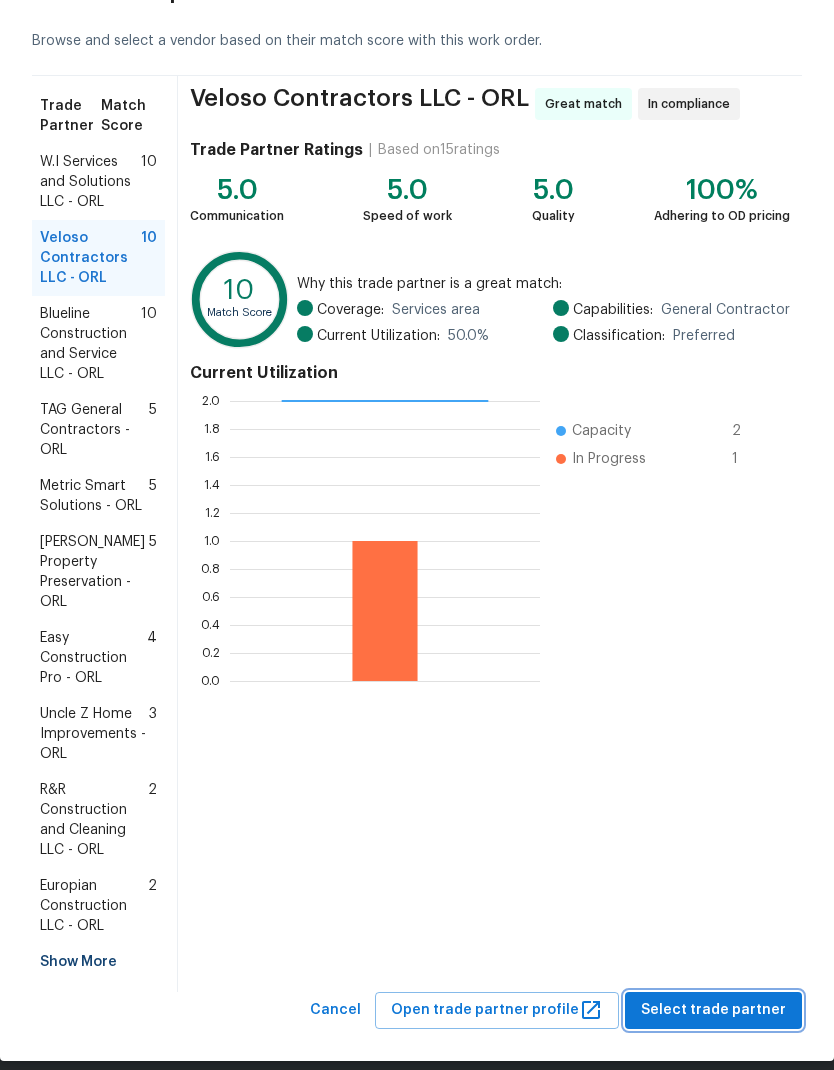 click on "Select trade partner" at bounding box center [713, 1010] 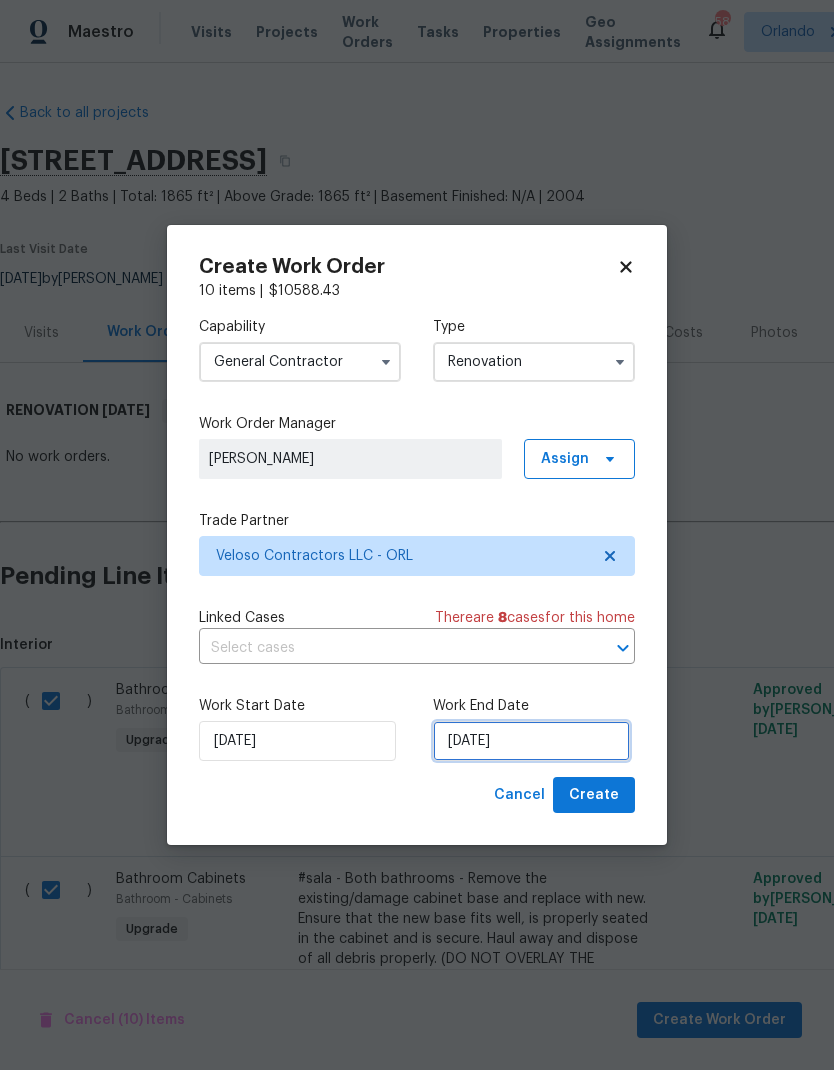 click on "[DATE]" at bounding box center (531, 741) 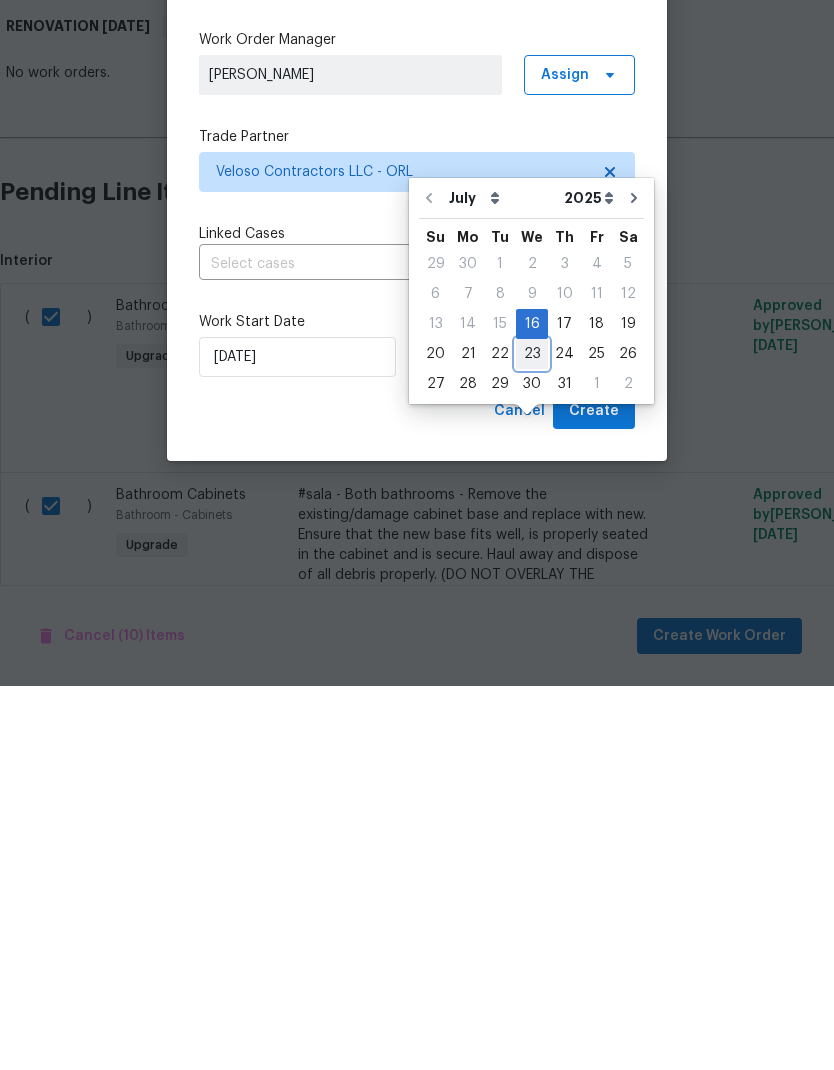 click on "23" at bounding box center [532, 738] 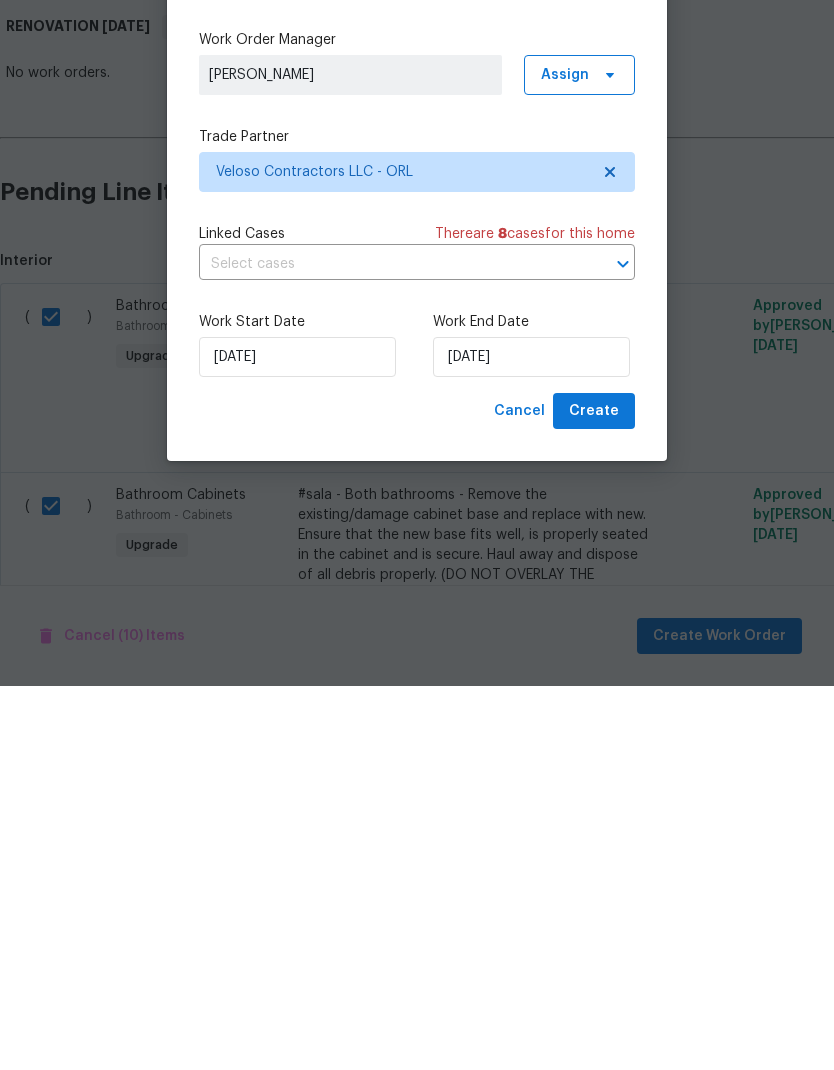 type on "[DATE]" 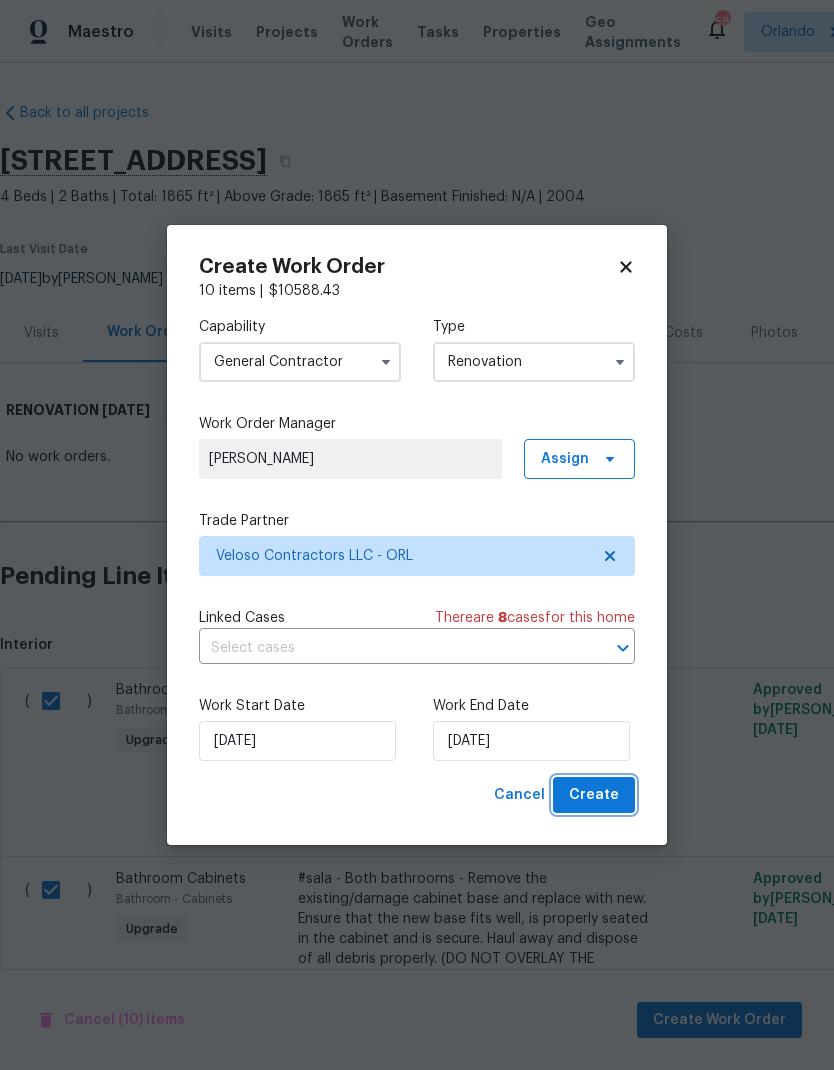 click on "Create" at bounding box center (594, 795) 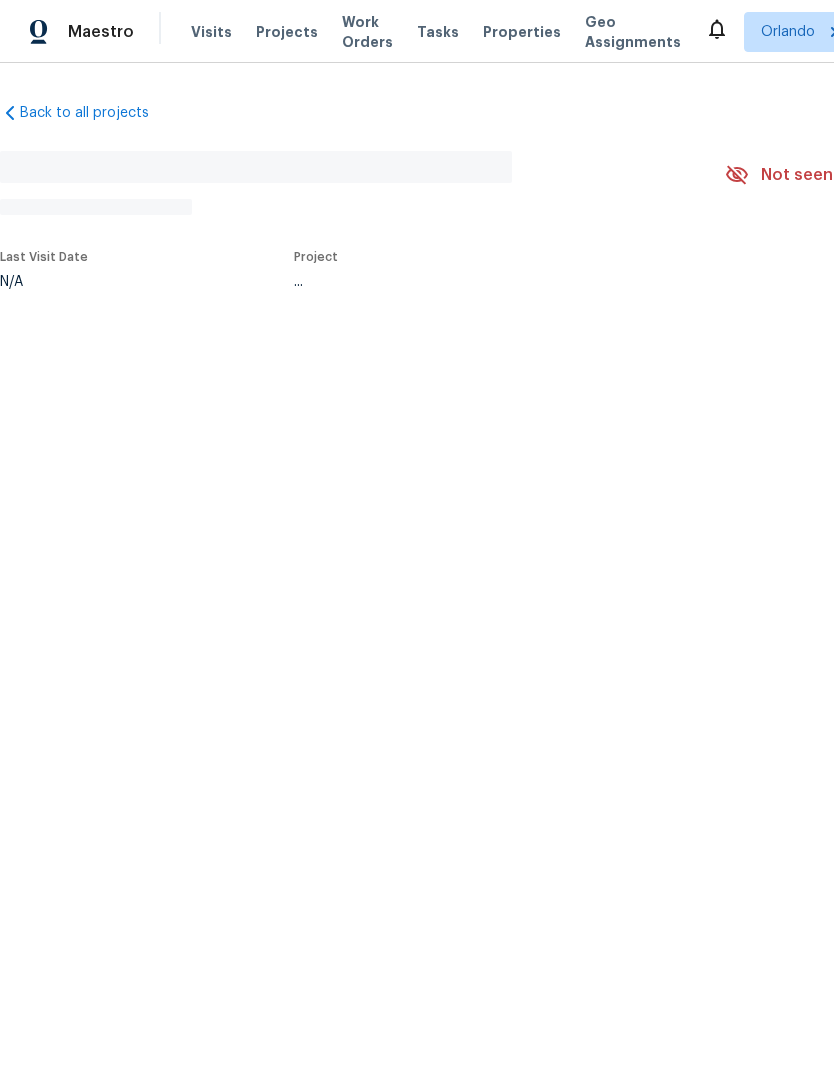 scroll, scrollTop: 0, scrollLeft: 0, axis: both 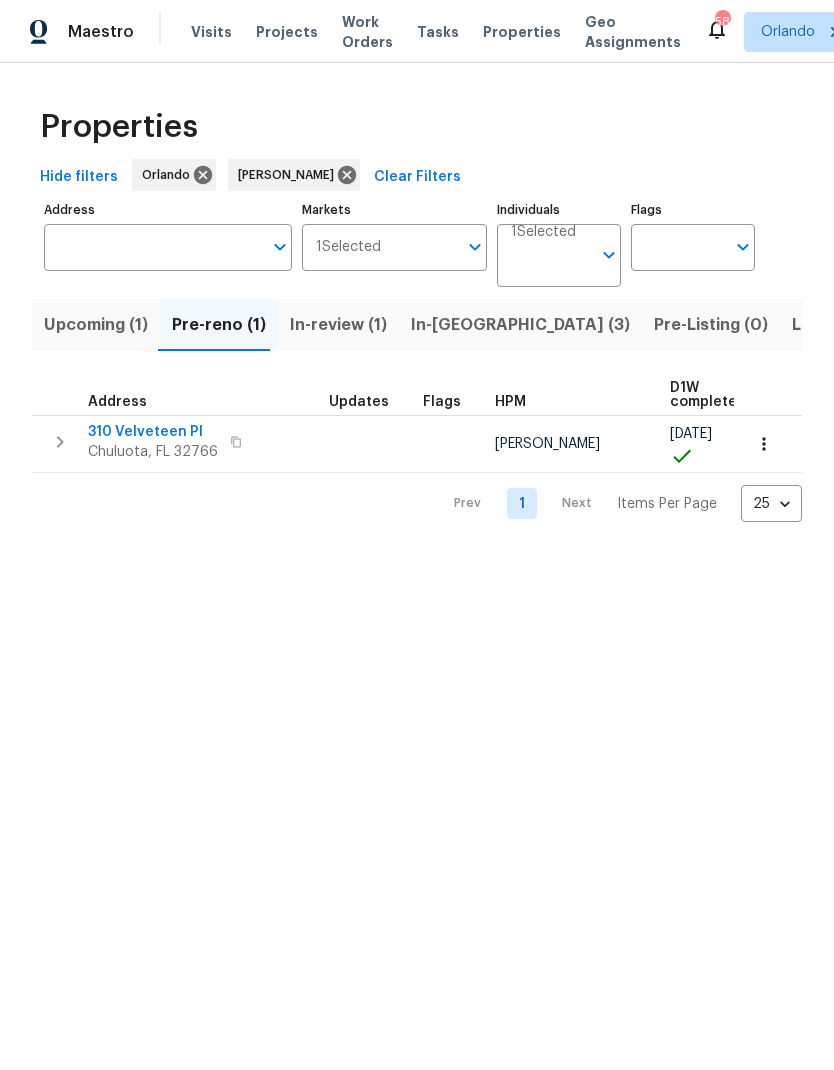 click on "In-reno (3)" at bounding box center [520, 325] 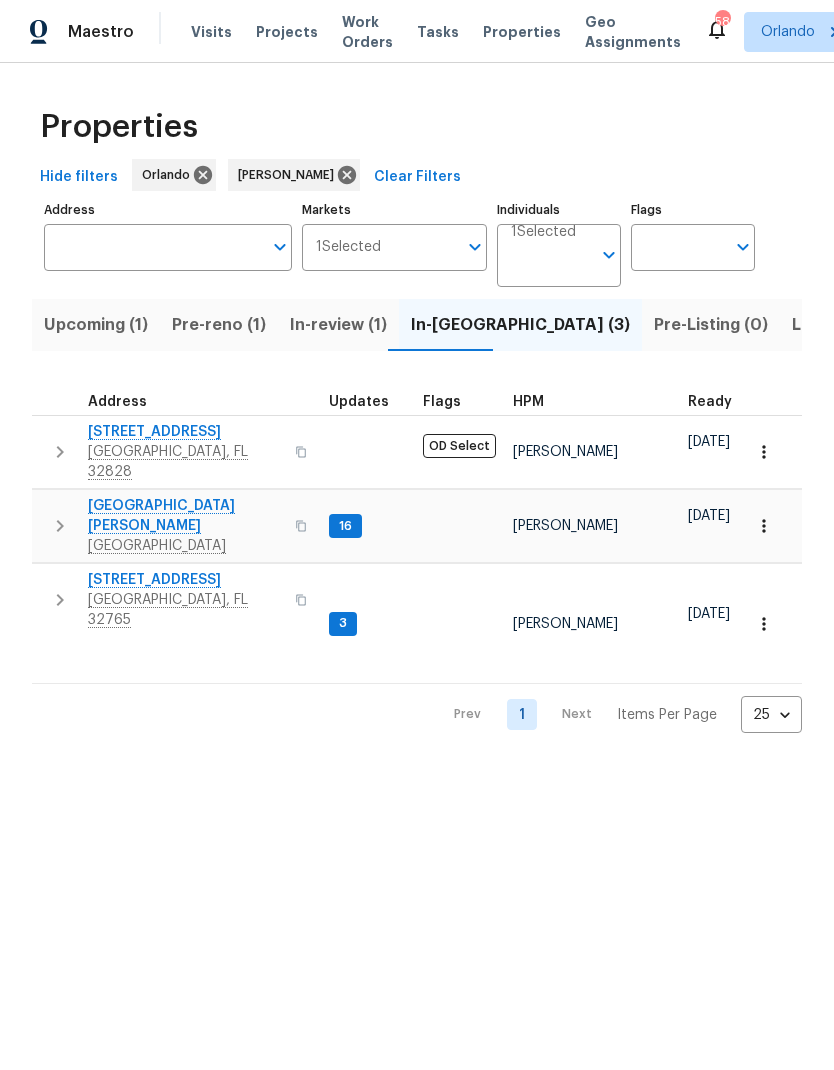 click on "Pre-reno (1)" at bounding box center (219, 325) 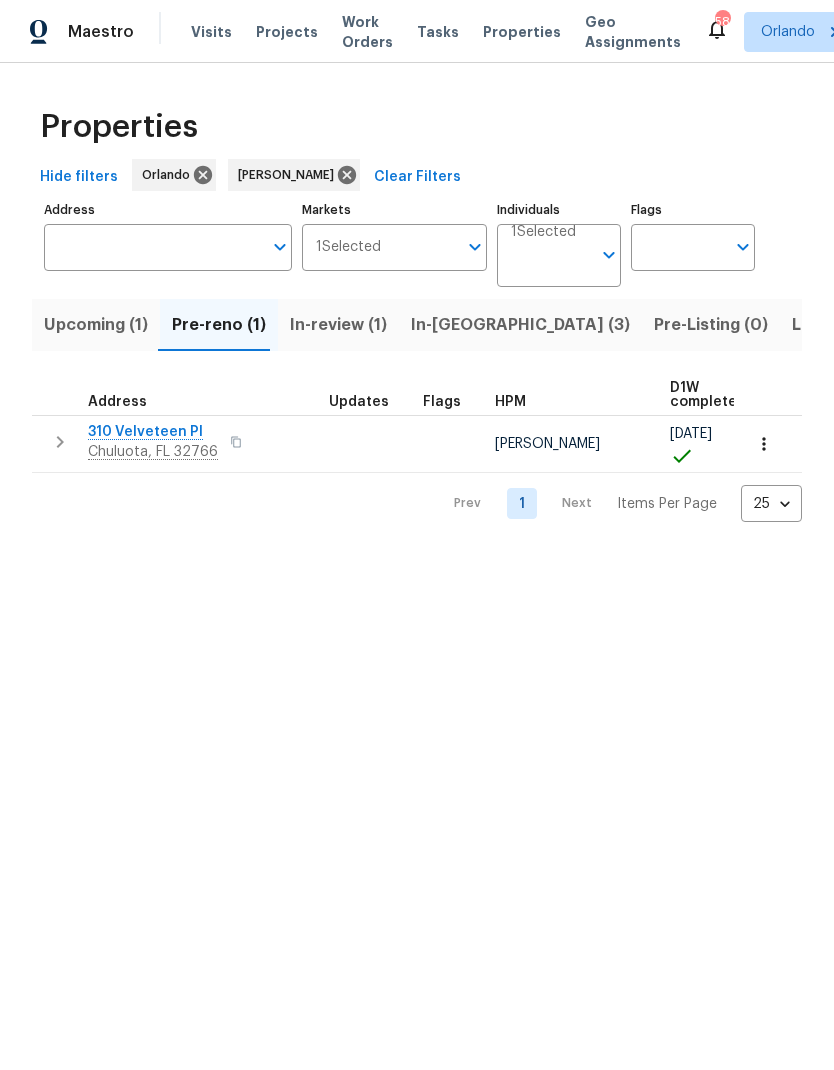 click on "In-reno (3)" at bounding box center [520, 325] 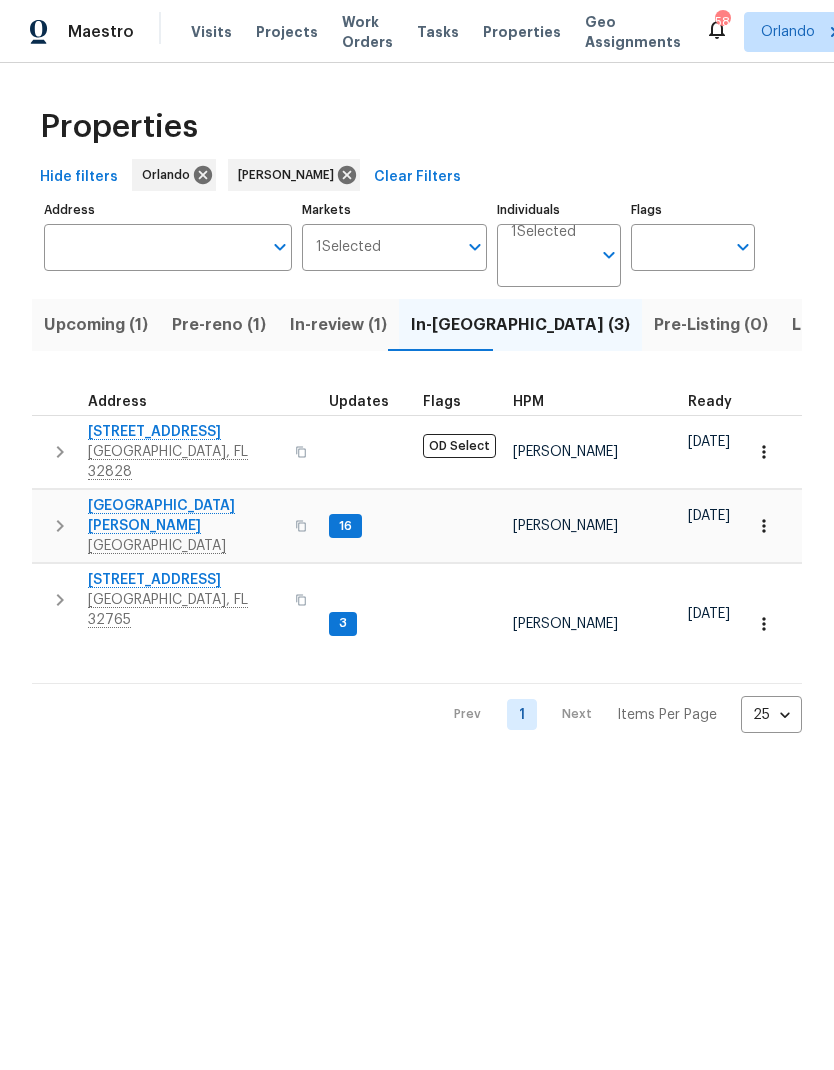 scroll, scrollTop: 0, scrollLeft: 0, axis: both 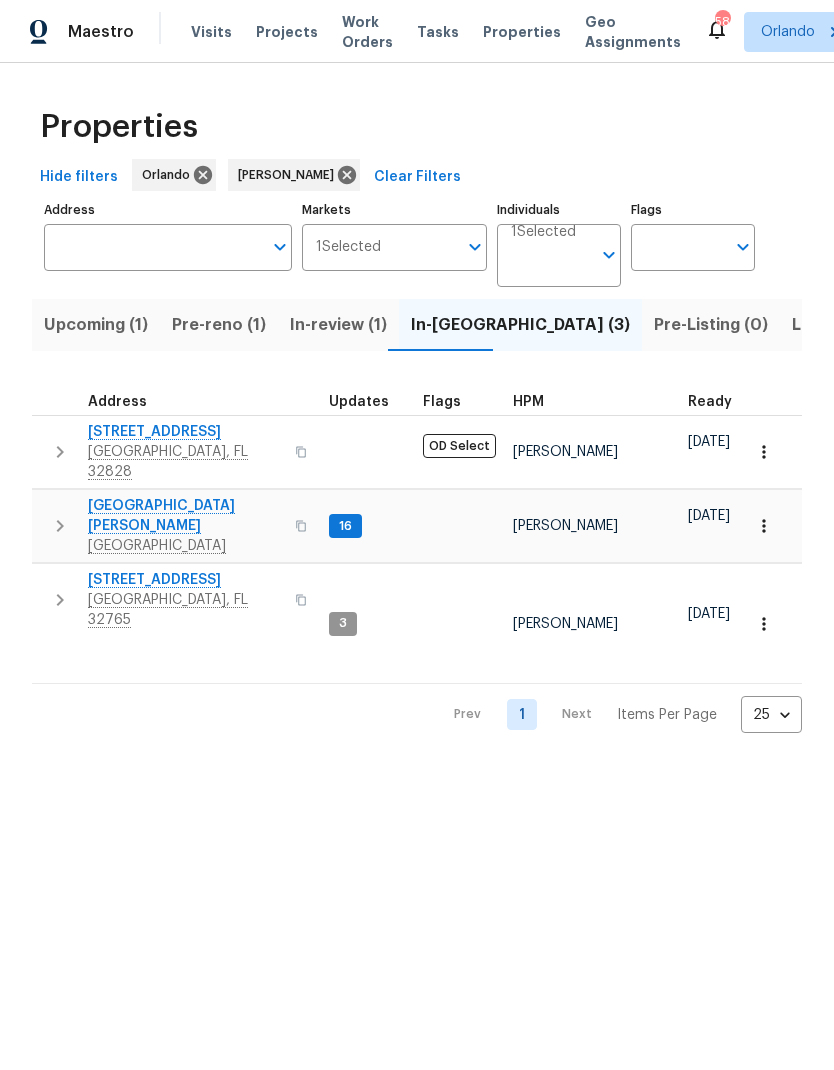 click on "Pre-reno (1)" at bounding box center [219, 325] 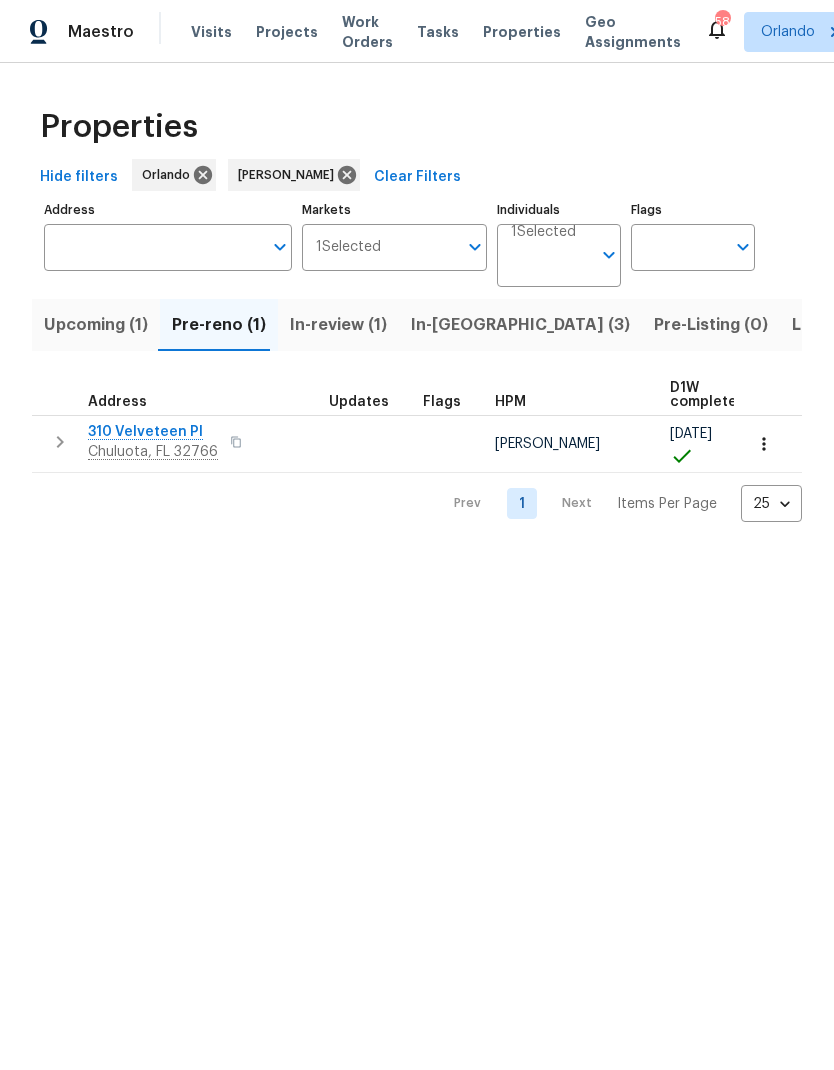 click on "Upcoming (1)" at bounding box center [96, 325] 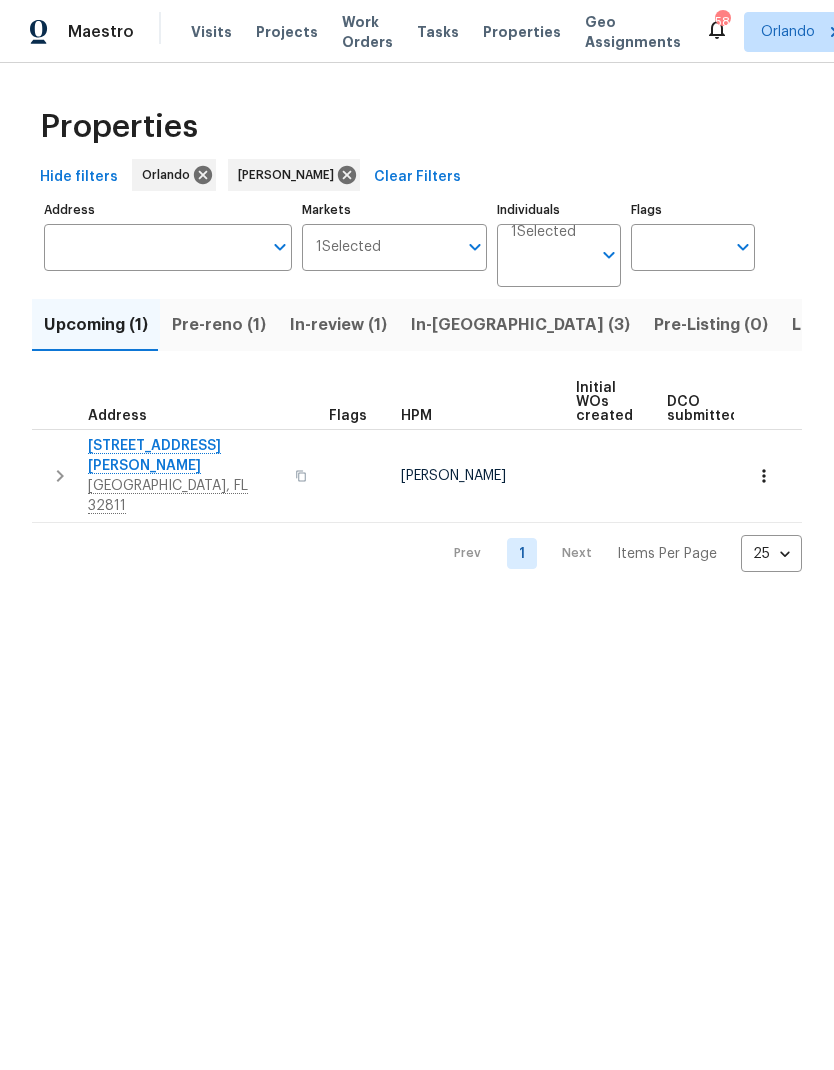 click on "Pre-reno (1)" at bounding box center (219, 325) 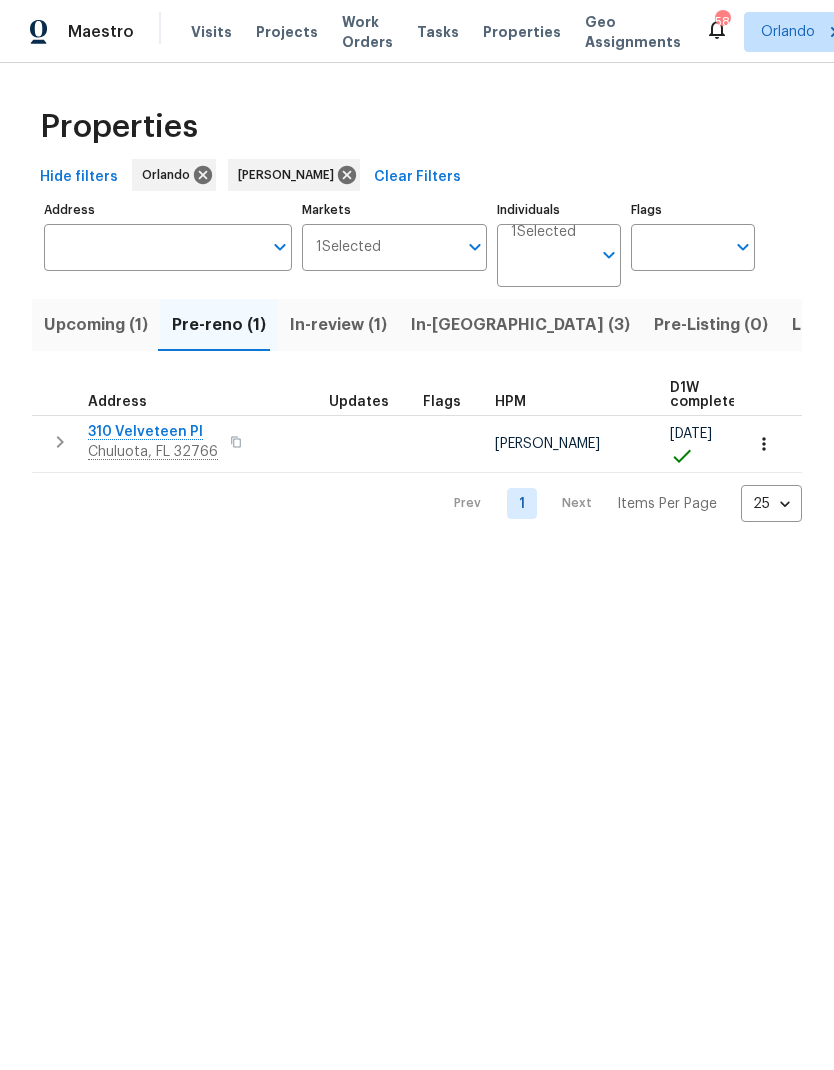 click on "310 Velveteen Pl" at bounding box center (153, 432) 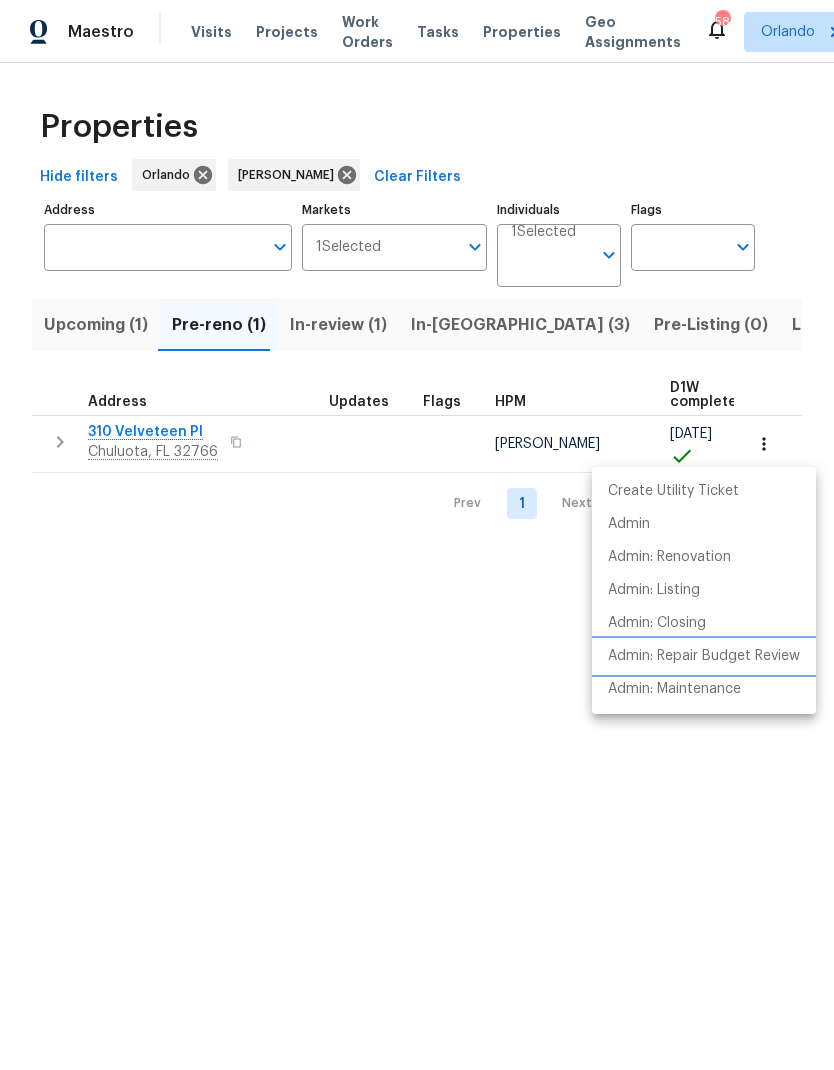 click on "Admin: Repair Budget Review" at bounding box center [704, 656] 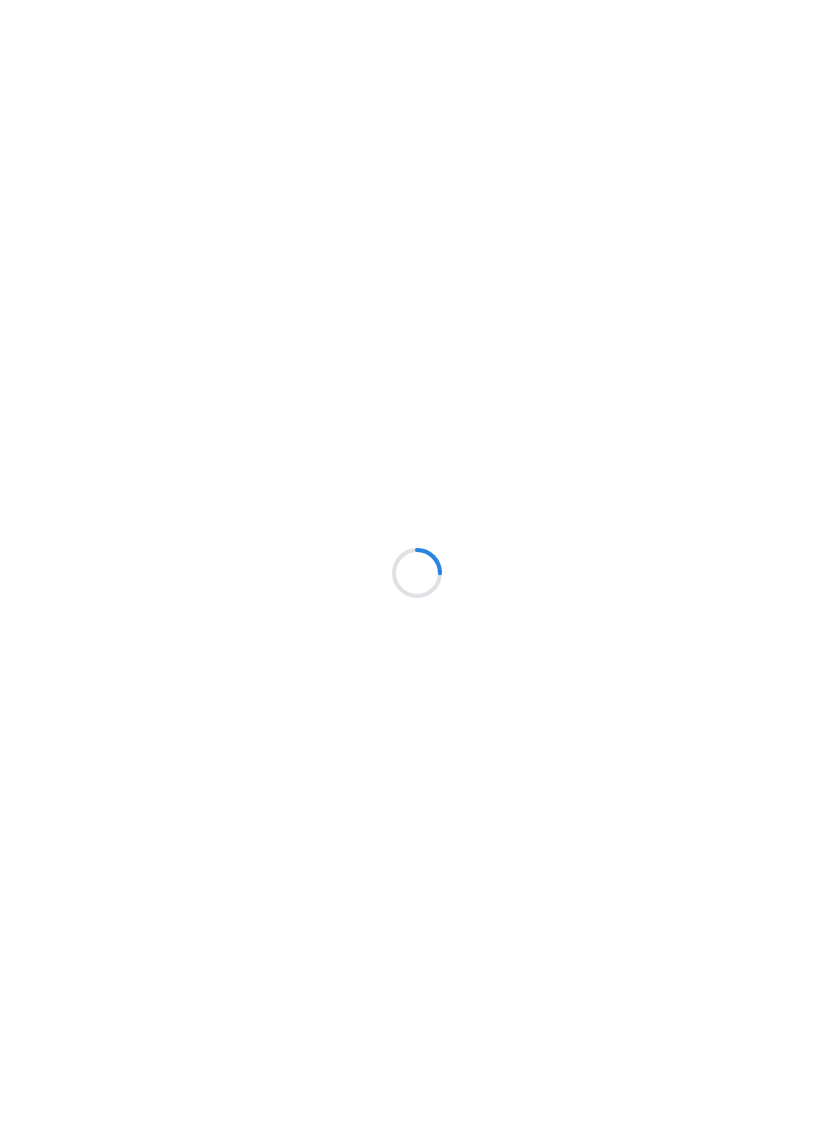 scroll, scrollTop: 0, scrollLeft: 0, axis: both 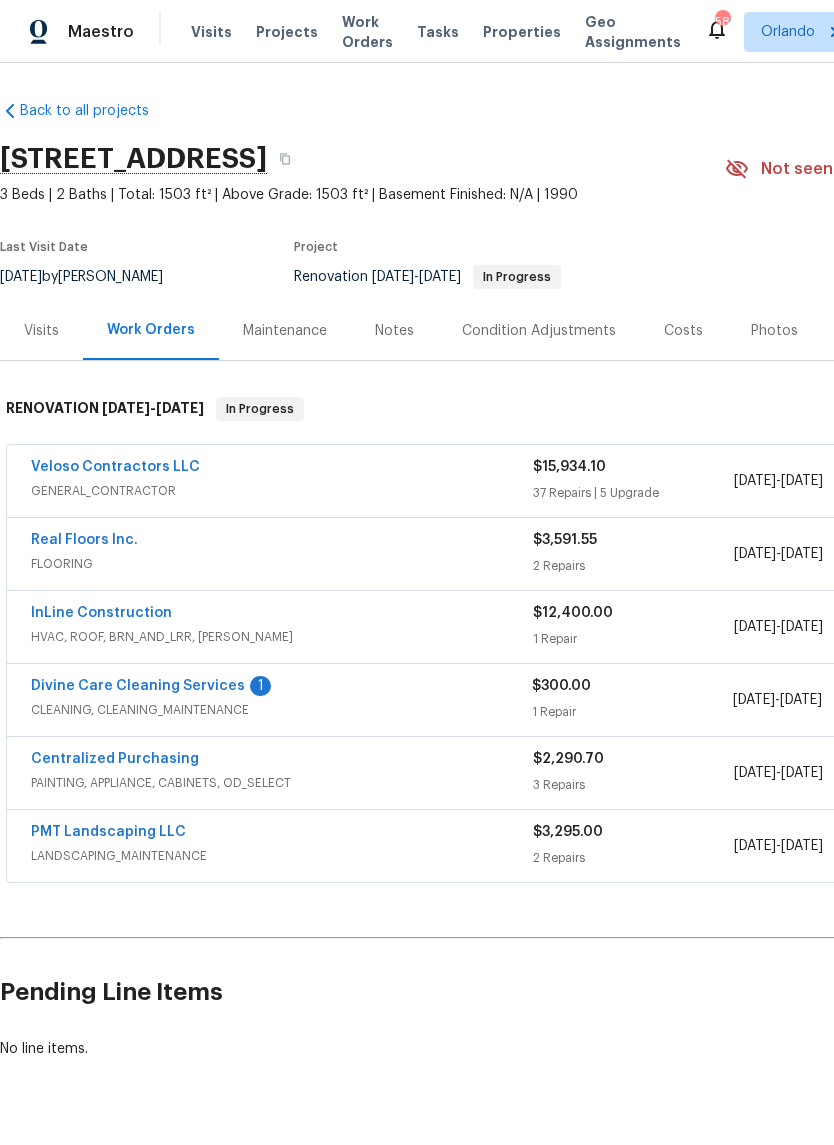 click on "Divine Care Cleaning Services" at bounding box center [138, 686] 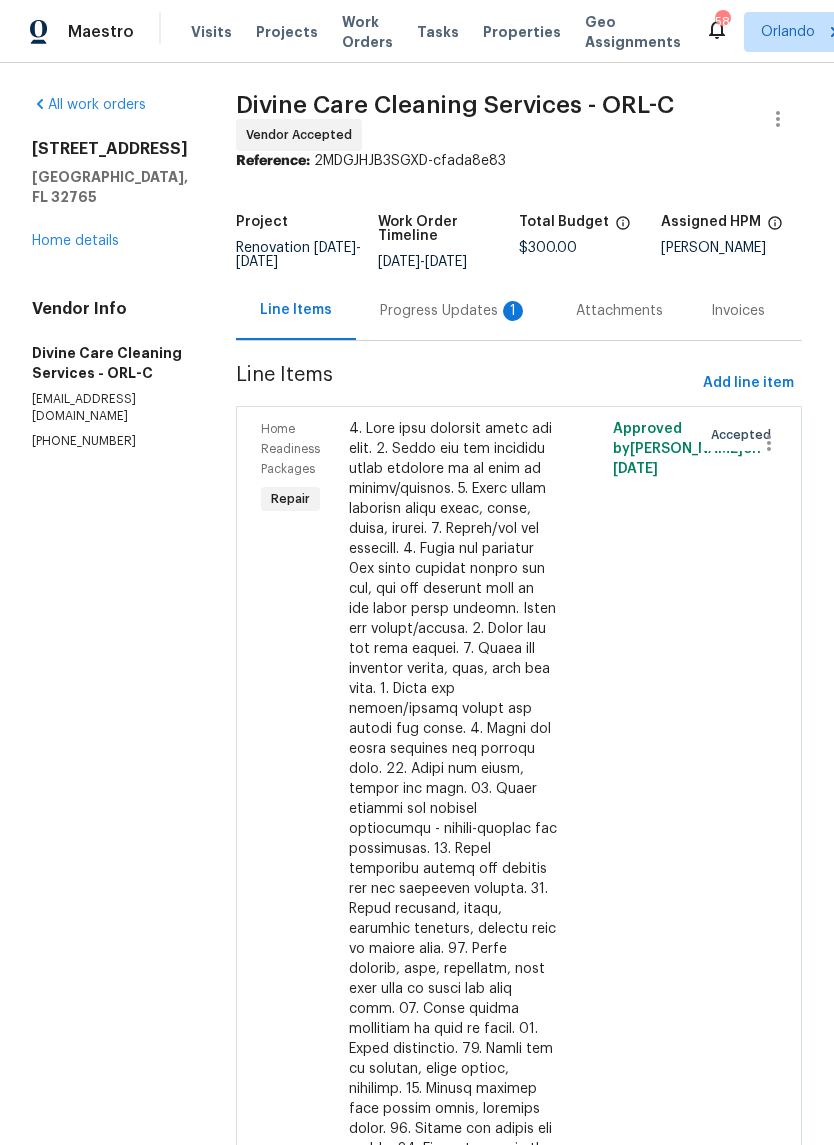click on "Progress Updates 1" at bounding box center (454, 311) 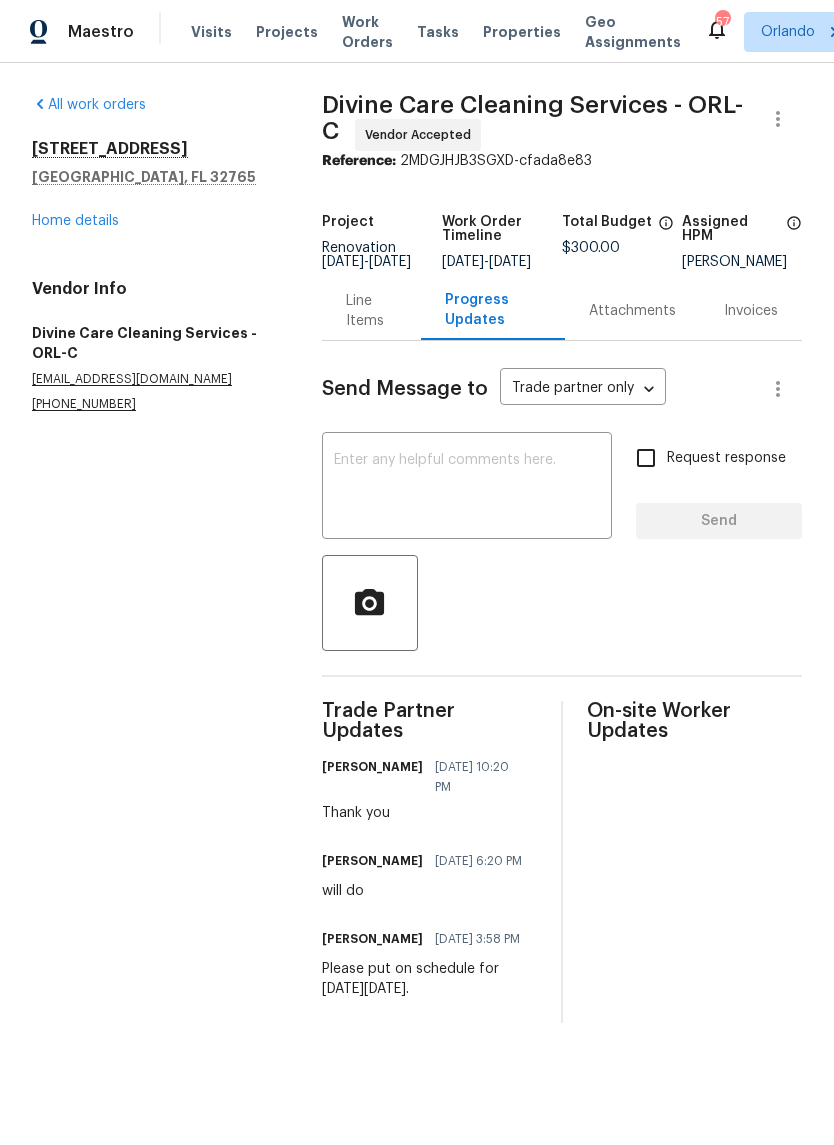 click on "Home details" at bounding box center (75, 221) 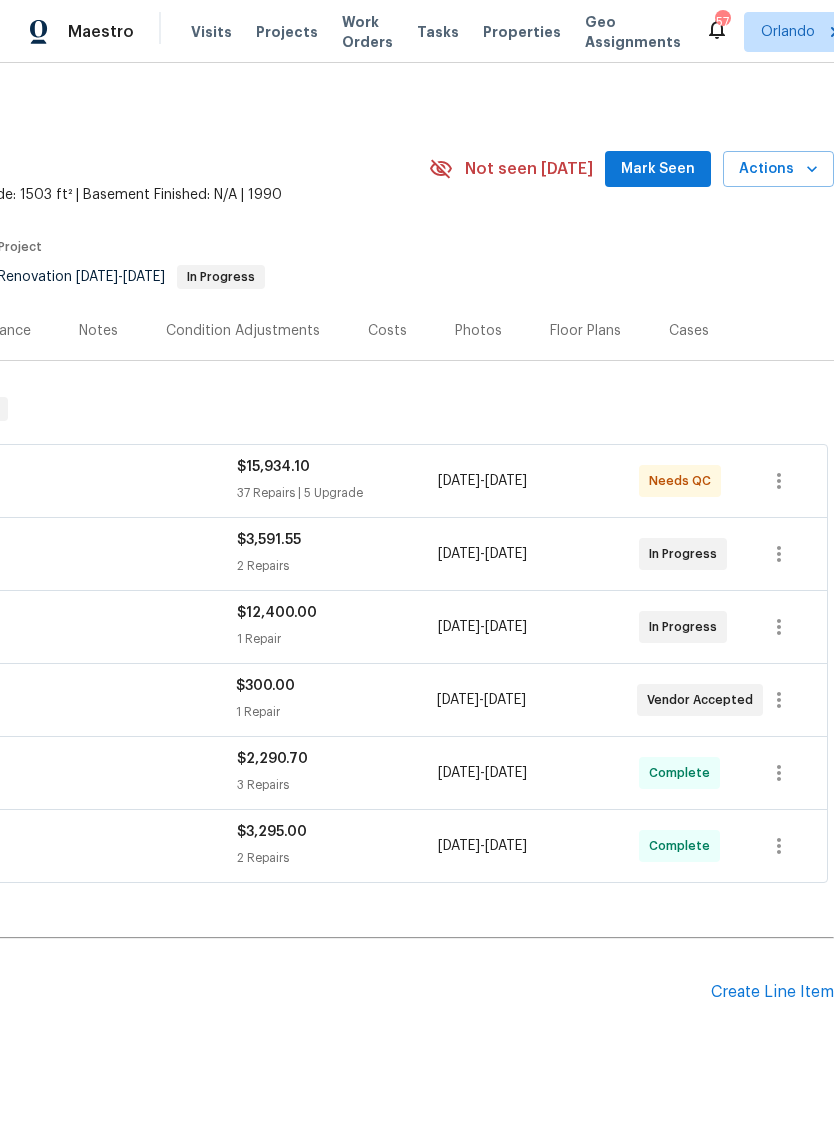 scroll, scrollTop: 2, scrollLeft: 296, axis: both 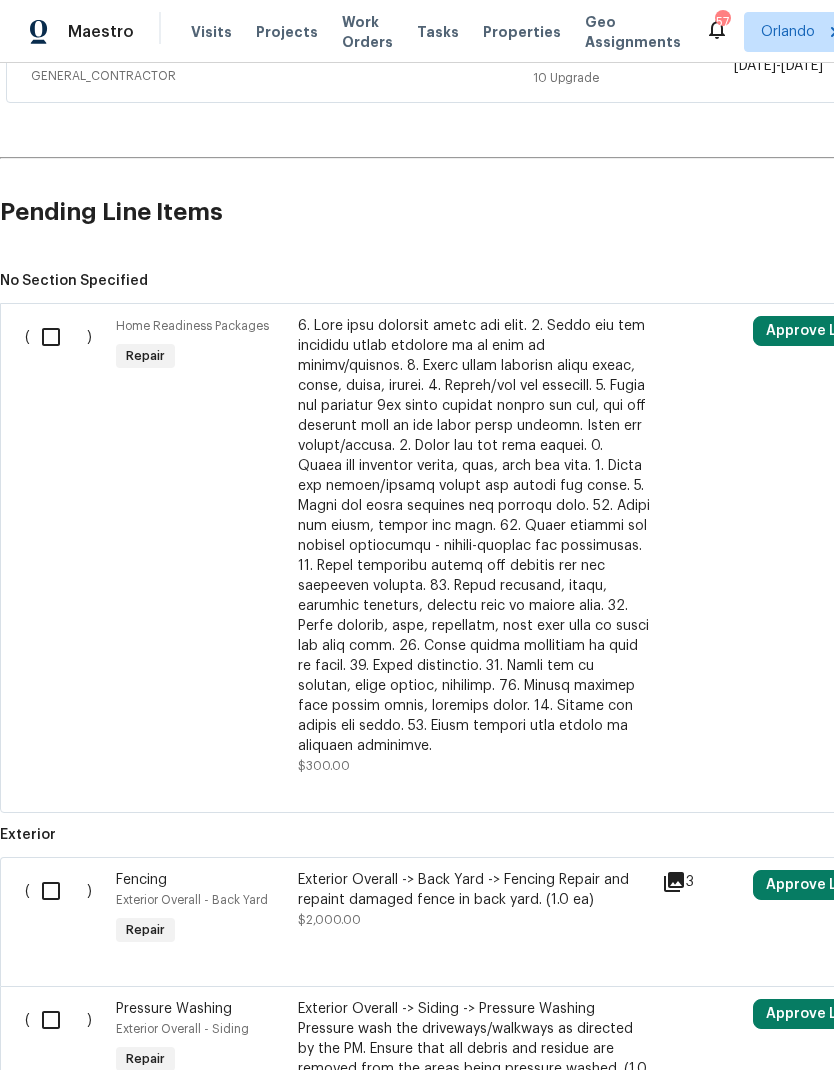 click at bounding box center [58, 337] 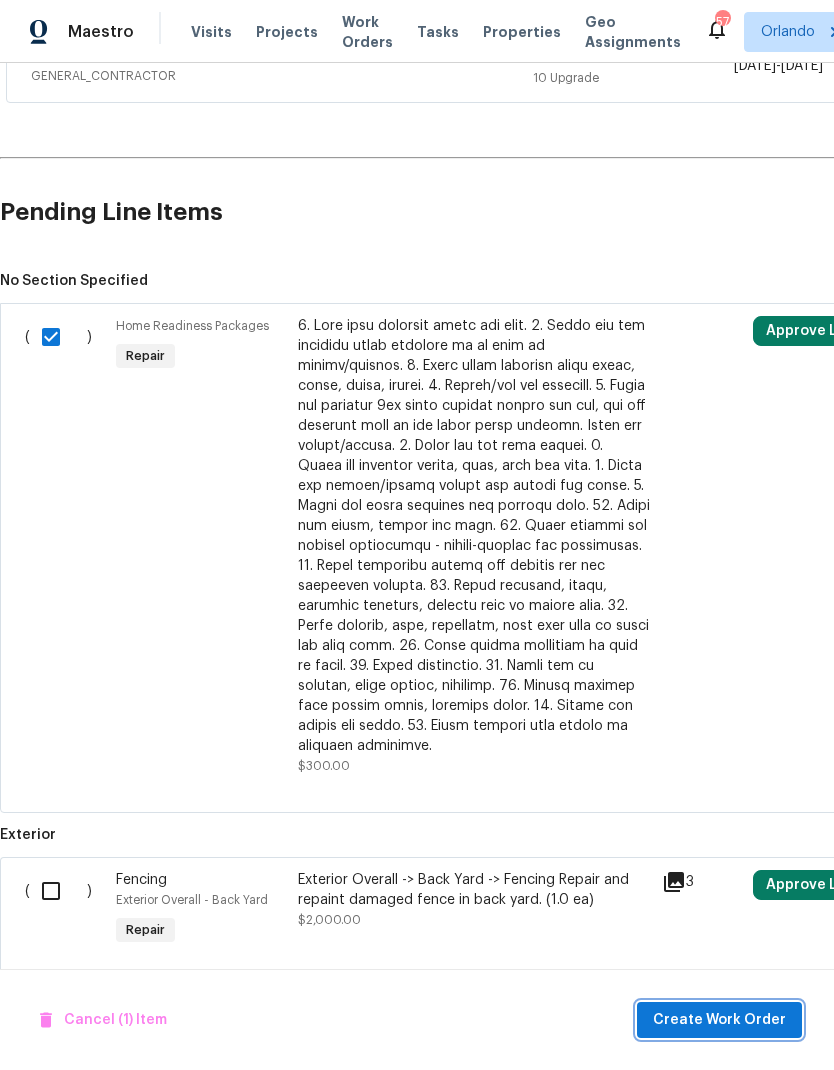 click on "Create Work Order" at bounding box center (719, 1020) 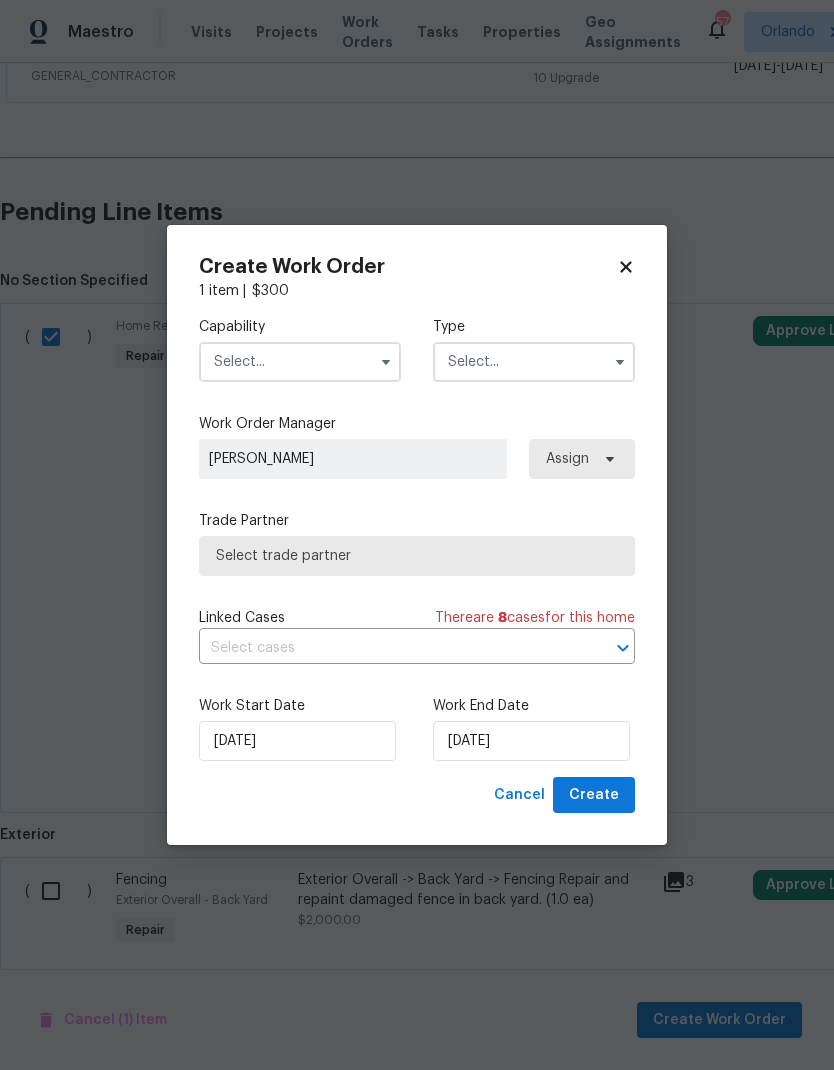 click at bounding box center (300, 362) 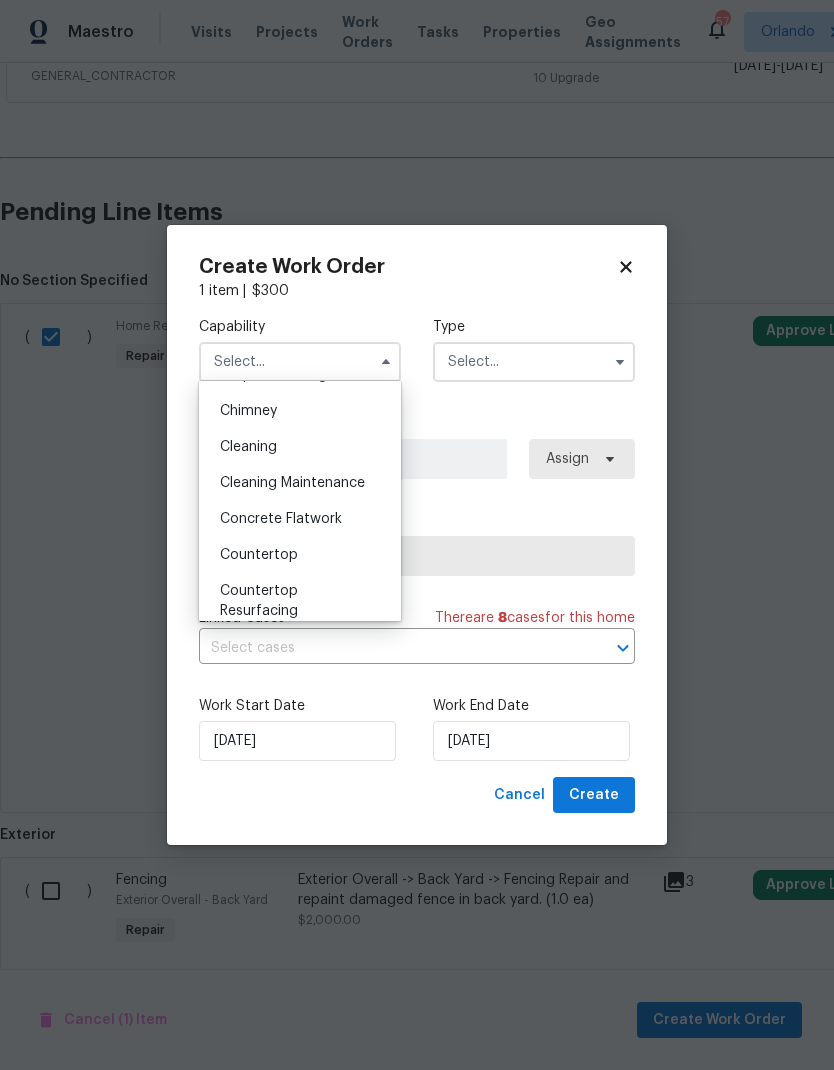 scroll, scrollTop: 214, scrollLeft: 0, axis: vertical 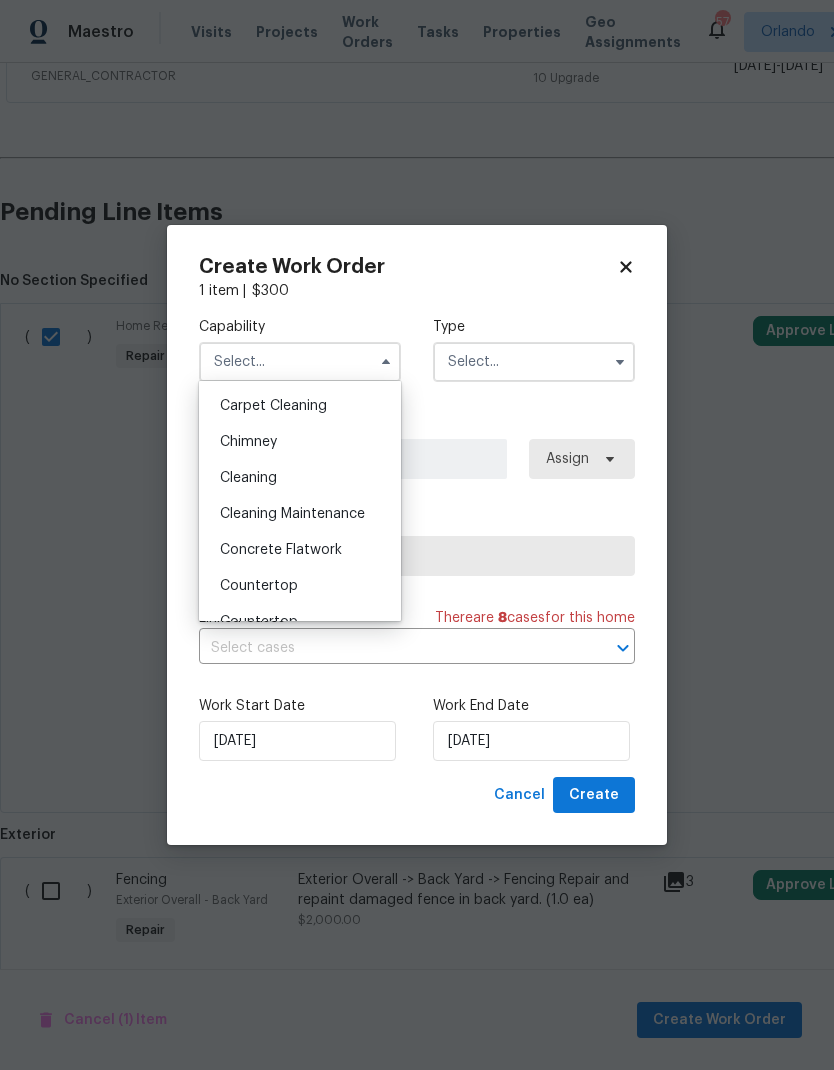 click on "Cleaning" at bounding box center [300, 478] 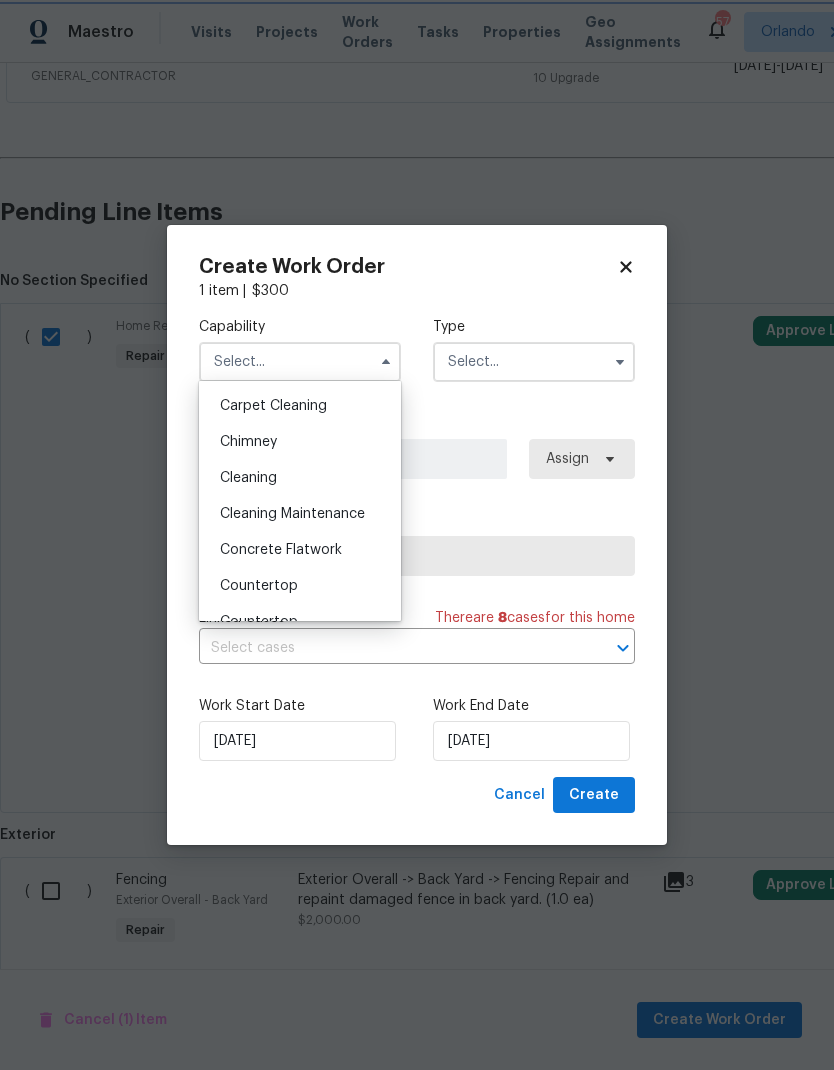 type on "Cleaning" 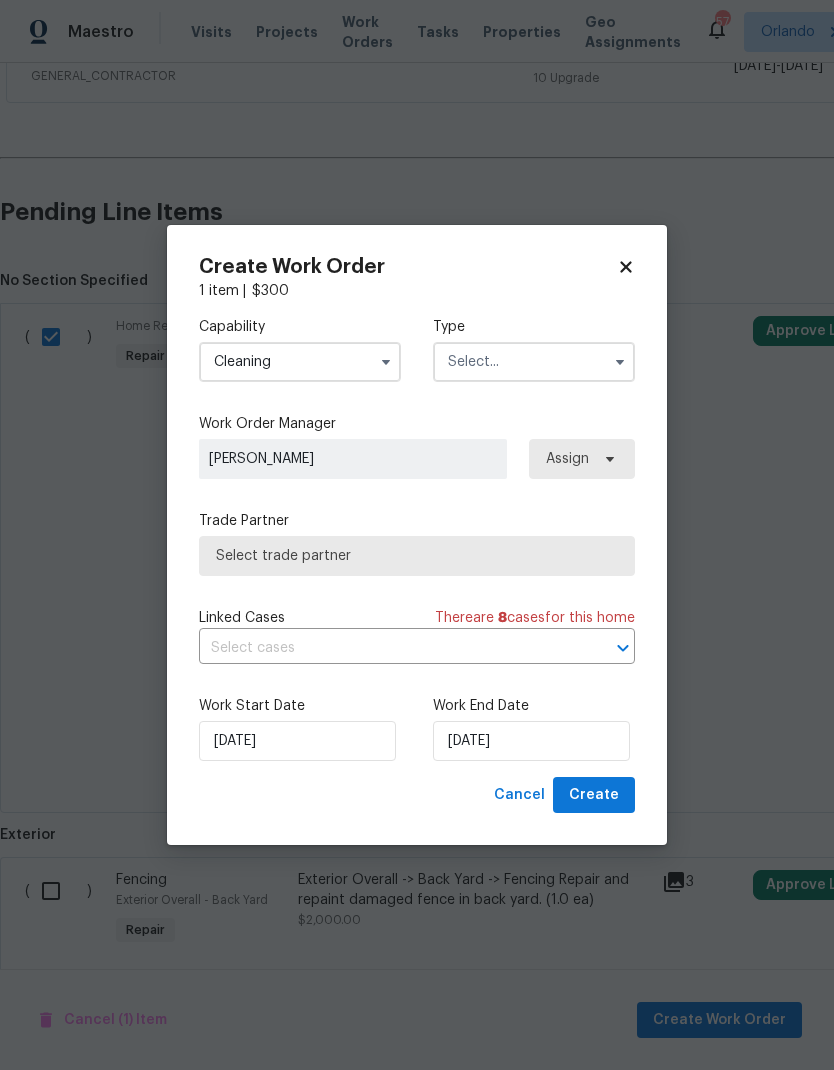 click at bounding box center (534, 362) 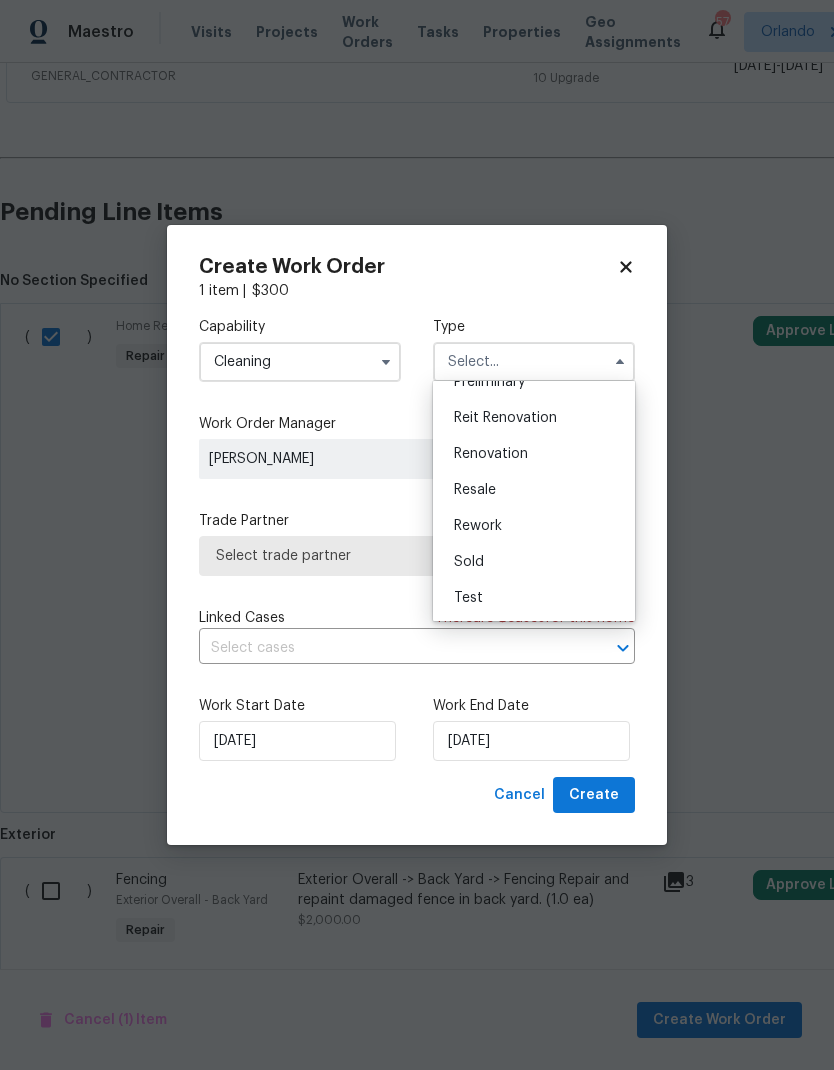 scroll, scrollTop: 454, scrollLeft: 0, axis: vertical 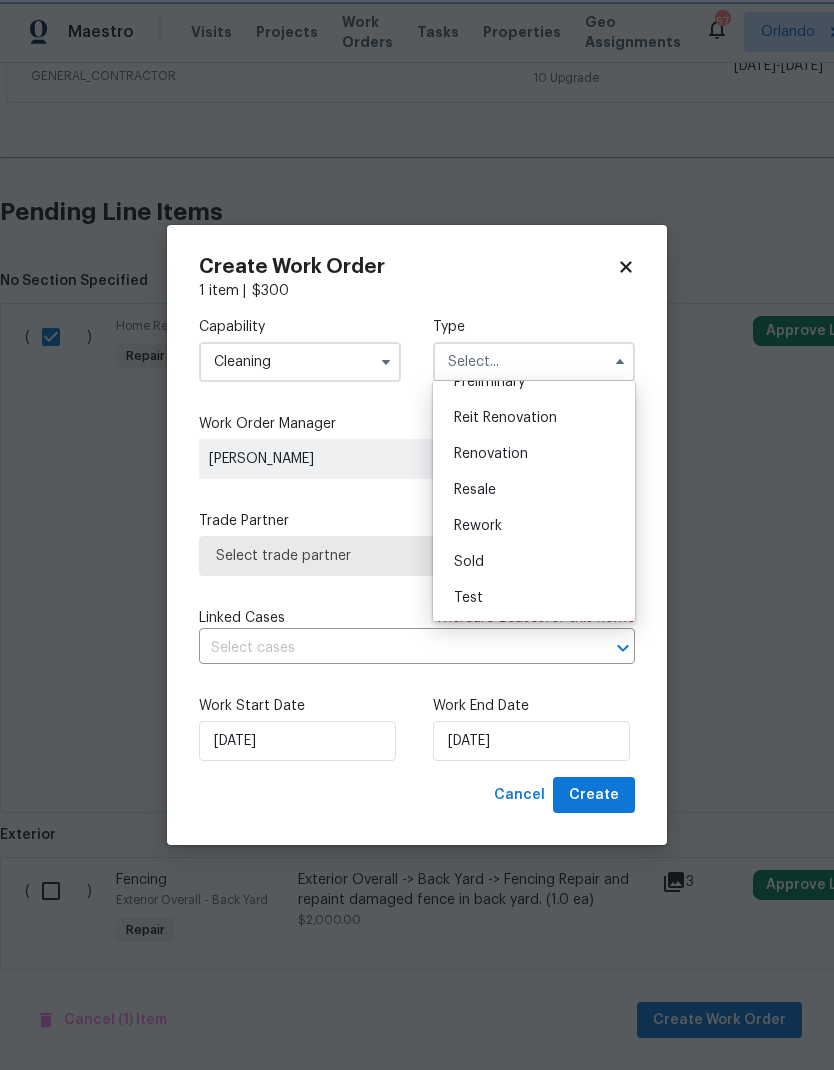 type on "Renovation" 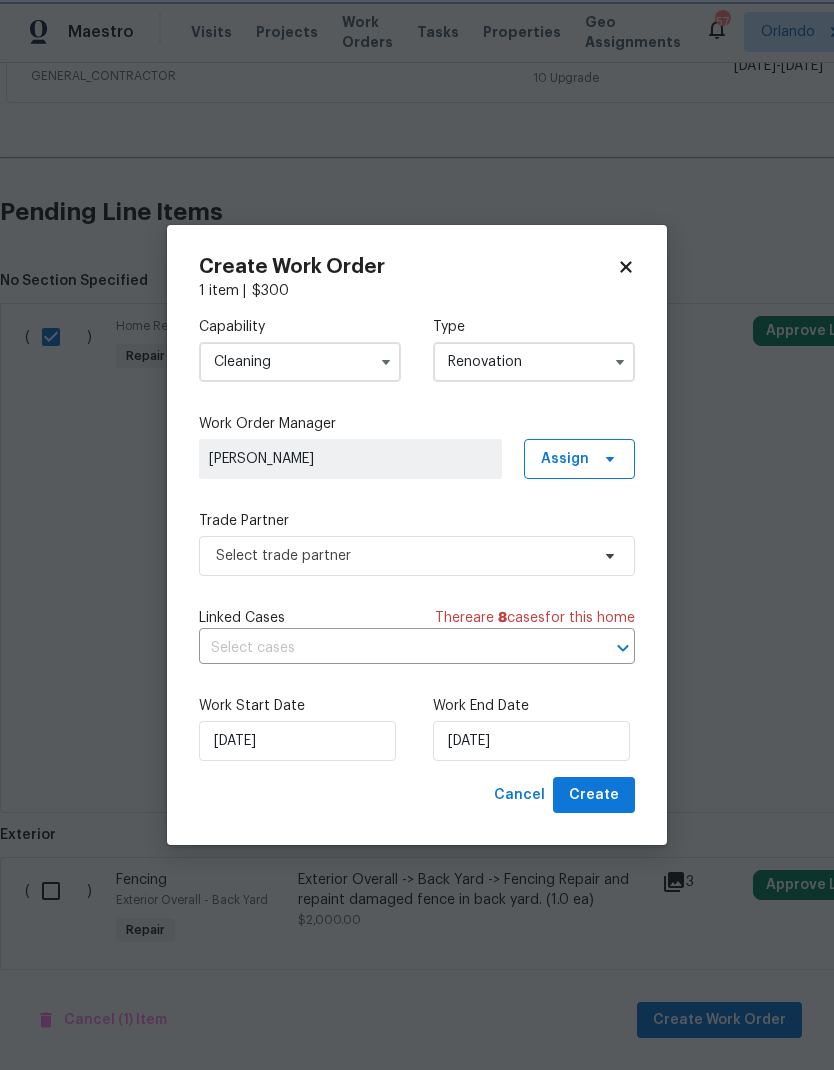 scroll, scrollTop: 0, scrollLeft: 0, axis: both 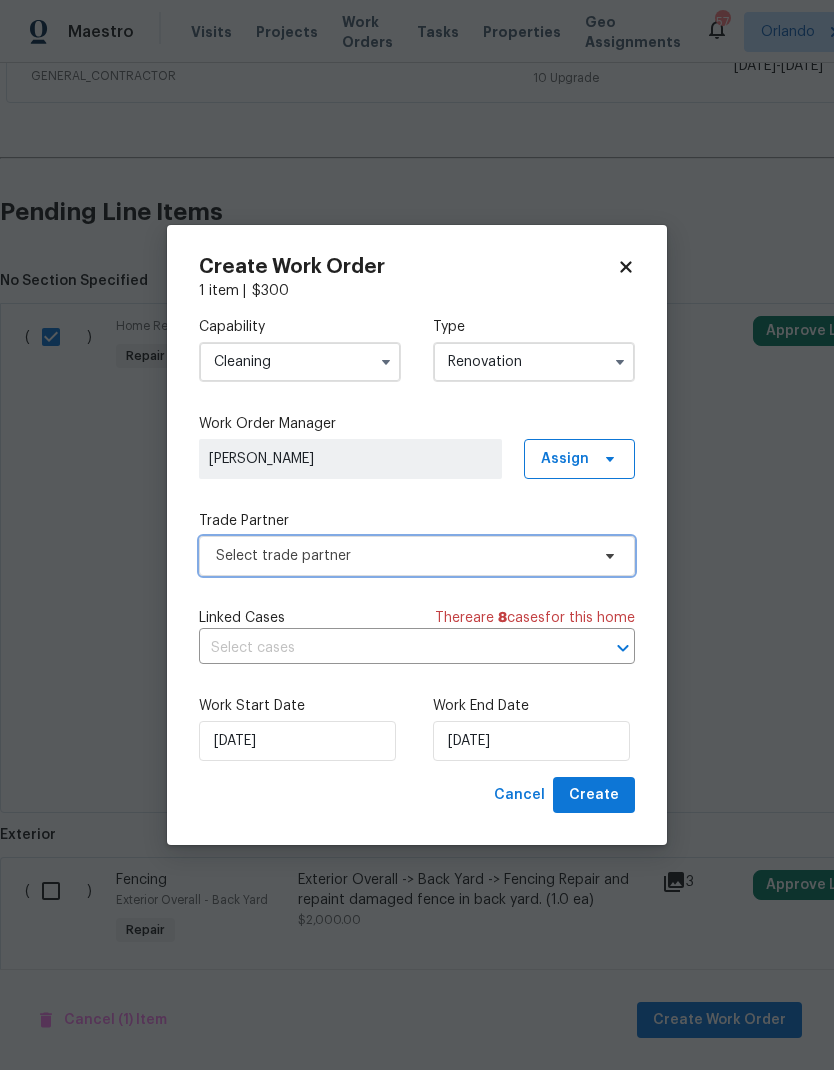 click on "Select trade partner" at bounding box center [402, 556] 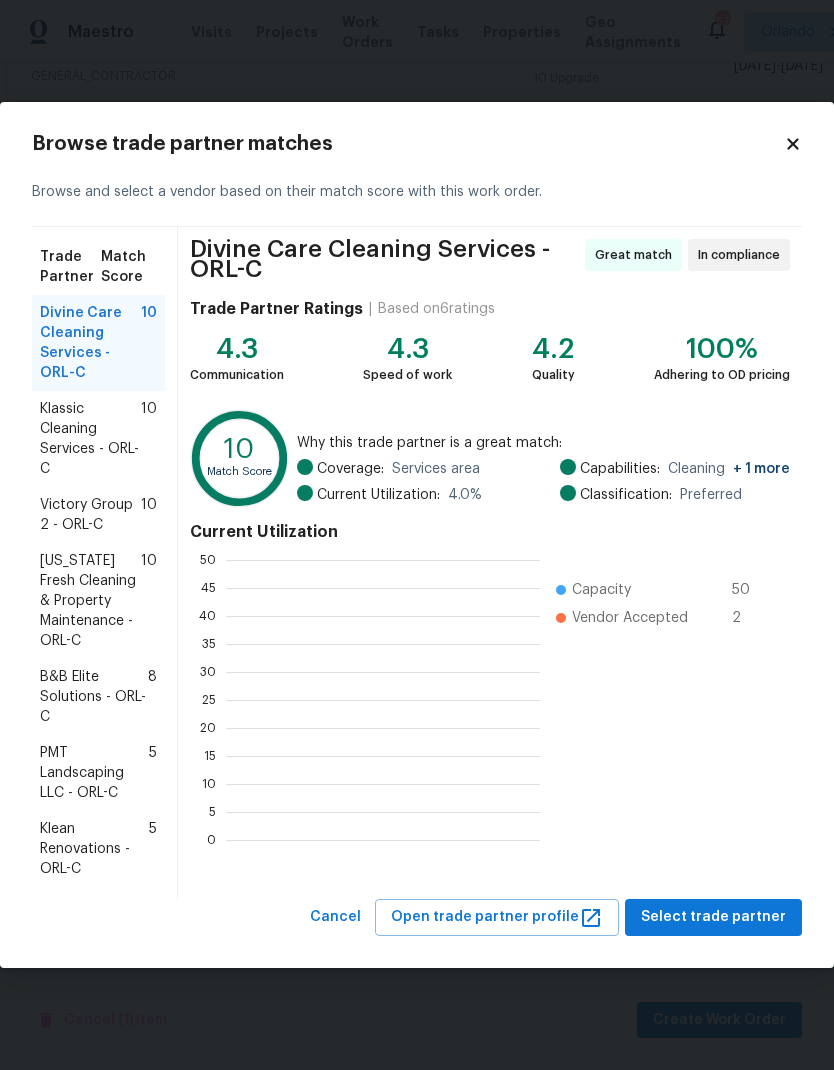 scroll, scrollTop: 2, scrollLeft: 2, axis: both 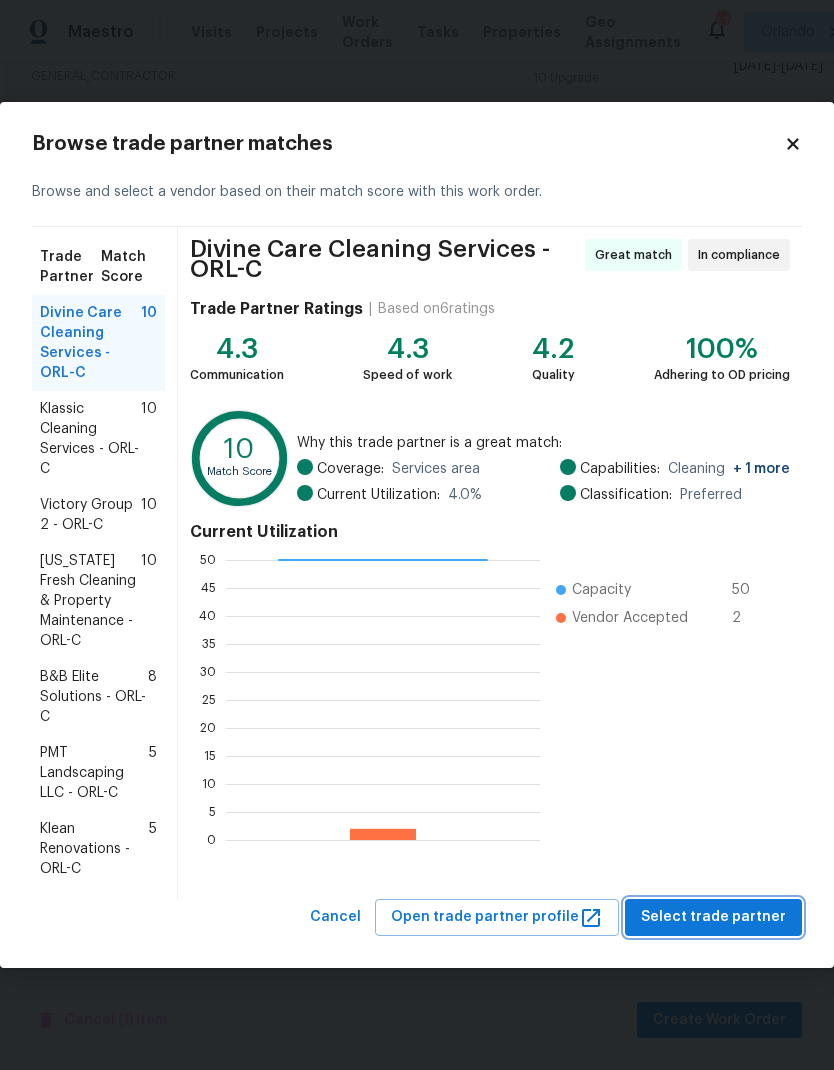 click on "Select trade partner" at bounding box center (713, 917) 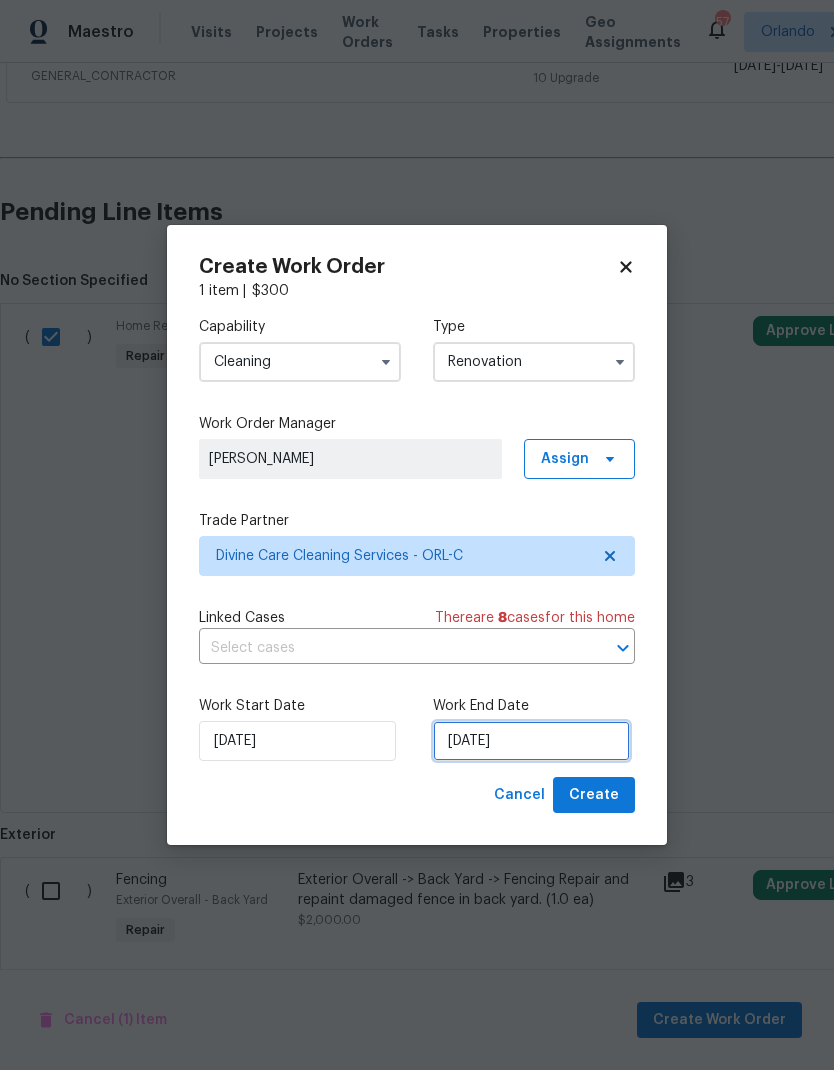 click on "[DATE]" at bounding box center [531, 741] 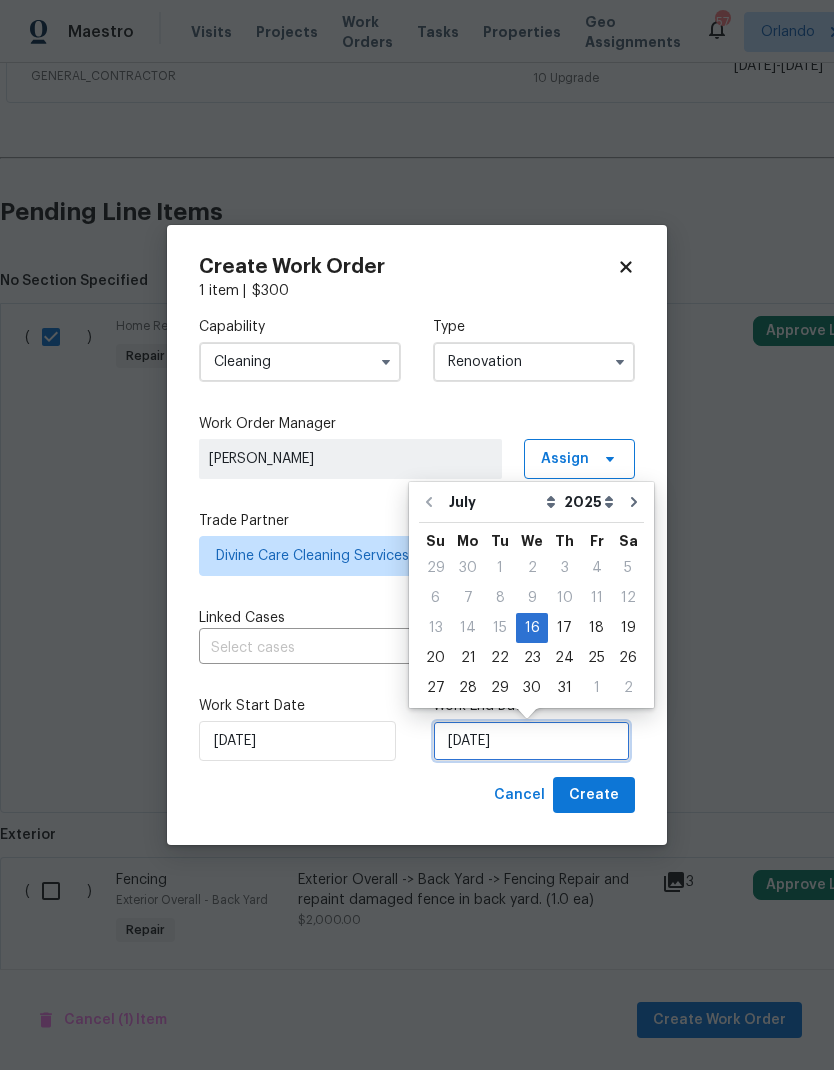 scroll, scrollTop: 15, scrollLeft: 0, axis: vertical 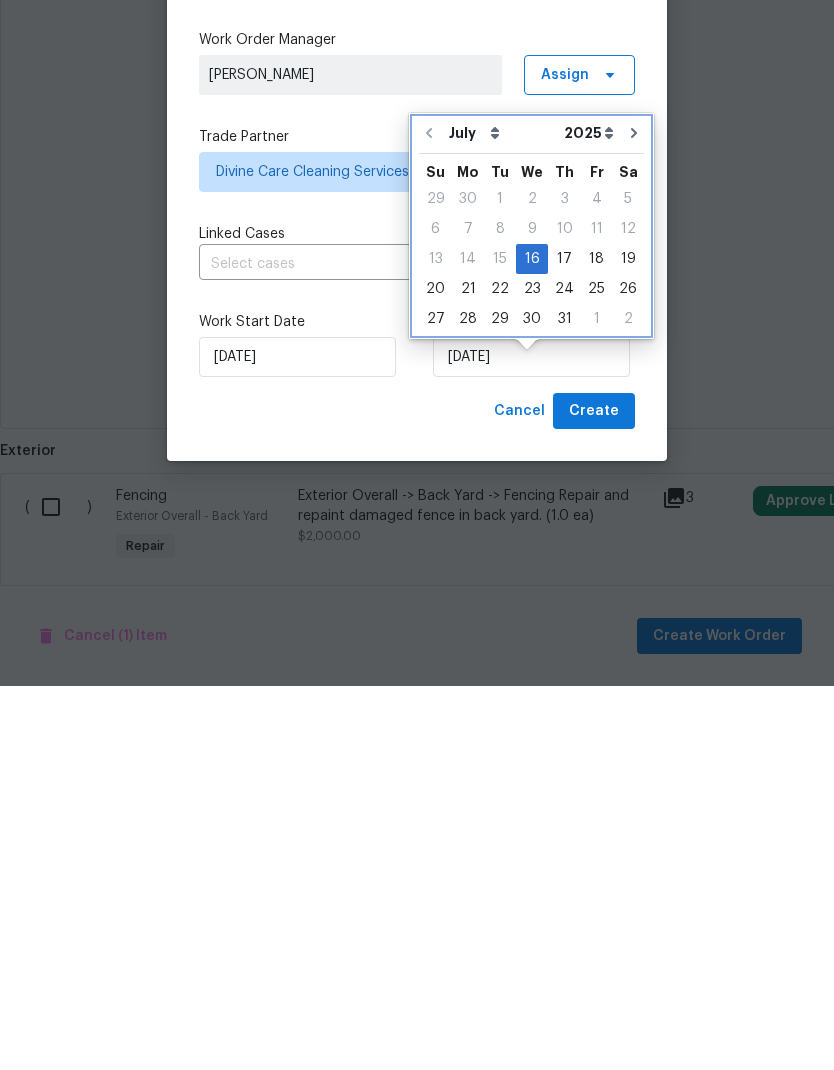 click 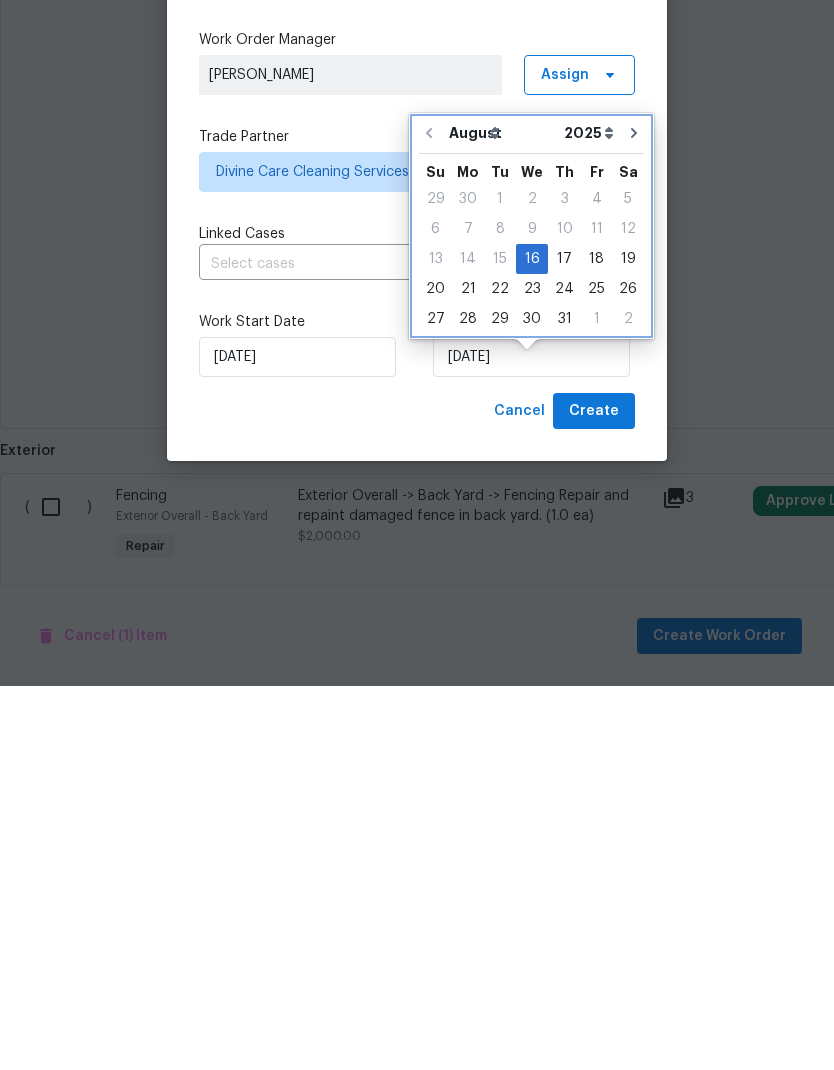 scroll, scrollTop: 80, scrollLeft: 0, axis: vertical 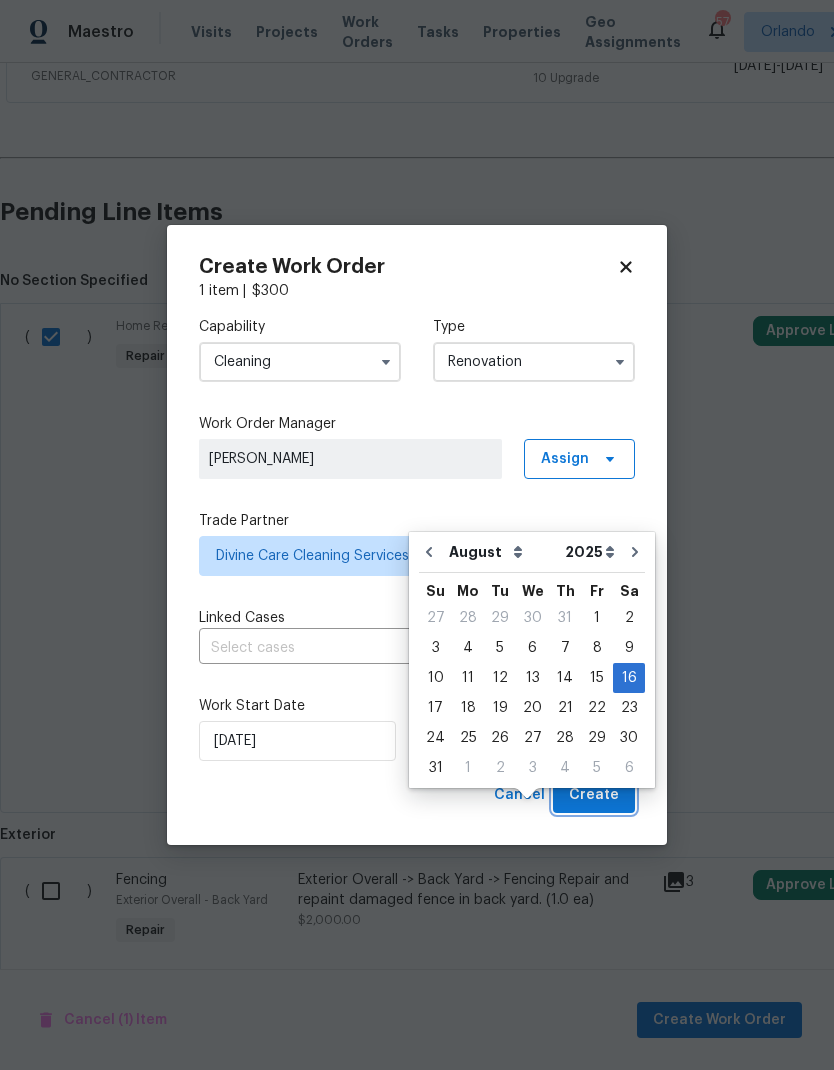 click on "Create" at bounding box center [594, 795] 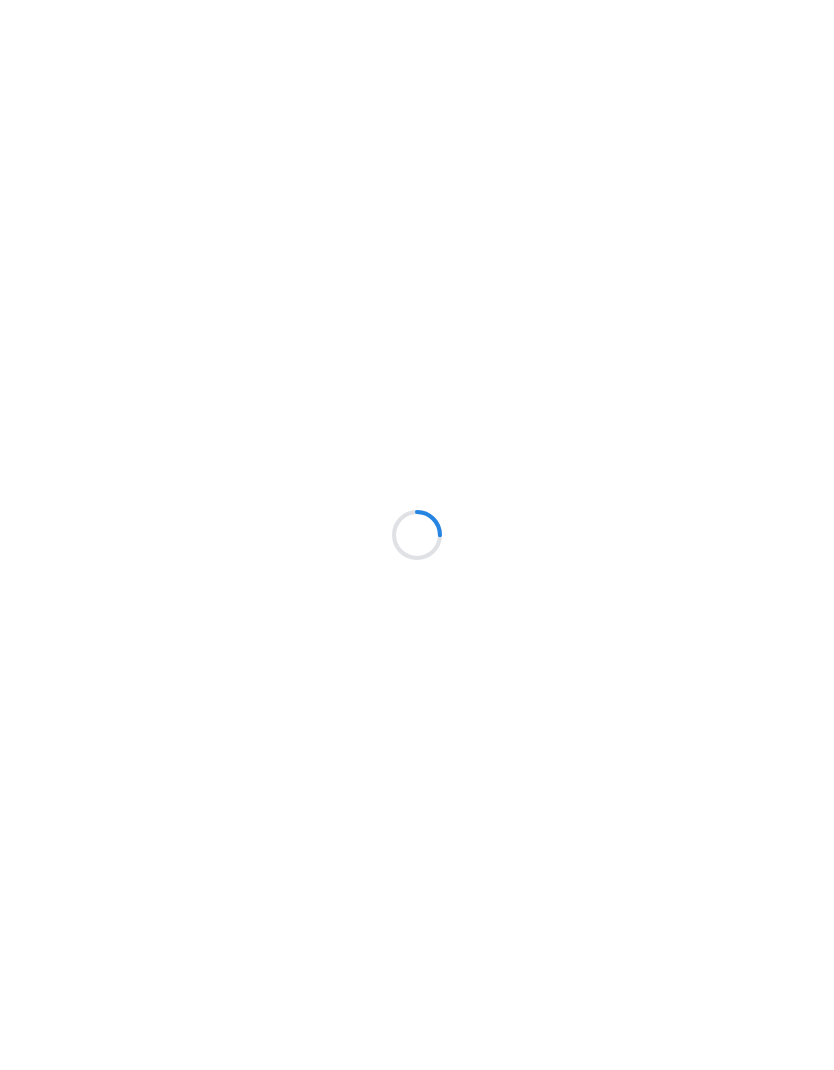 scroll, scrollTop: 0, scrollLeft: 0, axis: both 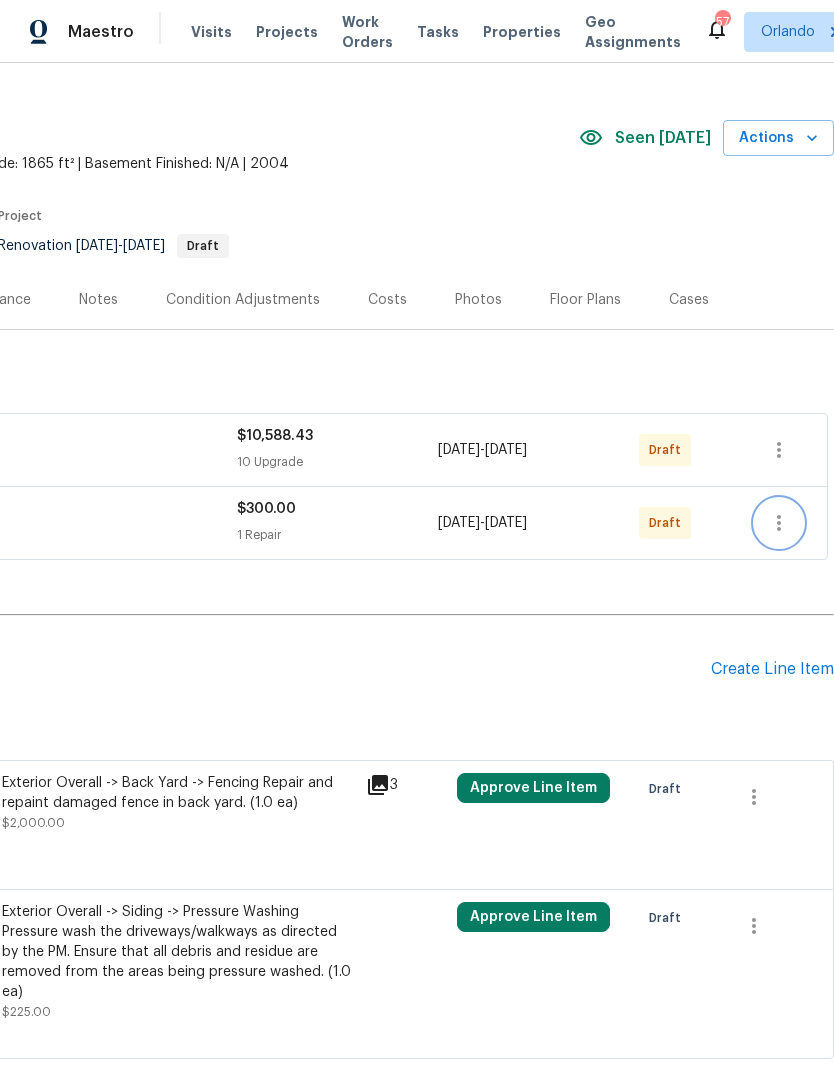 click 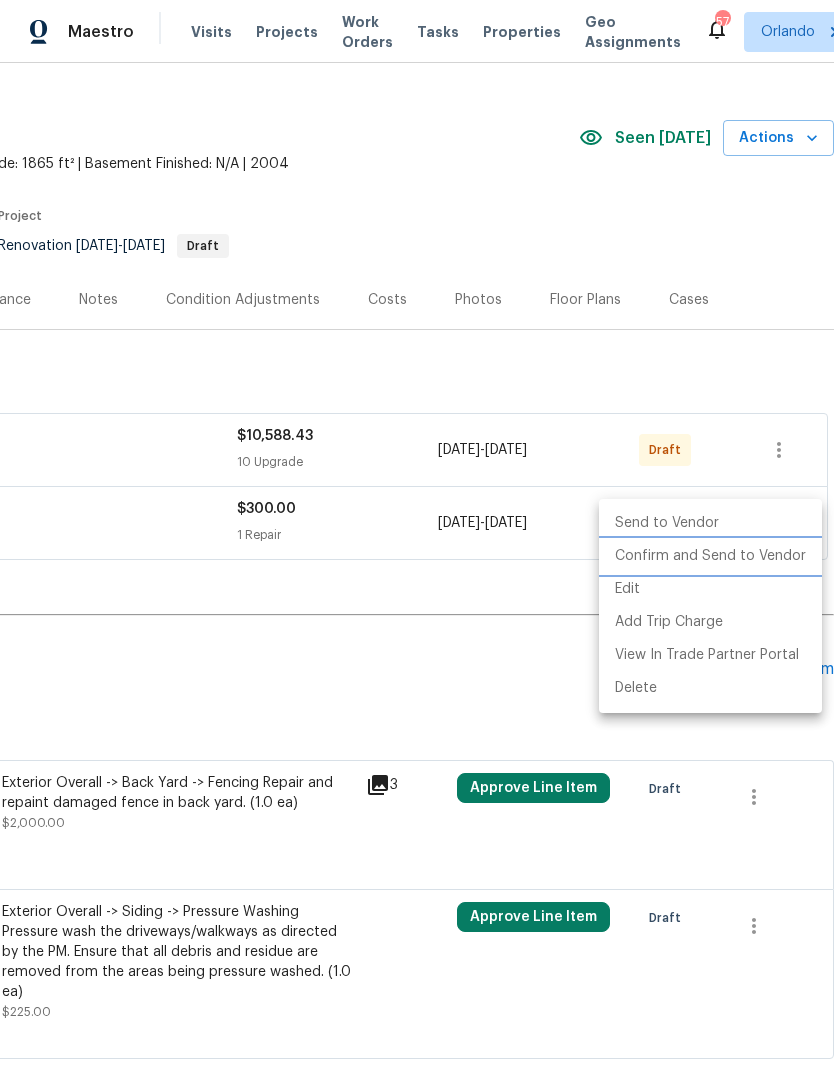 click on "Confirm and Send to Vendor" at bounding box center (710, 556) 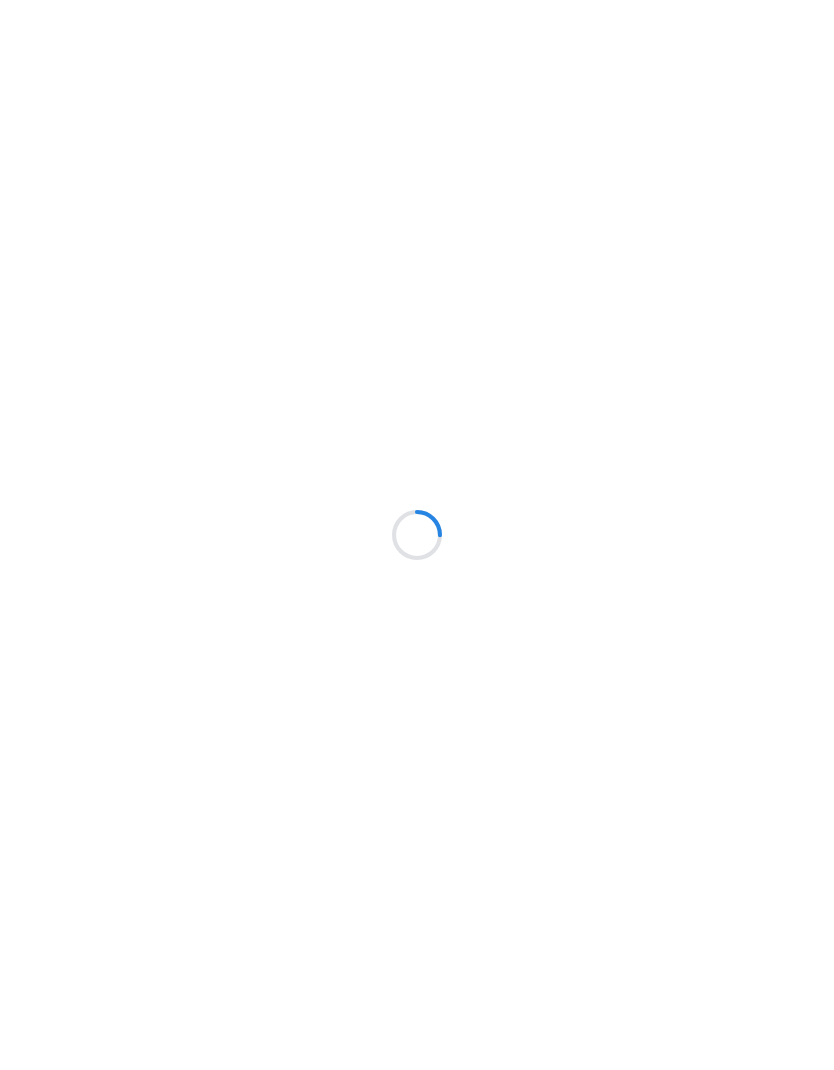 scroll, scrollTop: 0, scrollLeft: 0, axis: both 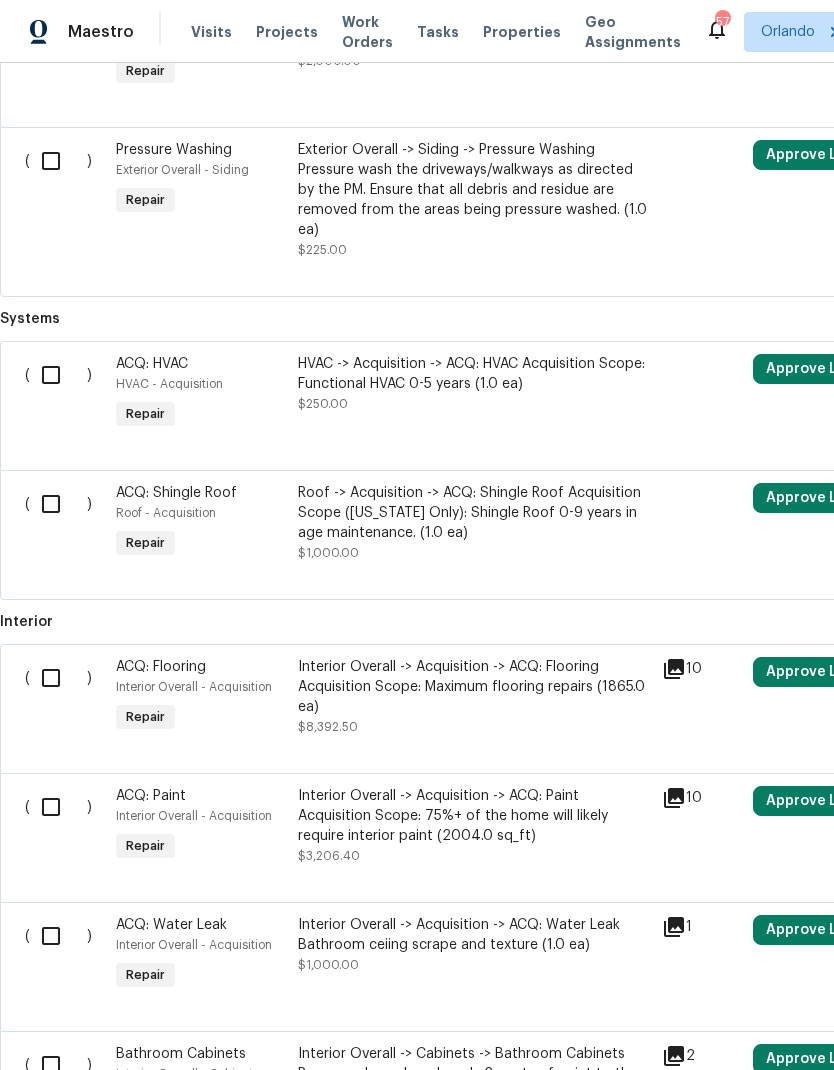 click at bounding box center [58, 375] 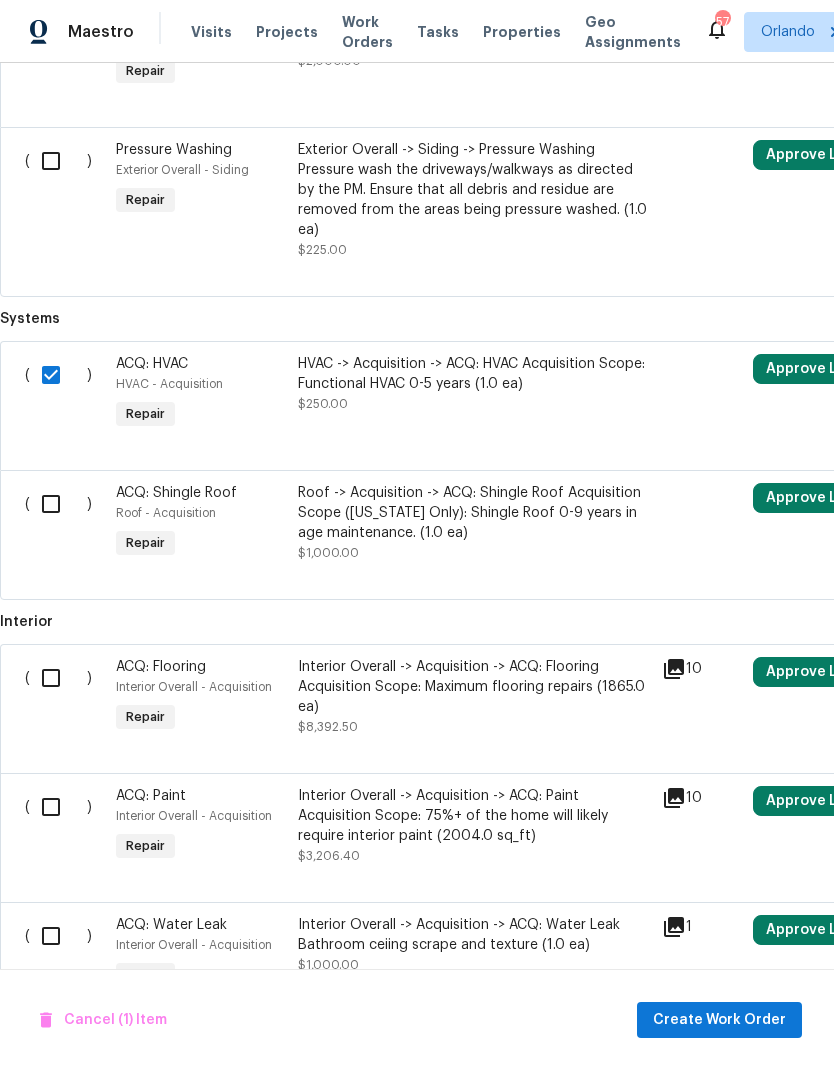click at bounding box center (58, 504) 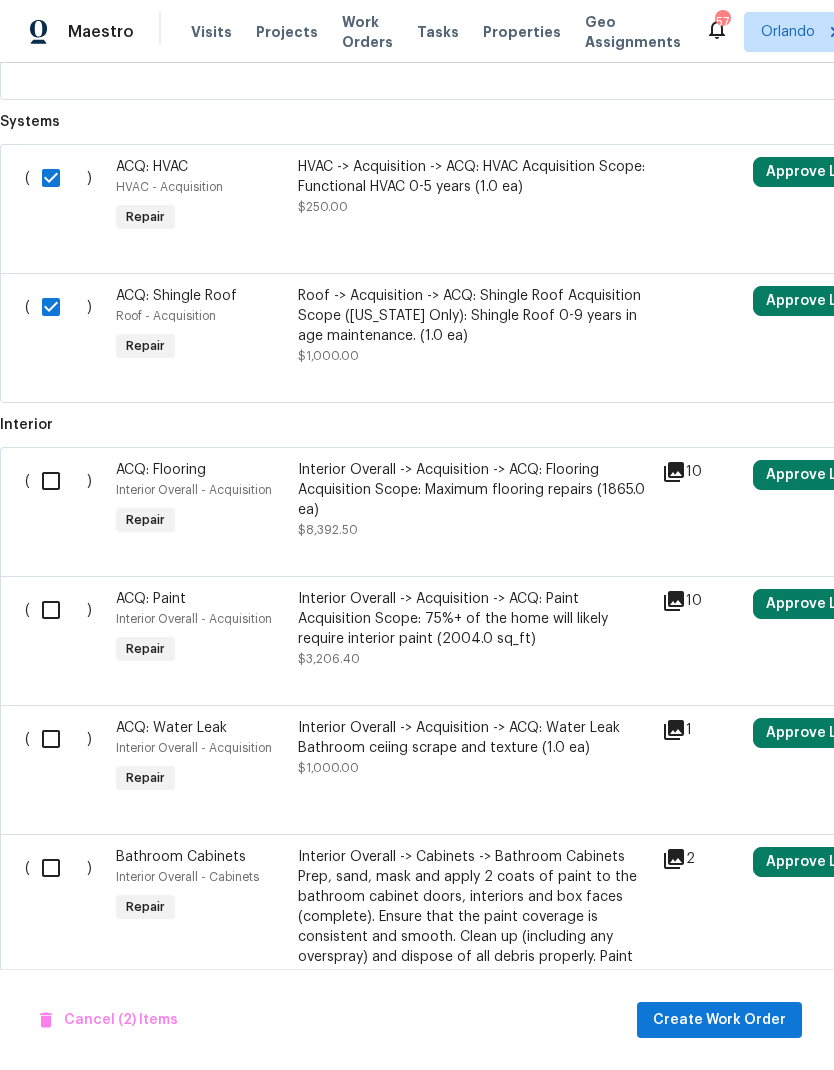 scroll, scrollTop: 993, scrollLeft: 0, axis: vertical 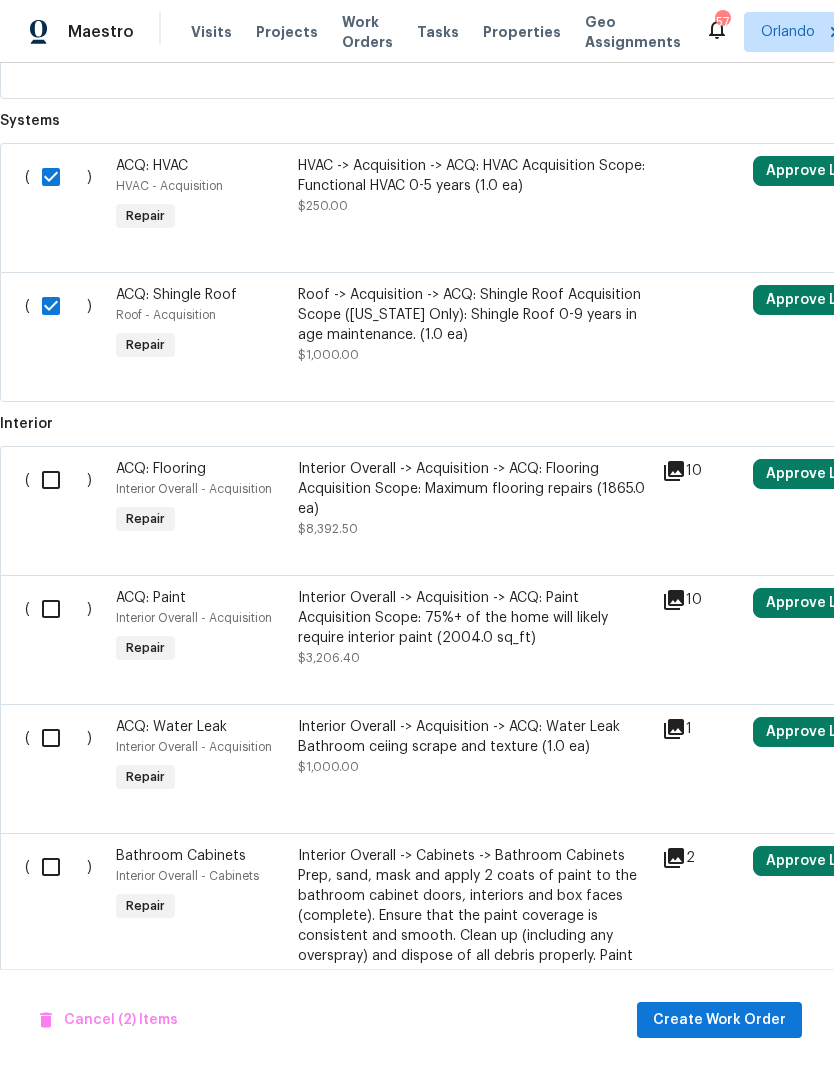 click at bounding box center (58, 480) 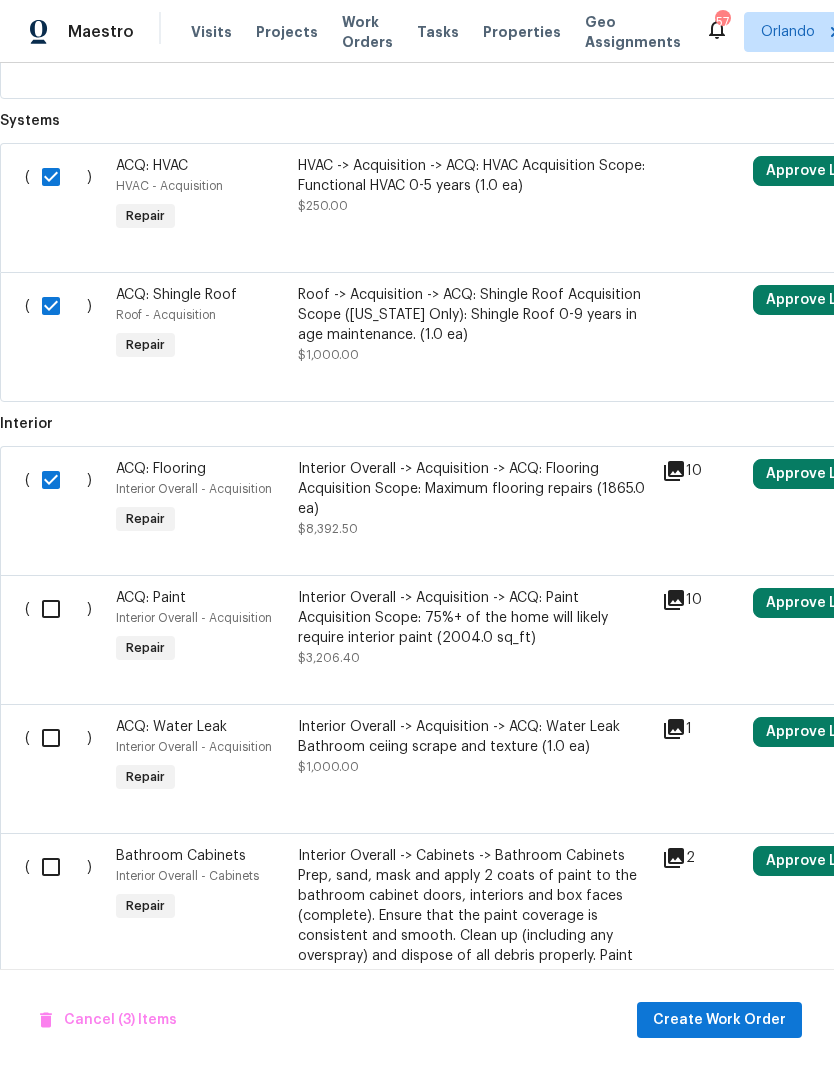 click at bounding box center [58, 609] 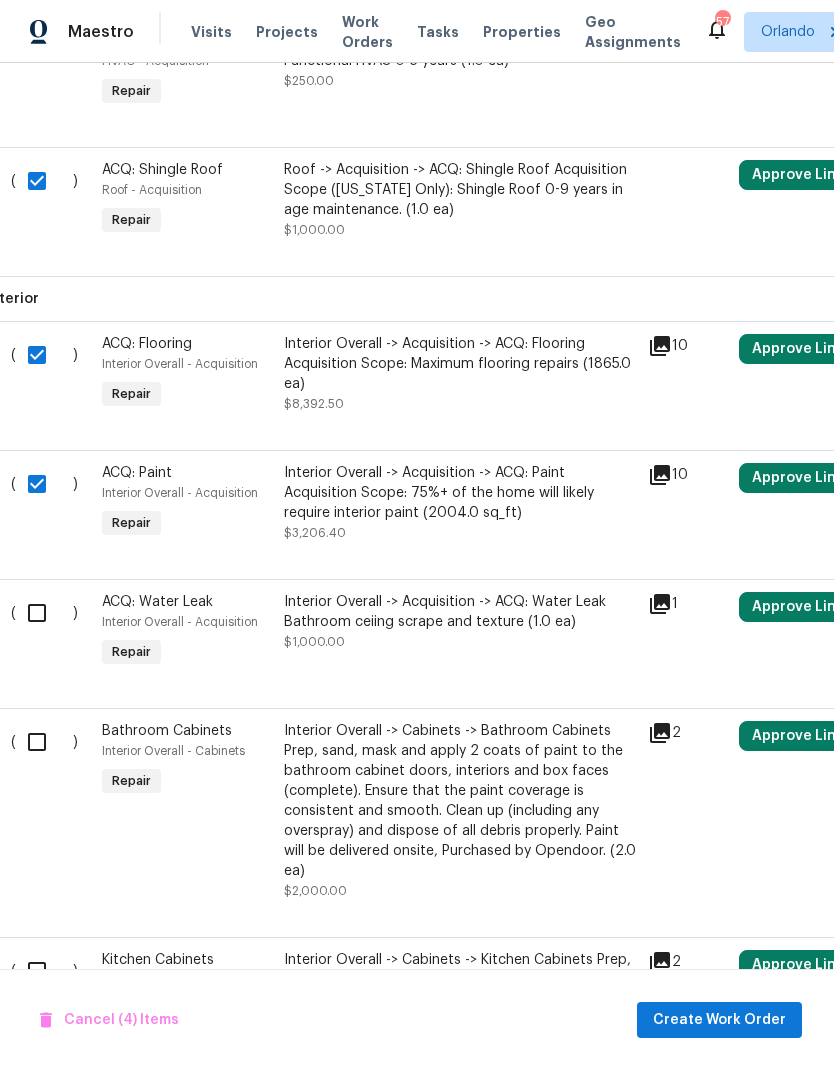 scroll, scrollTop: 1122, scrollLeft: 17, axis: both 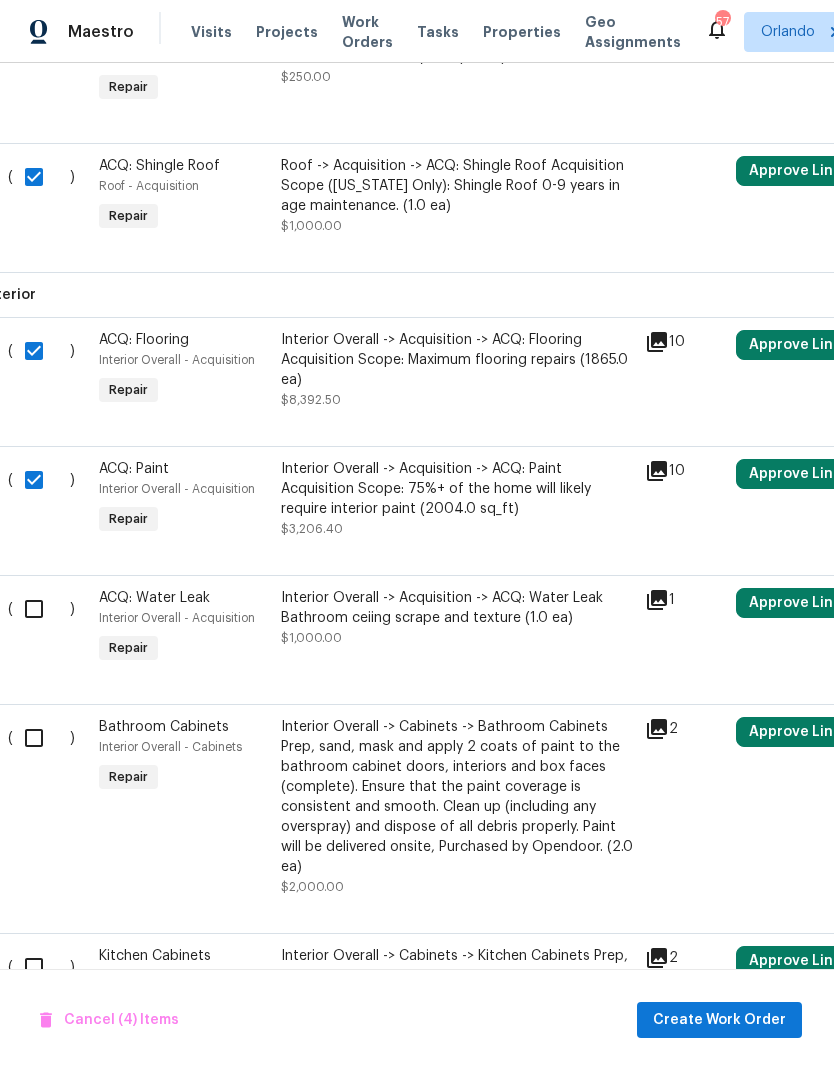 click at bounding box center [41, 609] 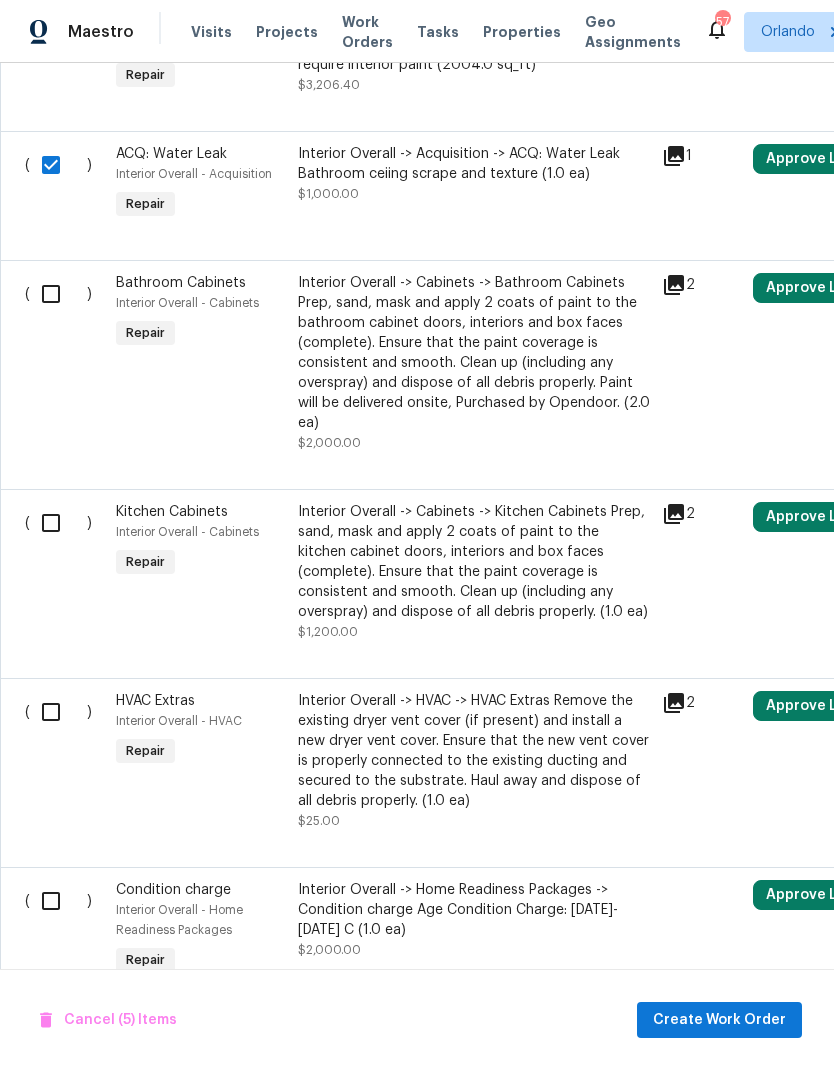 scroll, scrollTop: 1566, scrollLeft: 0, axis: vertical 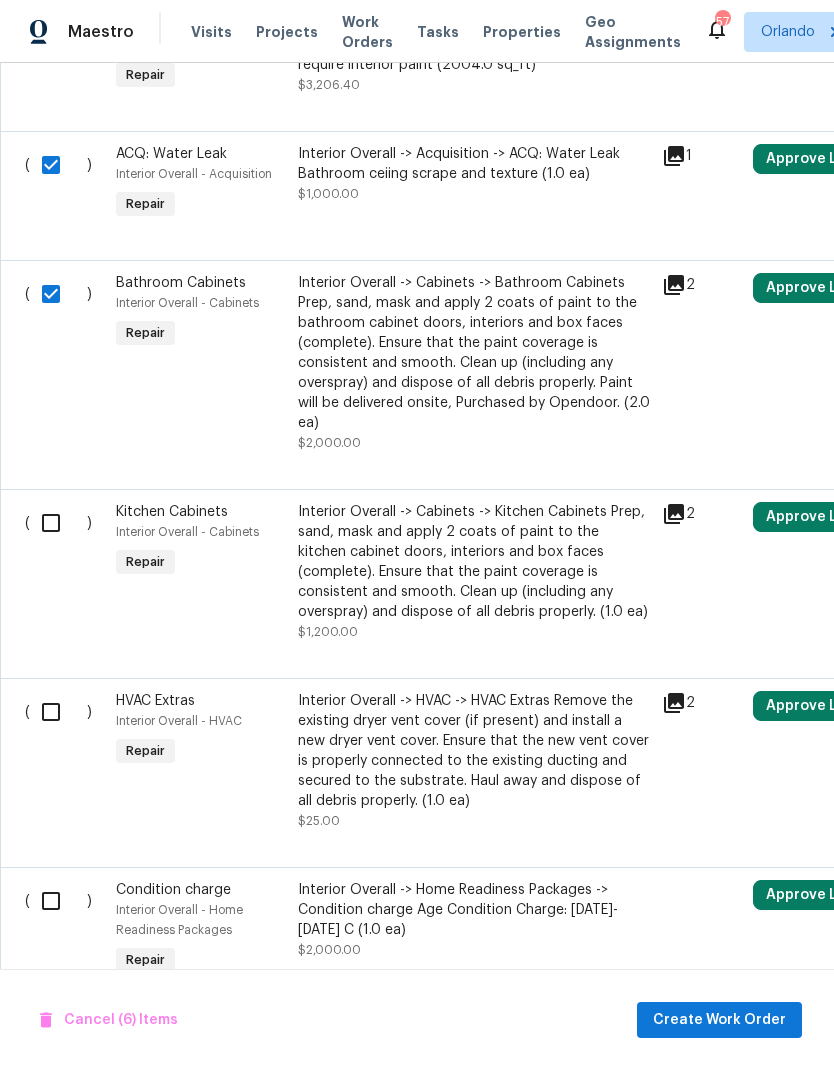 click at bounding box center (58, 523) 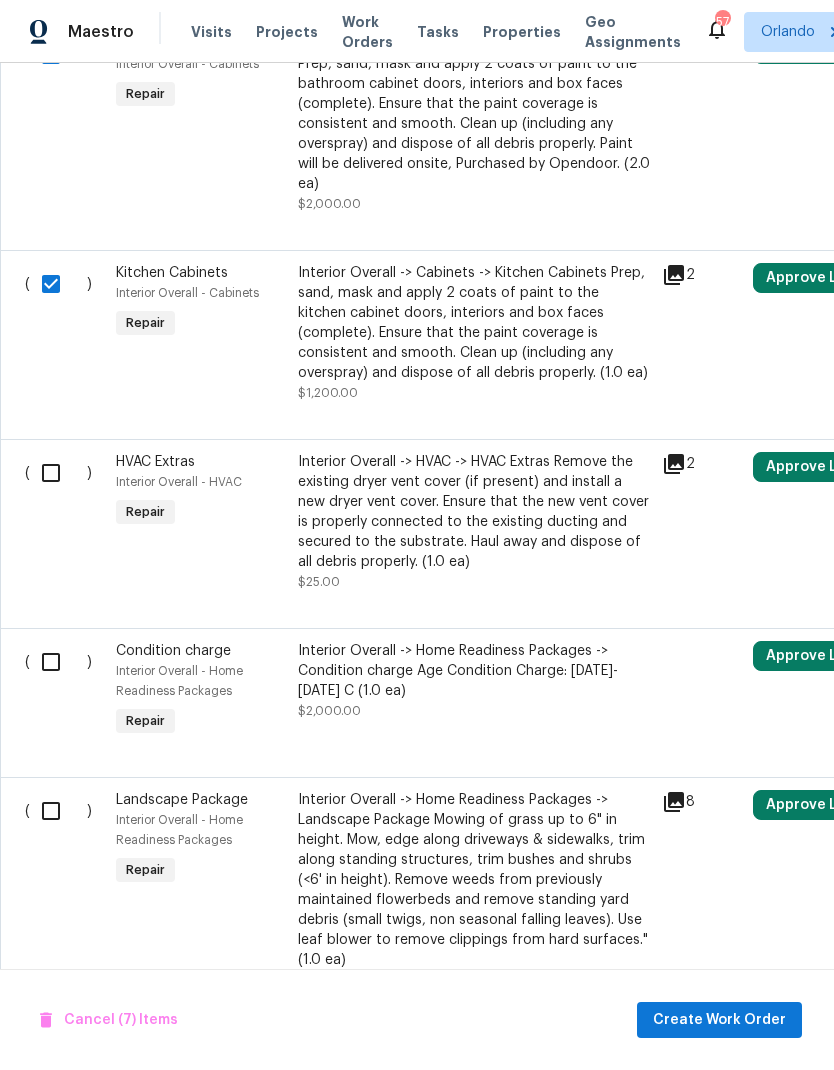 scroll, scrollTop: 1805, scrollLeft: 0, axis: vertical 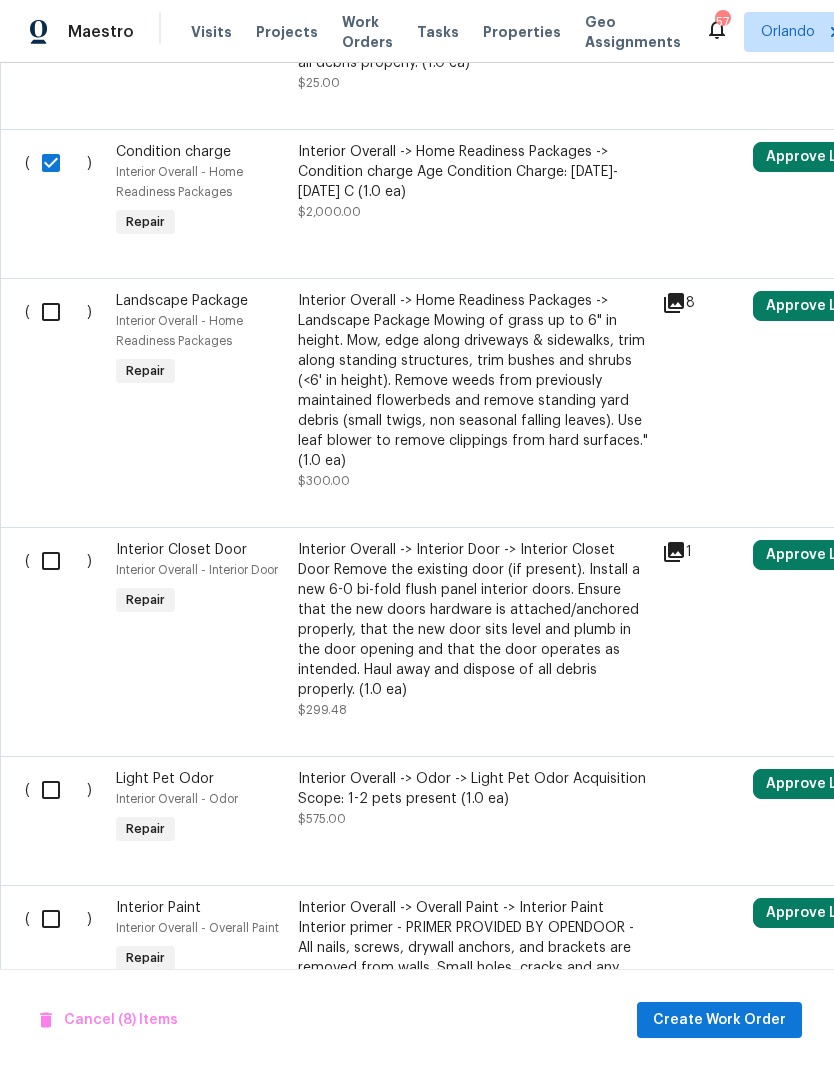 click at bounding box center (58, 790) 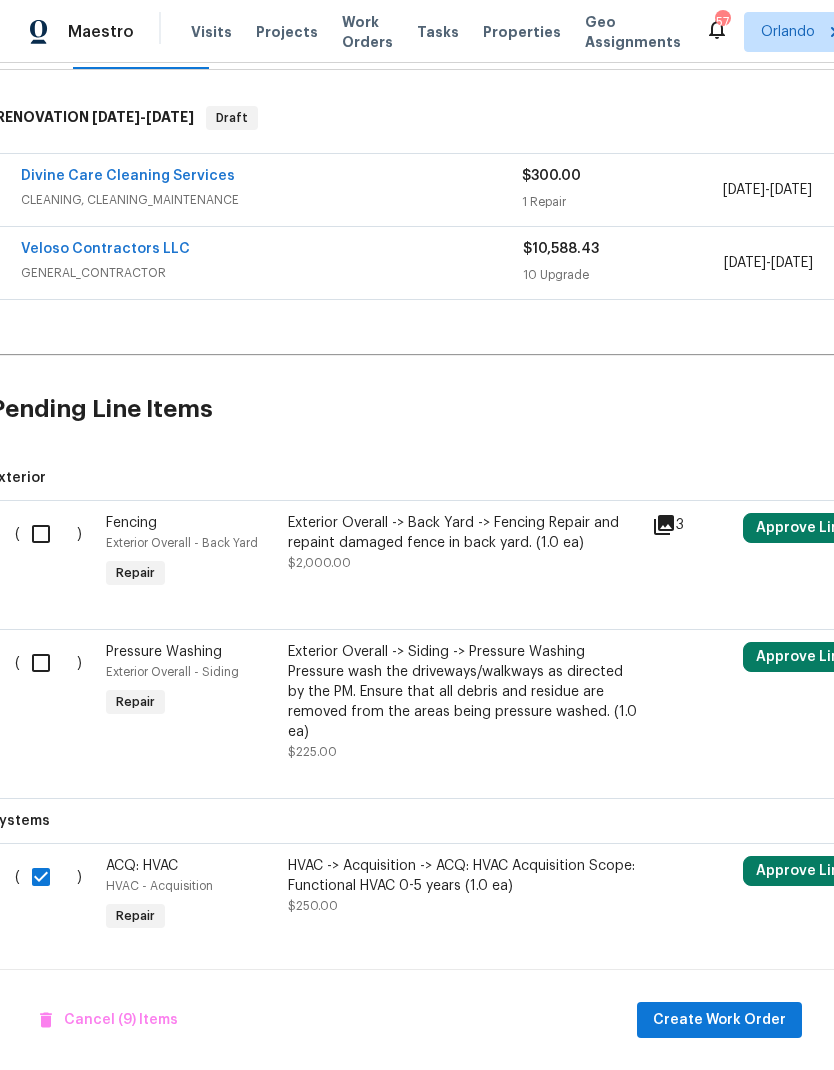scroll, scrollTop: 294, scrollLeft: 10, axis: both 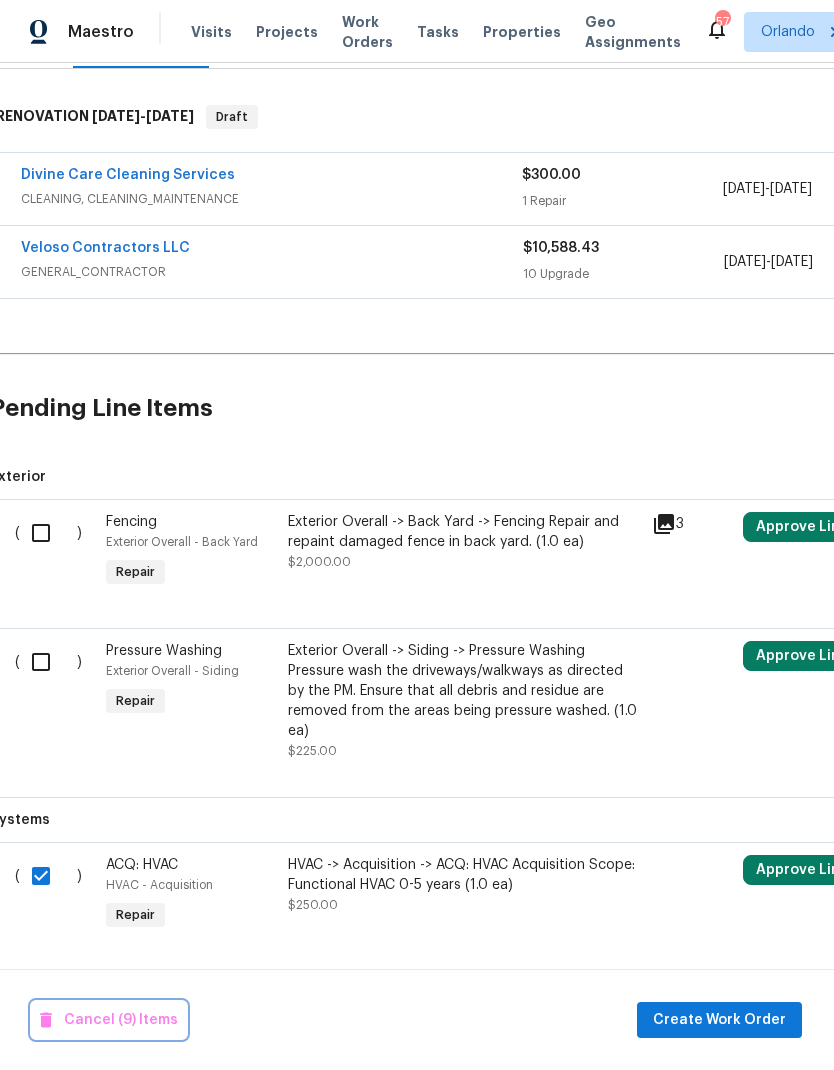click on "Cancel (9) Items" at bounding box center [109, 1020] 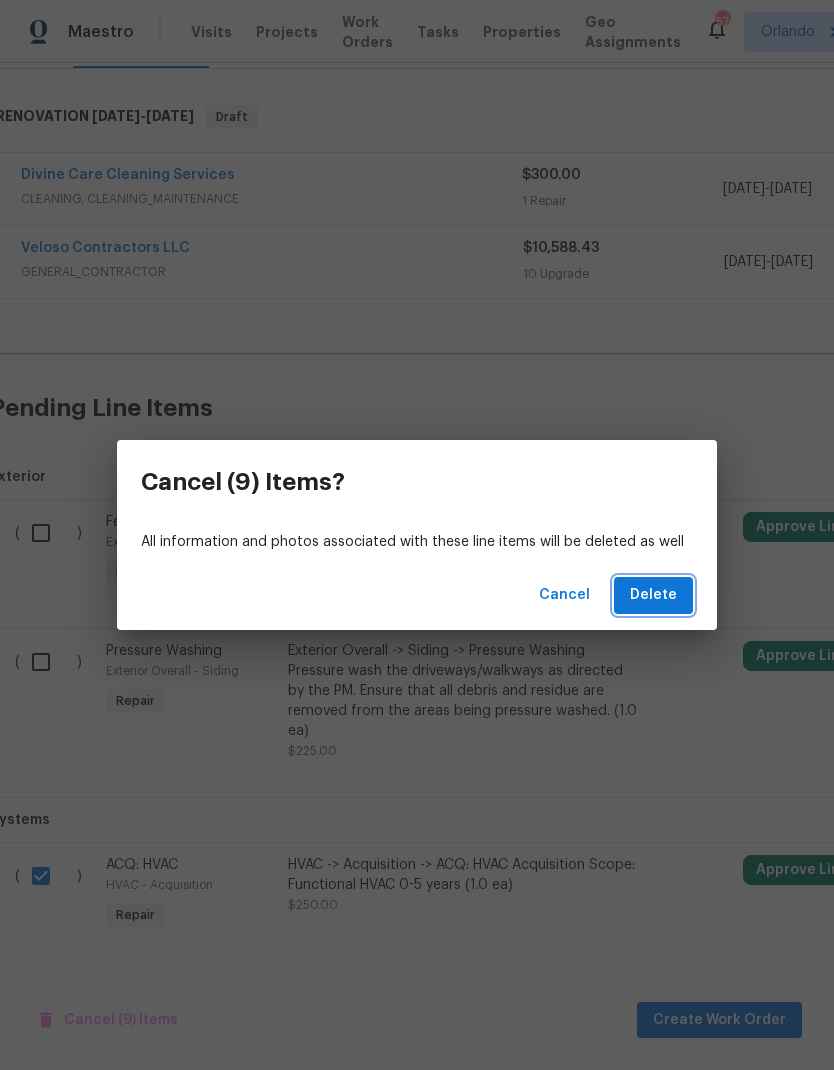 click on "Delete" at bounding box center (653, 595) 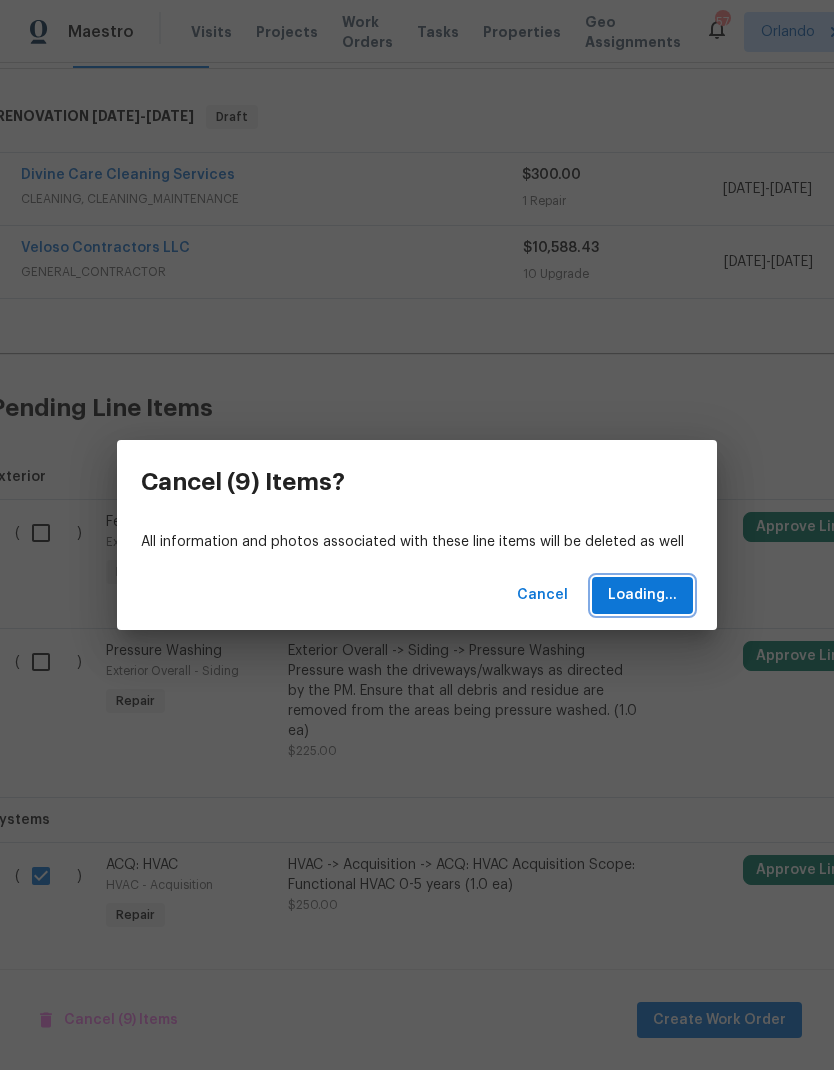scroll, scrollTop: 111, scrollLeft: 10, axis: both 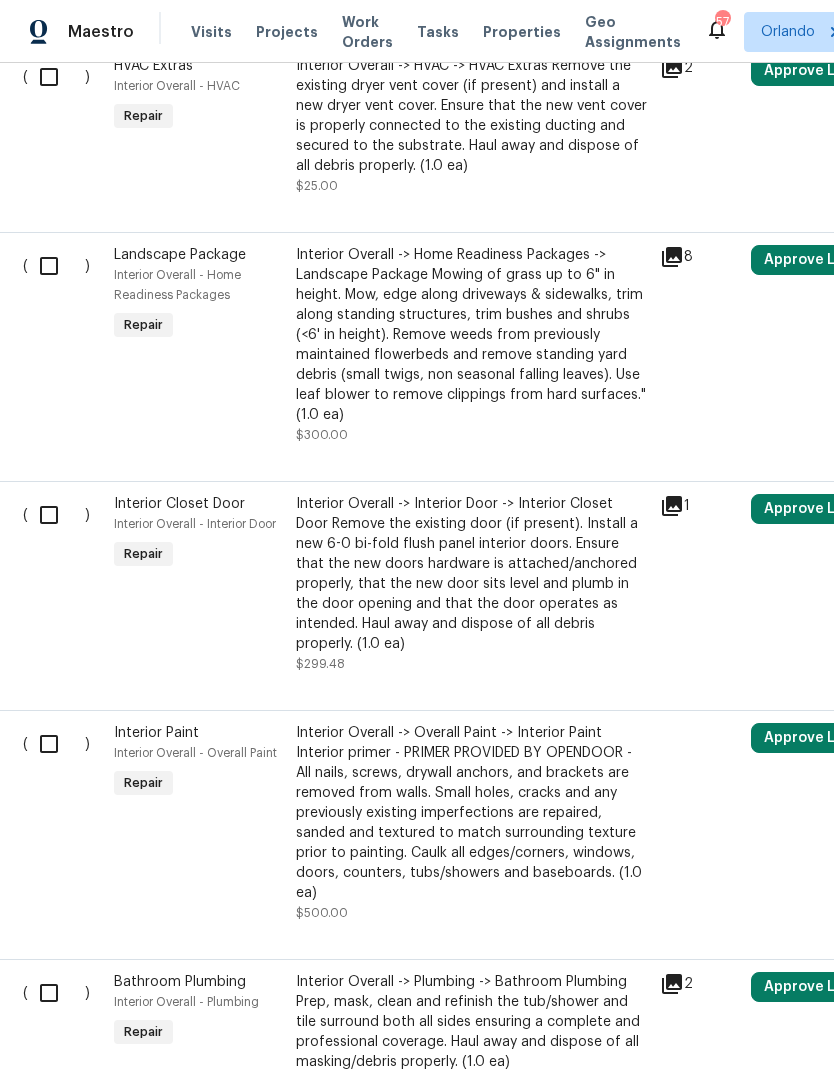click at bounding box center (56, 266) 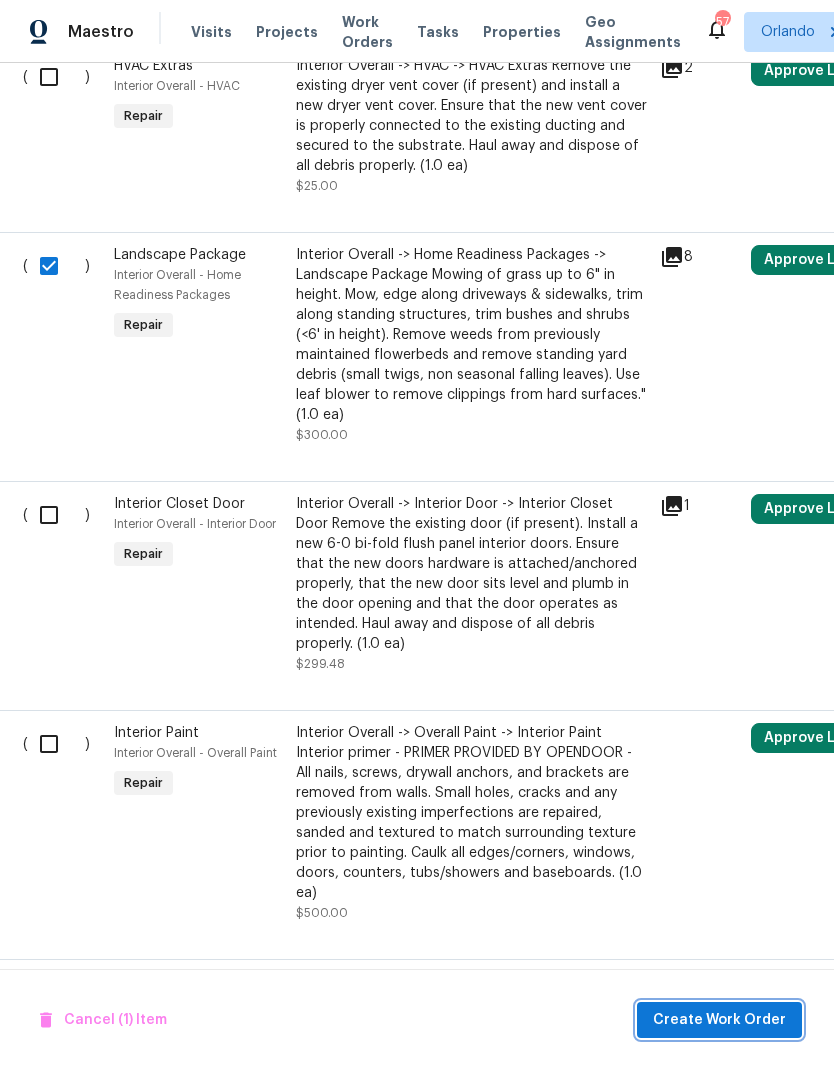 click on "Create Work Order" at bounding box center [719, 1020] 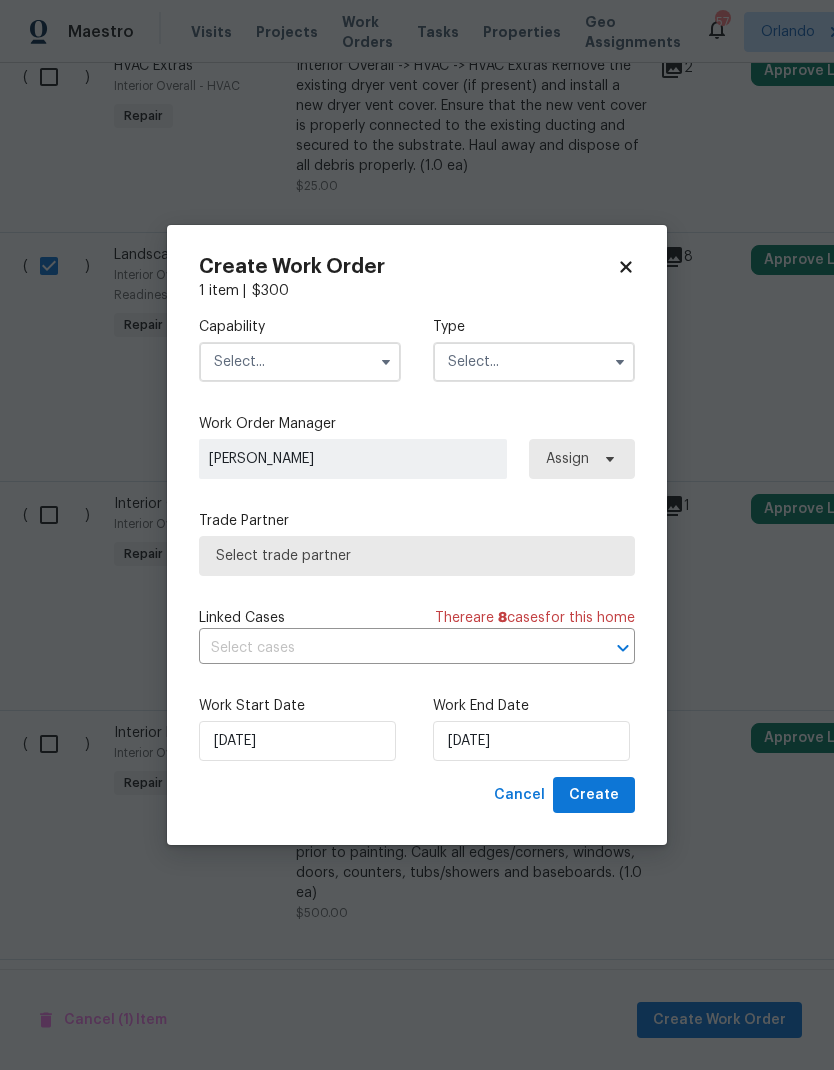 click at bounding box center [300, 362] 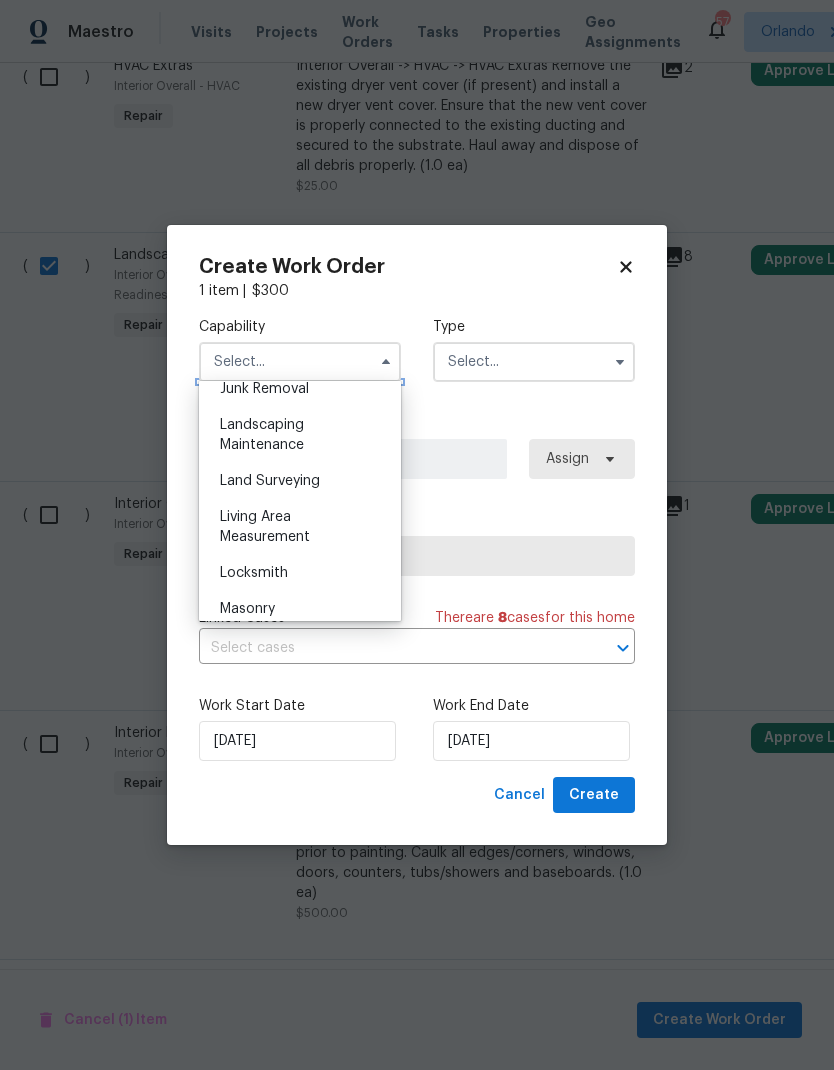 scroll, scrollTop: 1294, scrollLeft: 0, axis: vertical 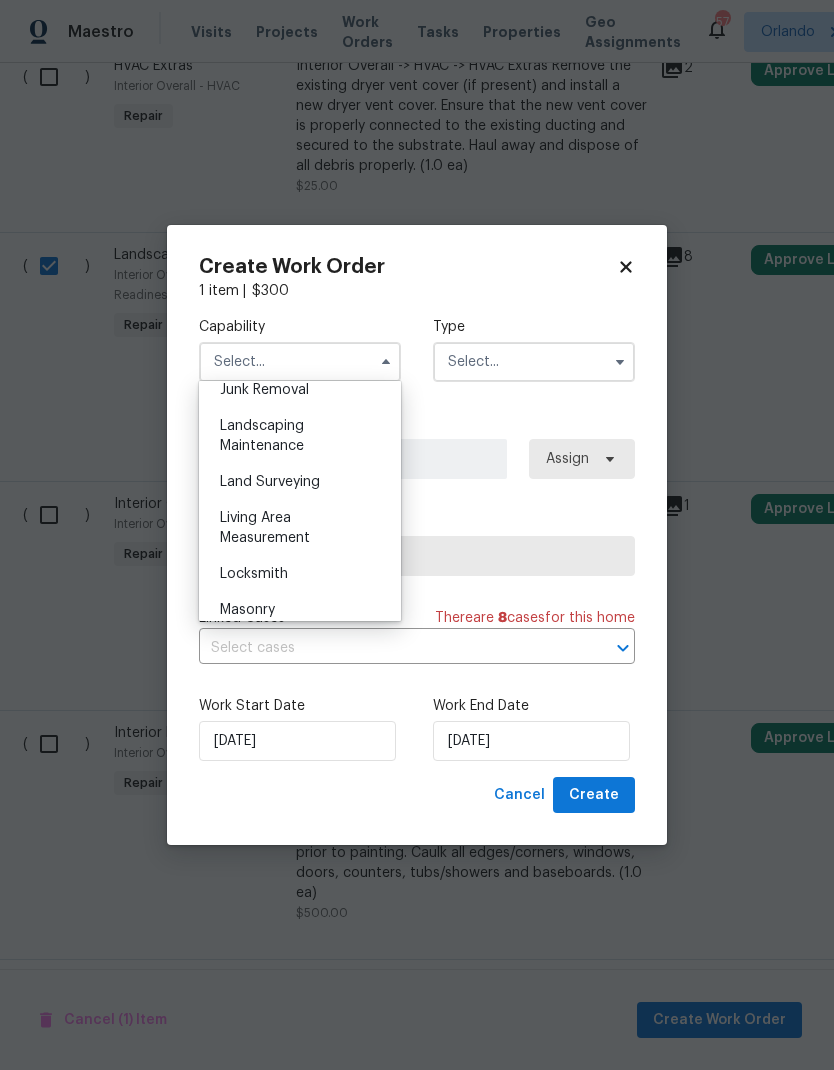 click on "Landscaping Maintenance" at bounding box center [300, 436] 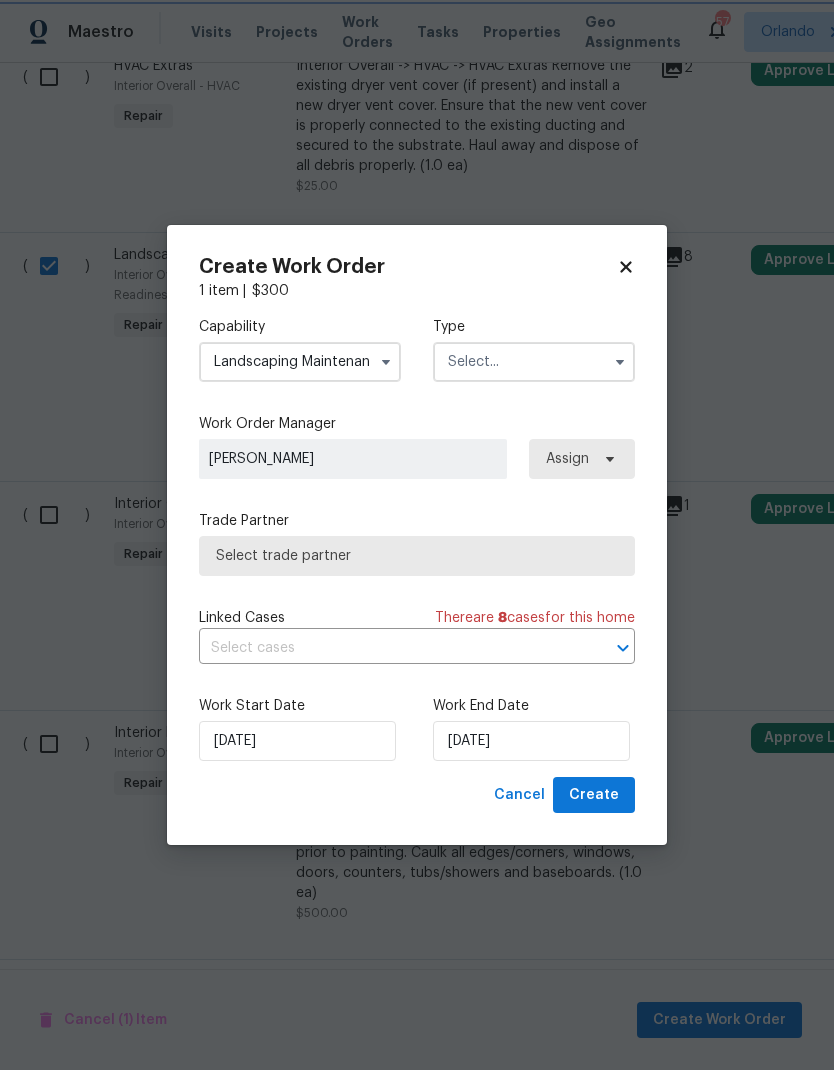 type on "Landscaping Maintenance" 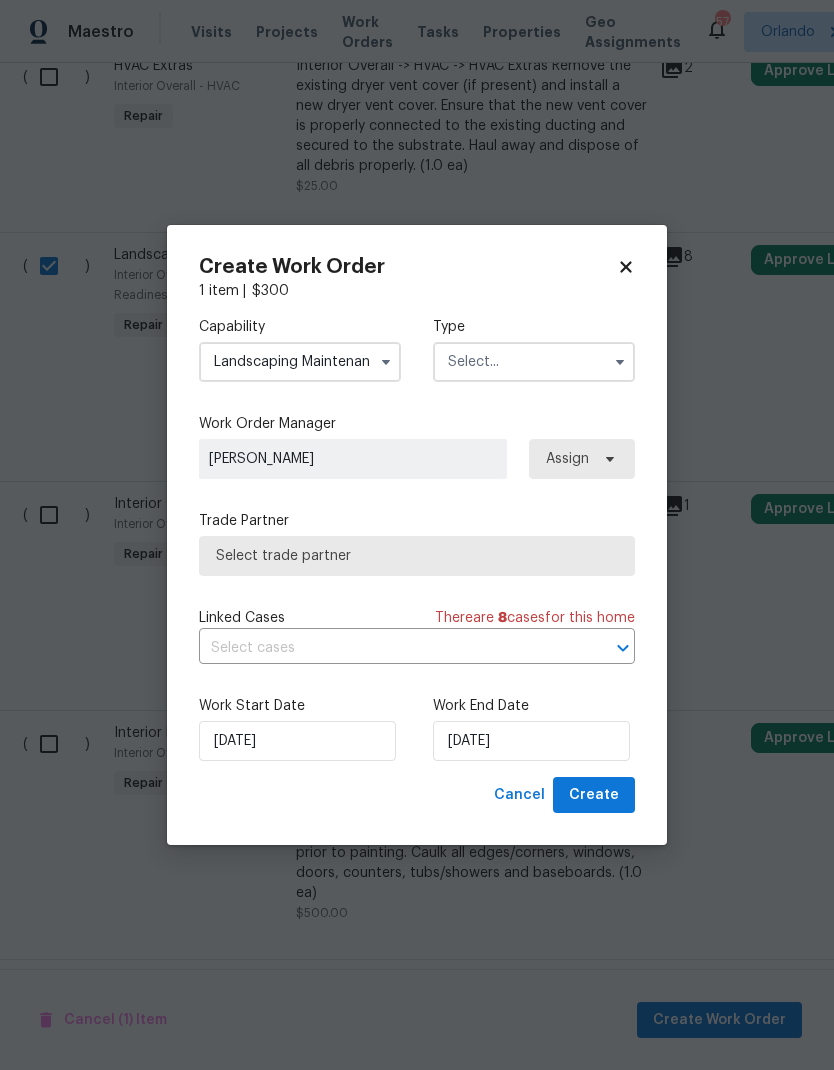click at bounding box center [534, 362] 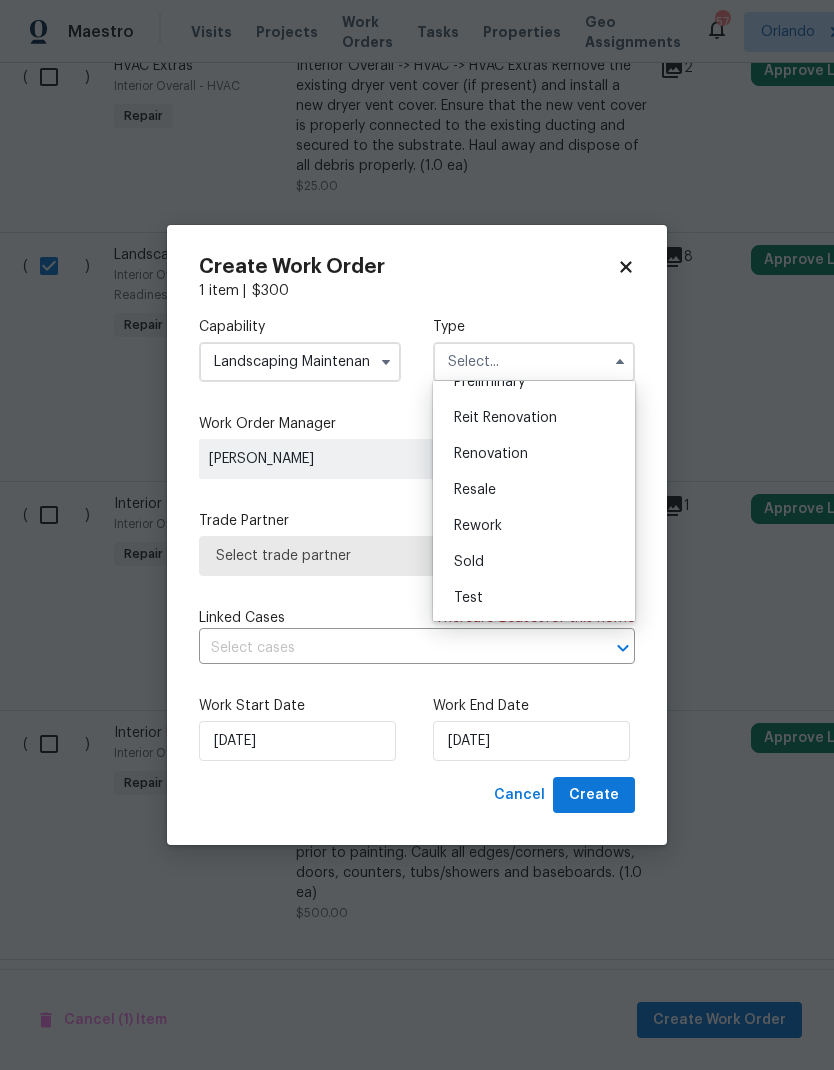 scroll, scrollTop: 454, scrollLeft: 0, axis: vertical 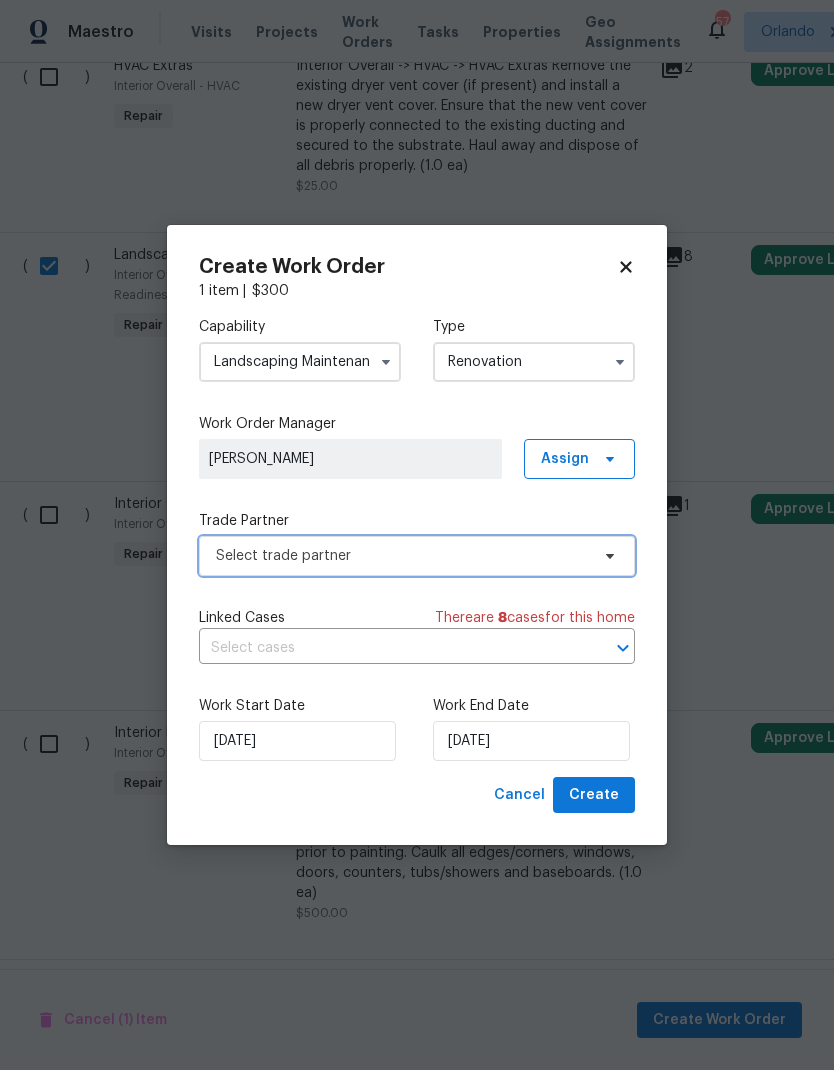 click on "Select trade partner" at bounding box center (417, 556) 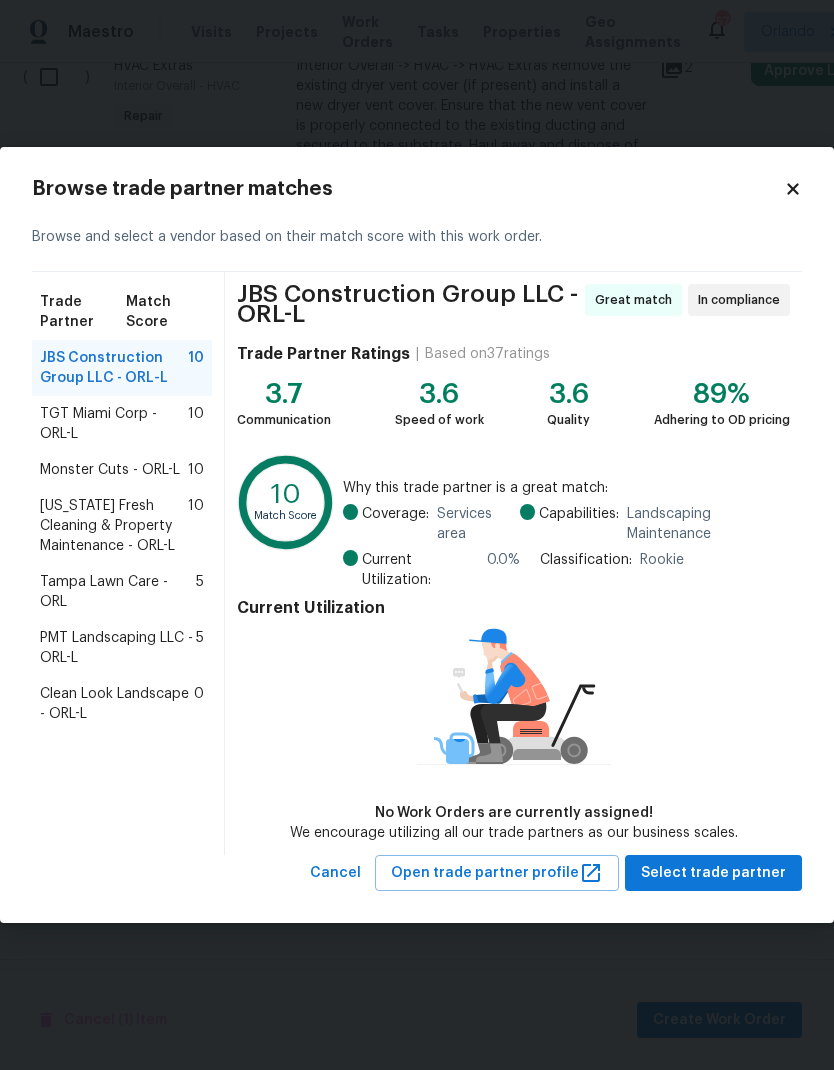 click on "PMT Landscaping LLC - ORL-L" at bounding box center (118, 648) 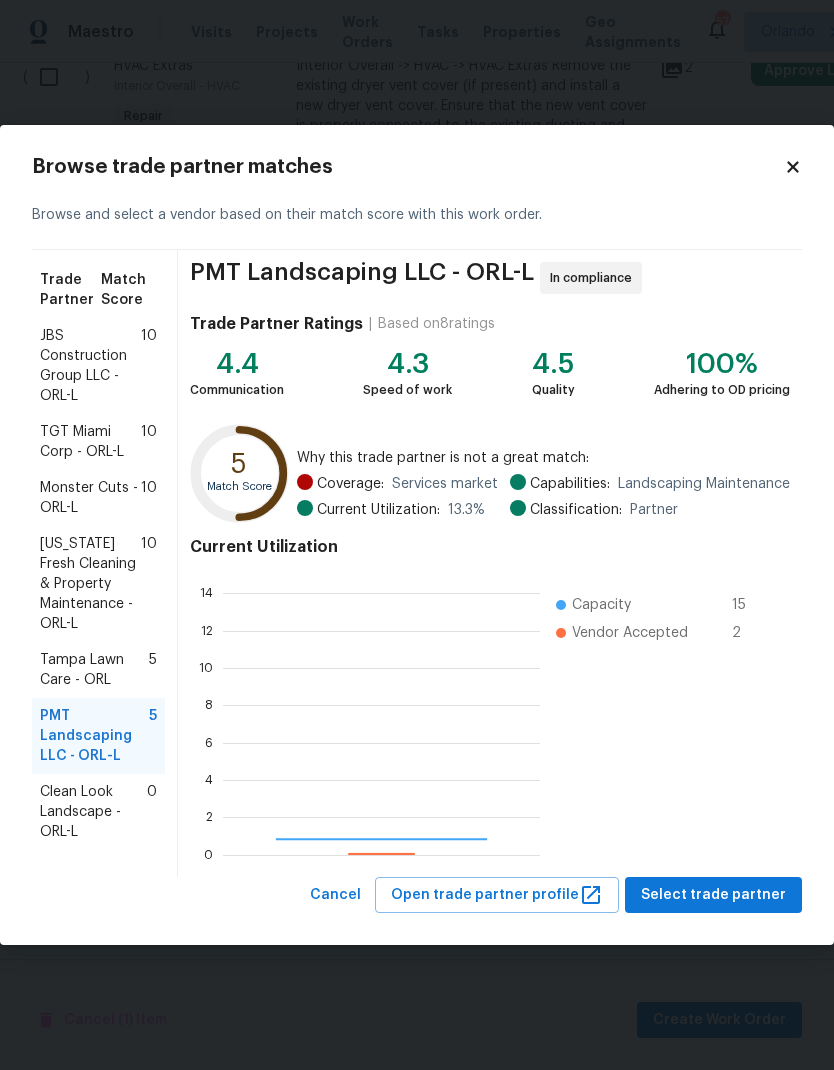 scroll, scrollTop: 2, scrollLeft: 2, axis: both 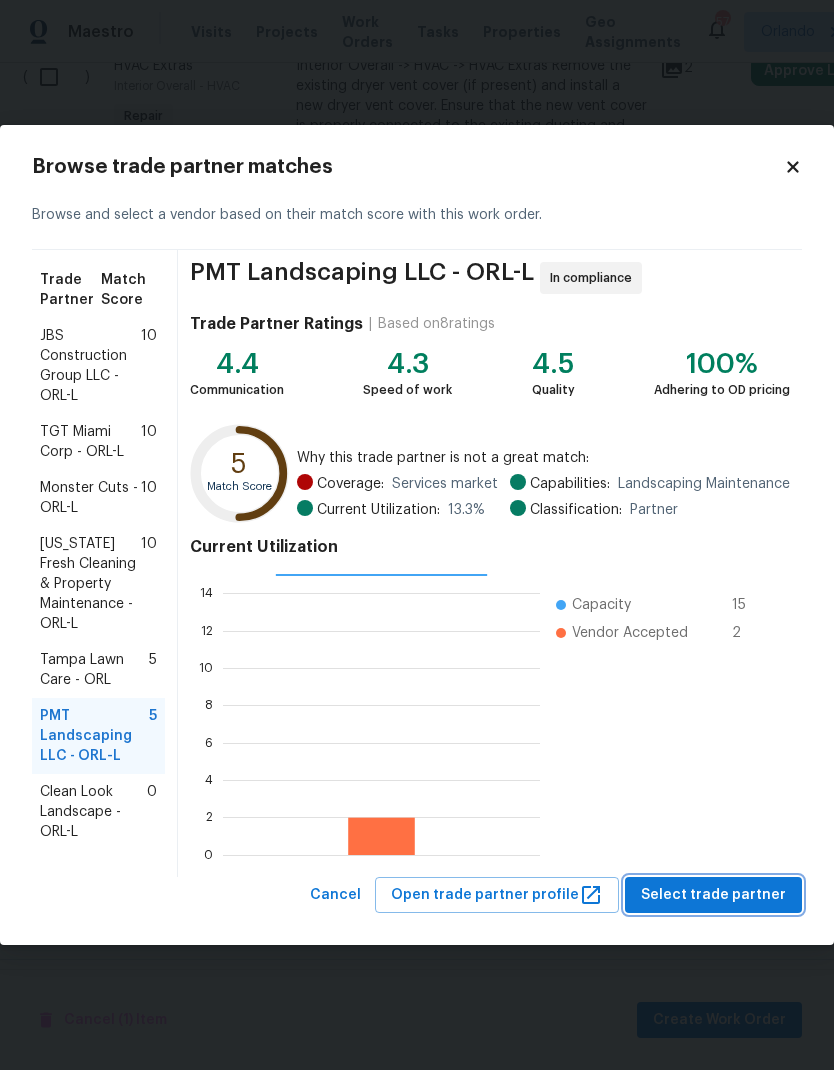 click on "Select trade partner" at bounding box center [713, 895] 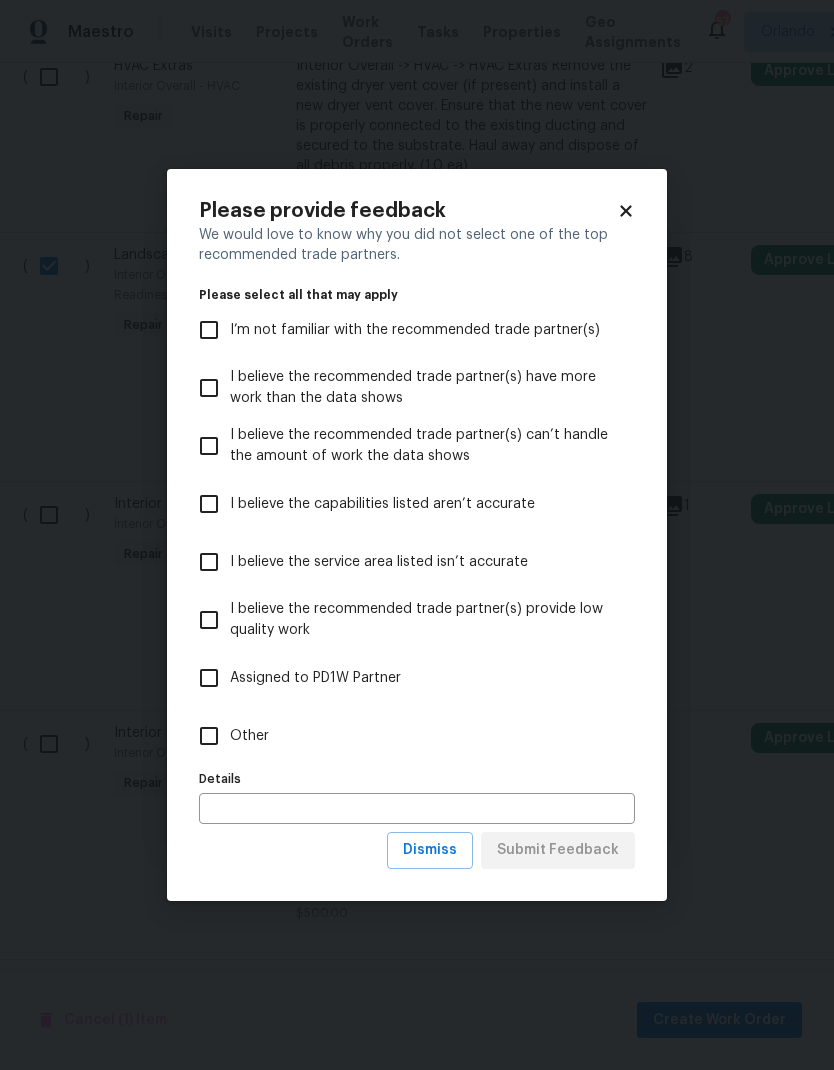 click on "Other" at bounding box center (209, 736) 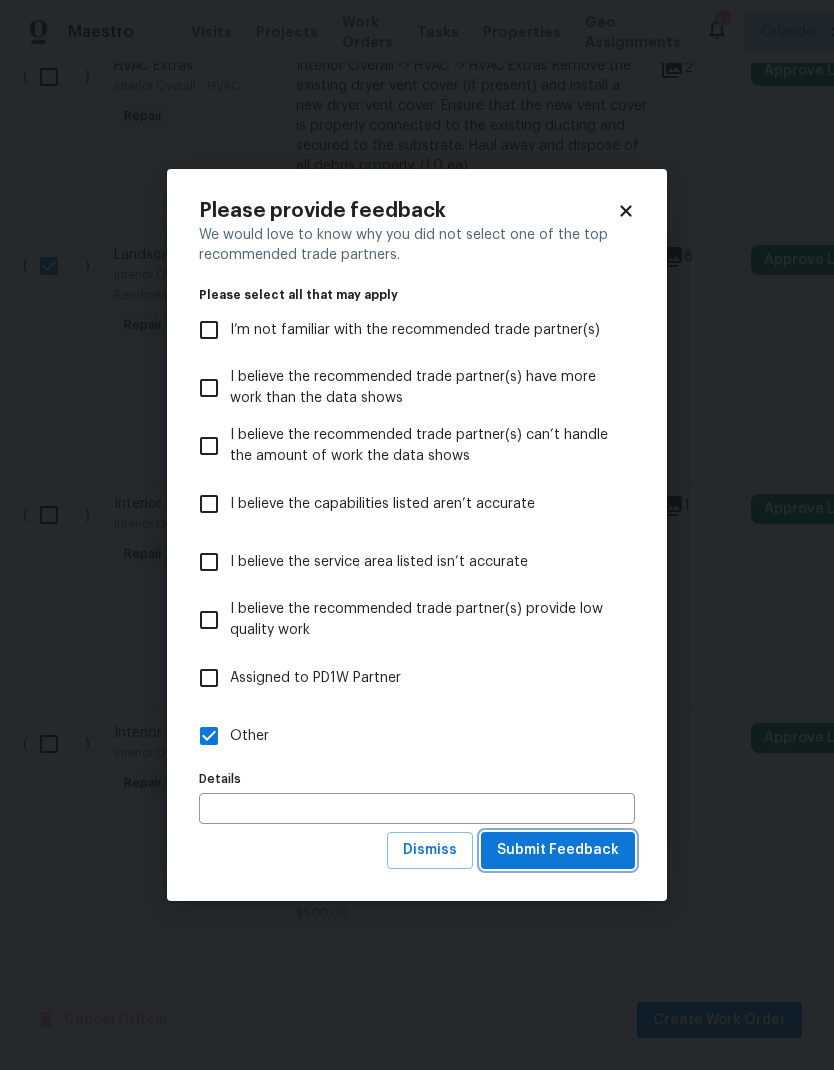 click on "Submit Feedback" at bounding box center [558, 850] 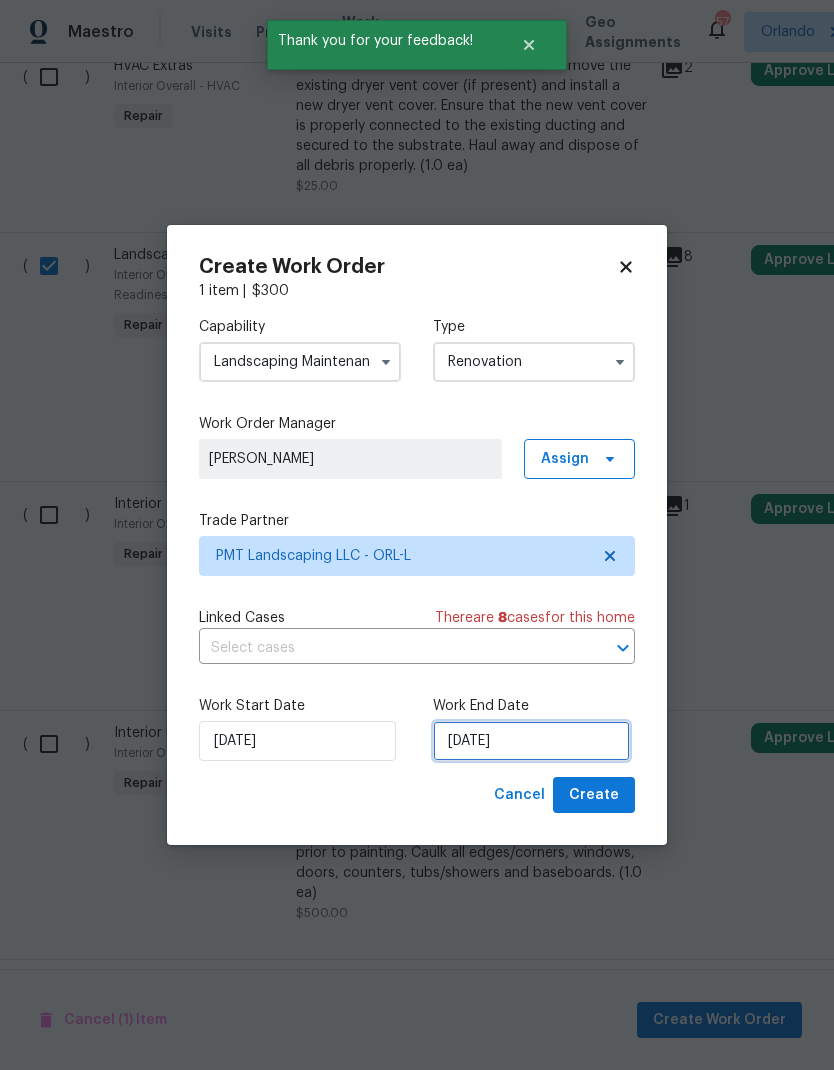 click on "[DATE]" at bounding box center [531, 741] 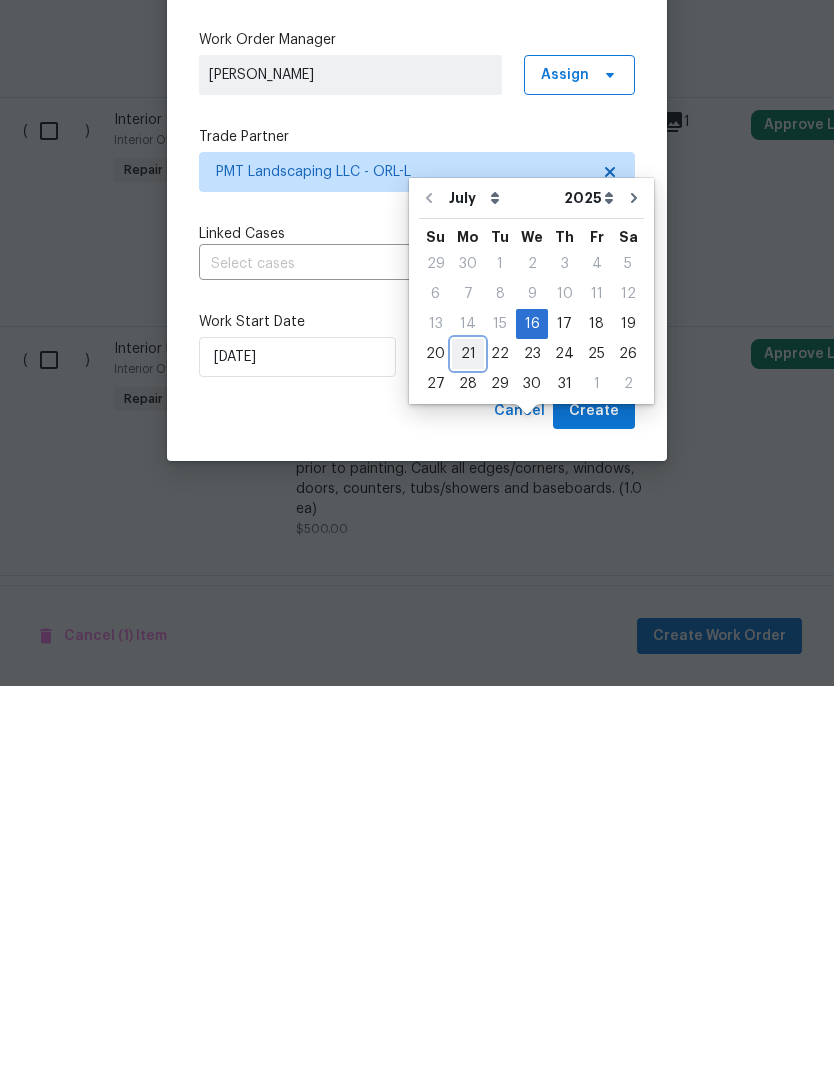 click on "21" at bounding box center (468, 738) 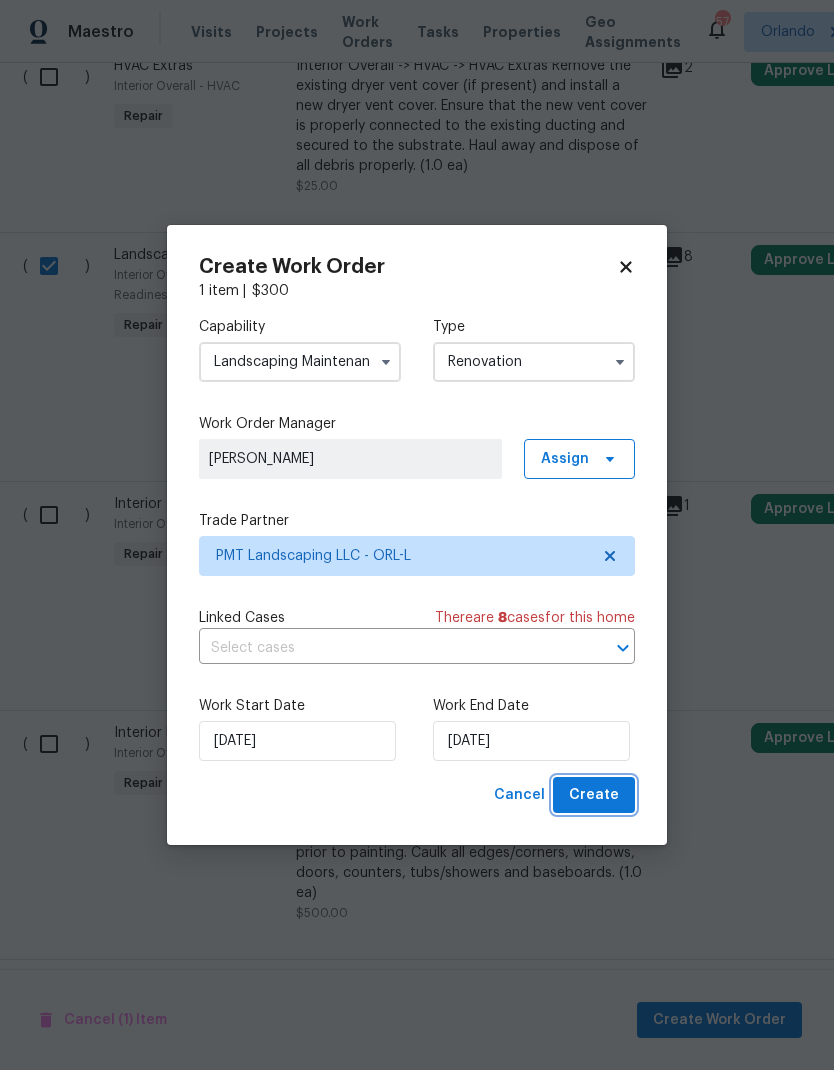 click on "Create" at bounding box center (594, 795) 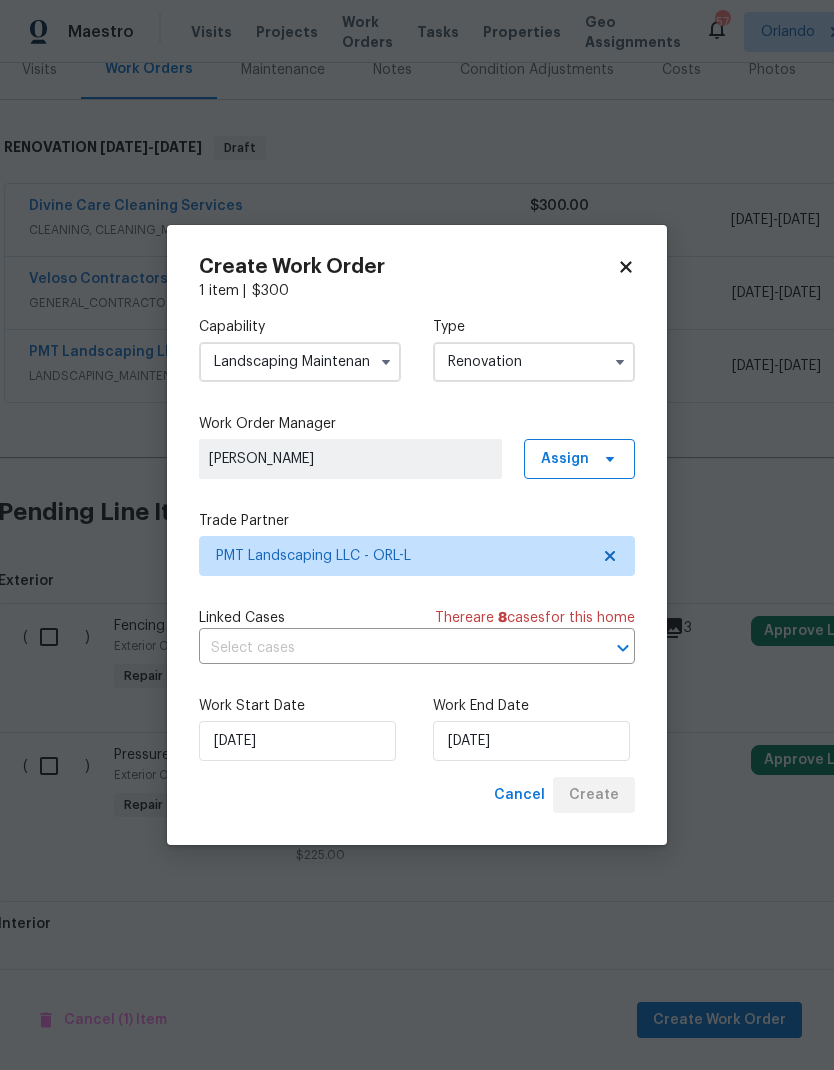 scroll, scrollTop: 184, scrollLeft: 2, axis: both 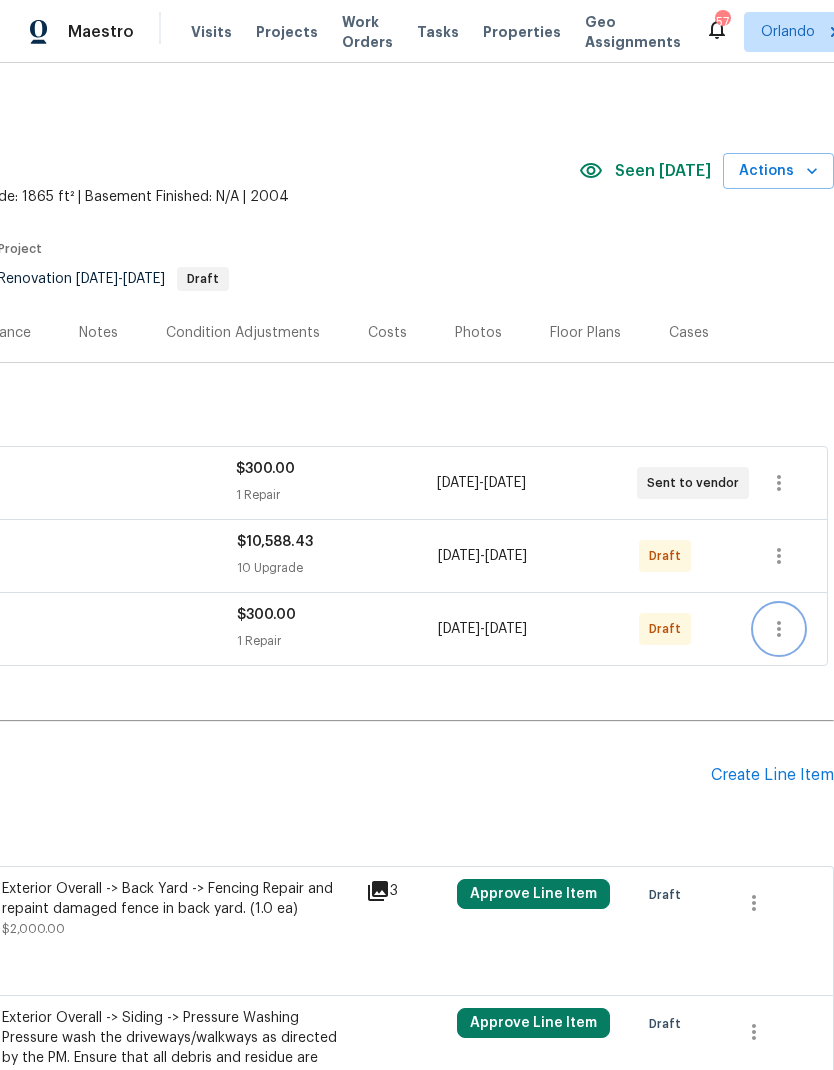 click 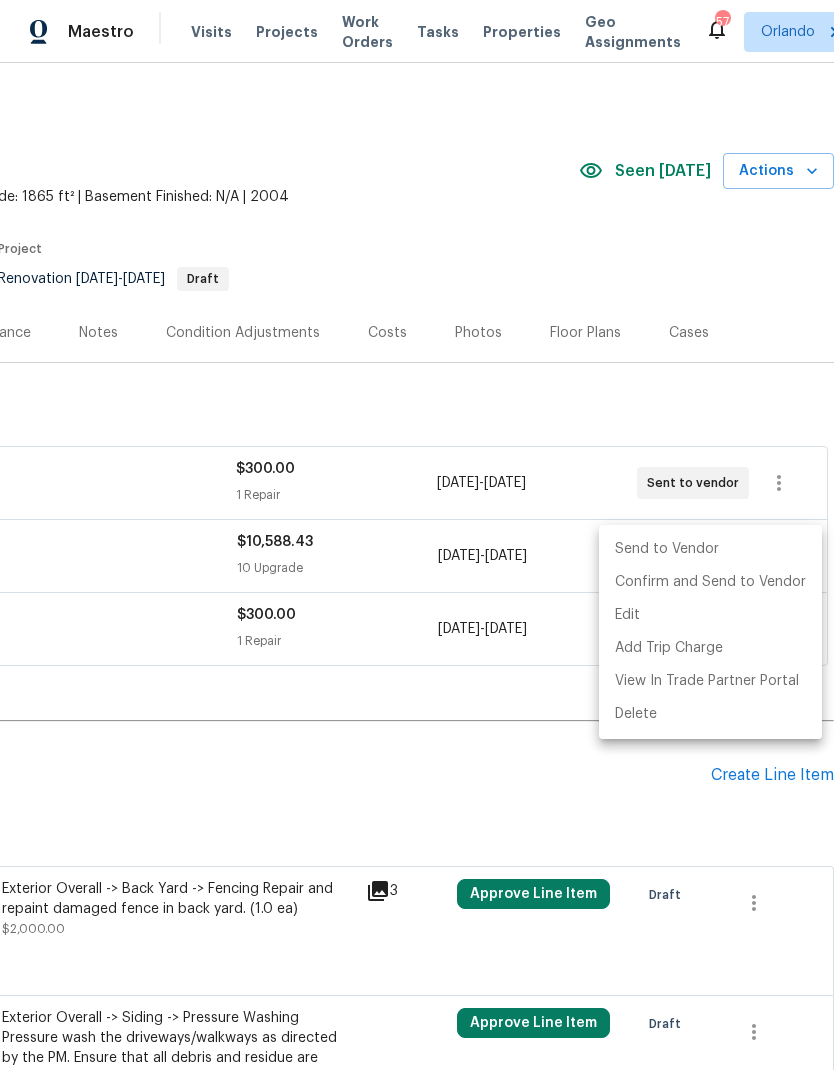 click at bounding box center (417, 535) 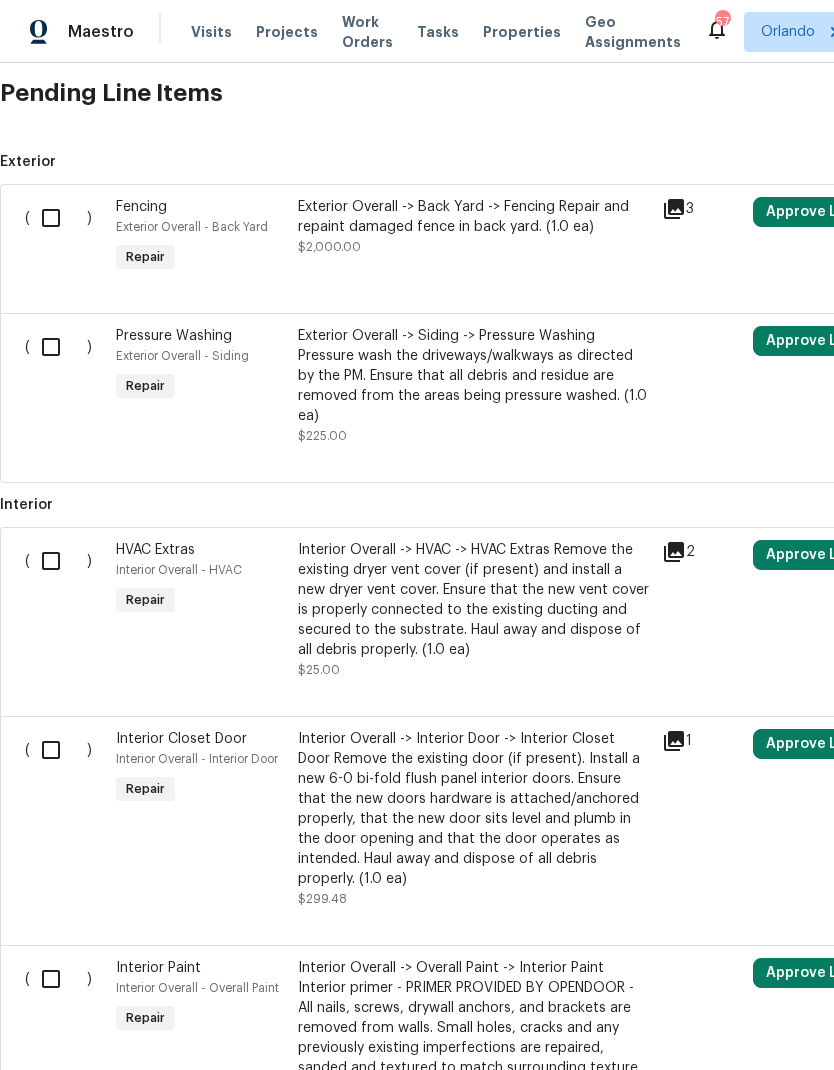 scroll, scrollTop: 683, scrollLeft: 0, axis: vertical 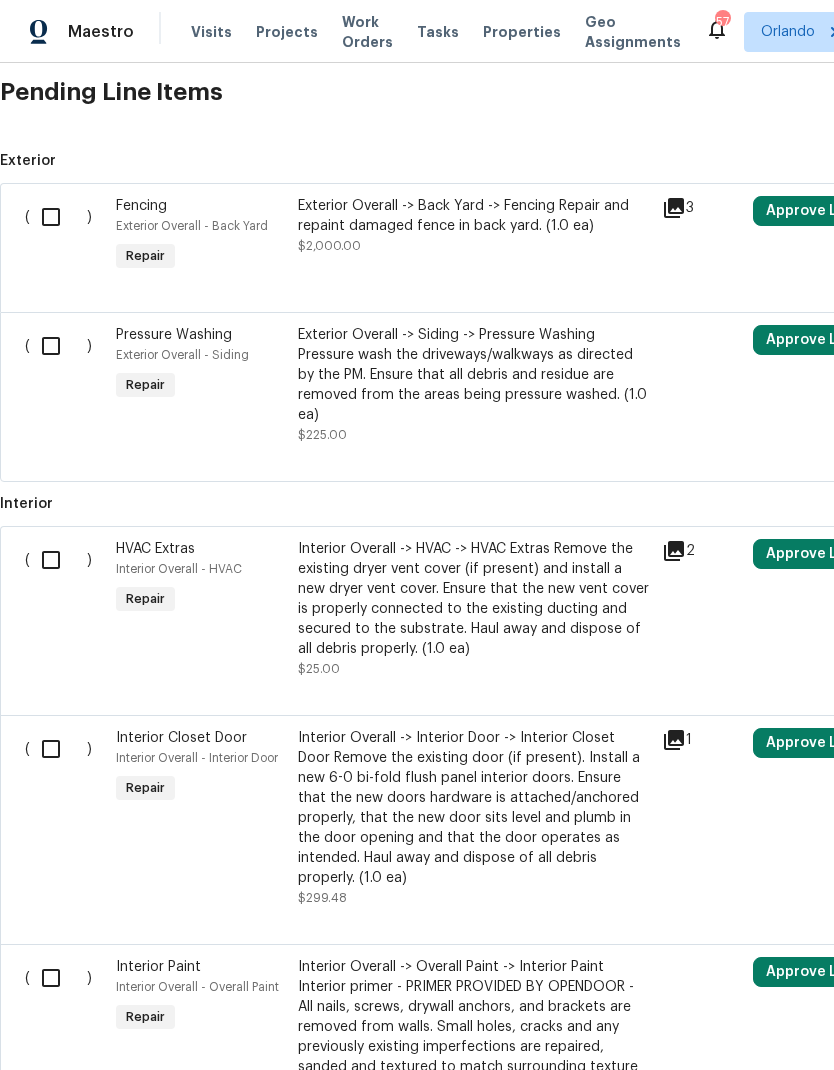 click at bounding box center [58, 217] 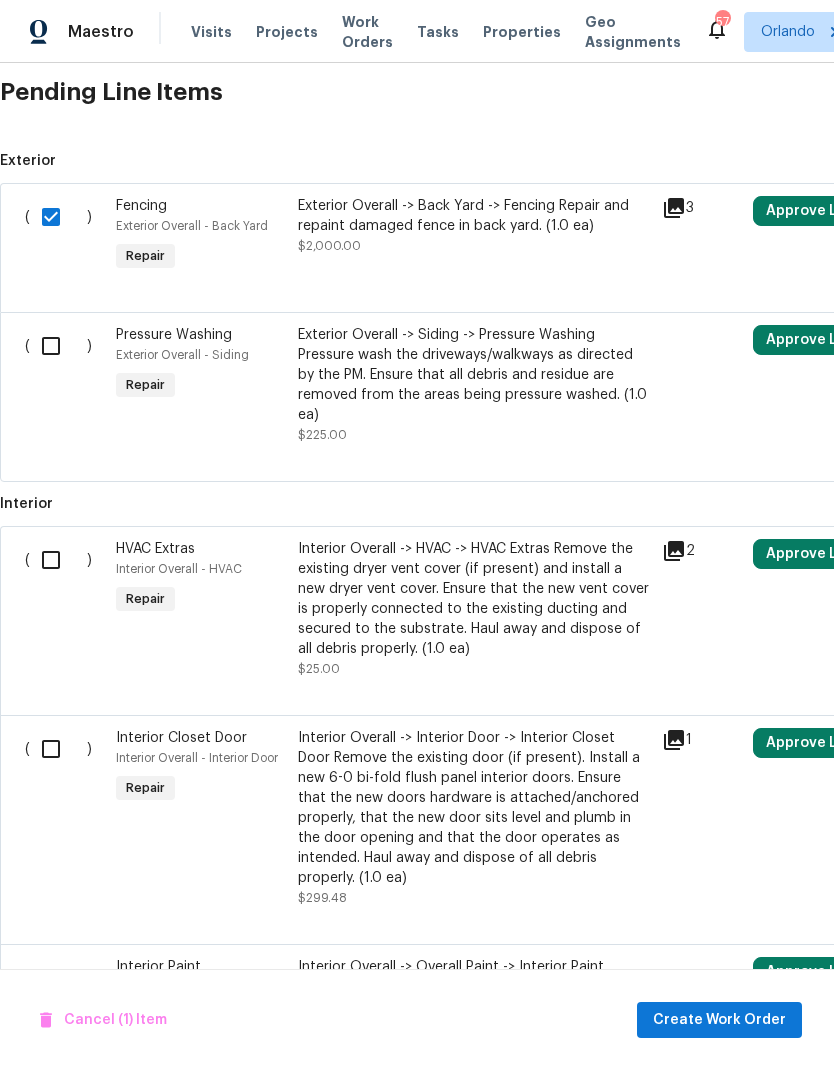 click at bounding box center (58, 346) 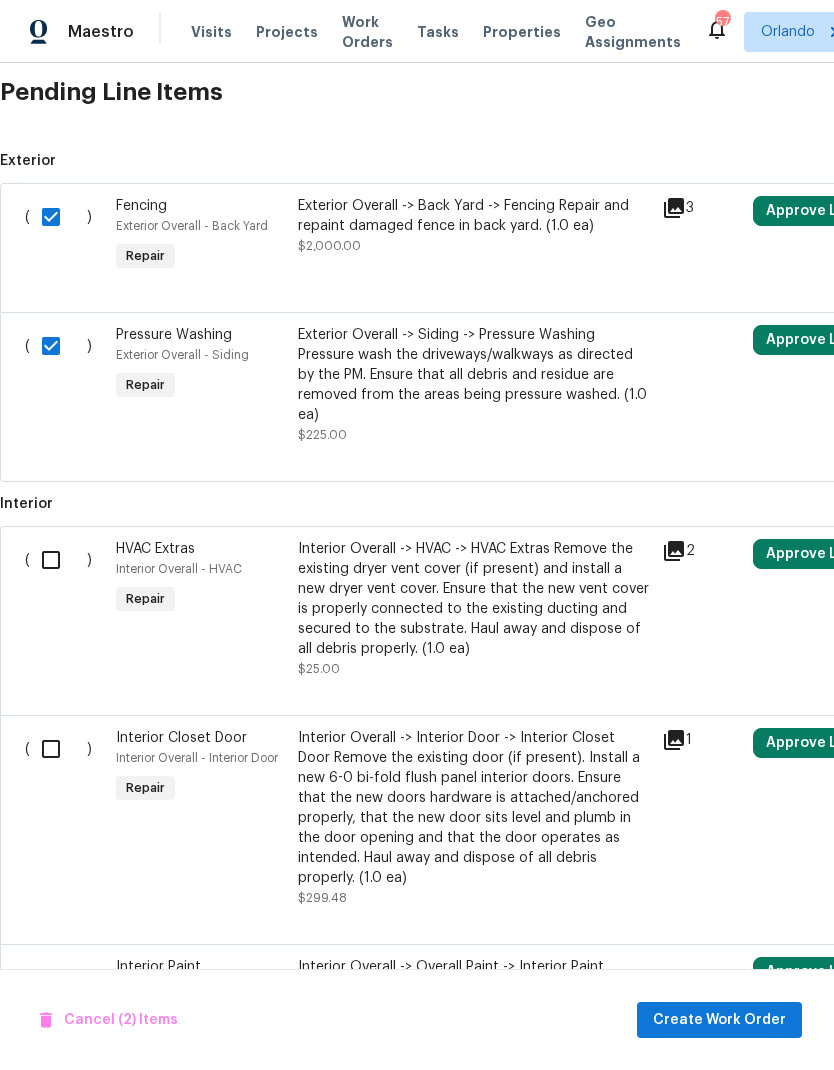 click at bounding box center (58, 560) 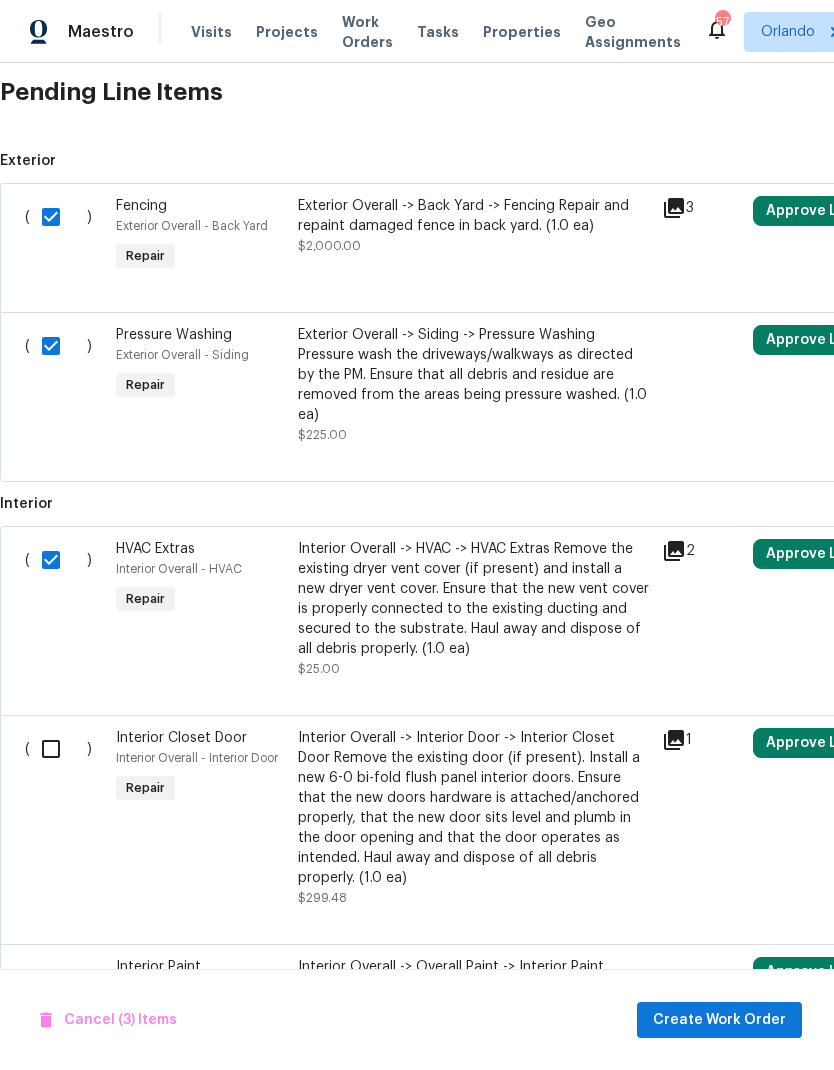 click at bounding box center (58, 749) 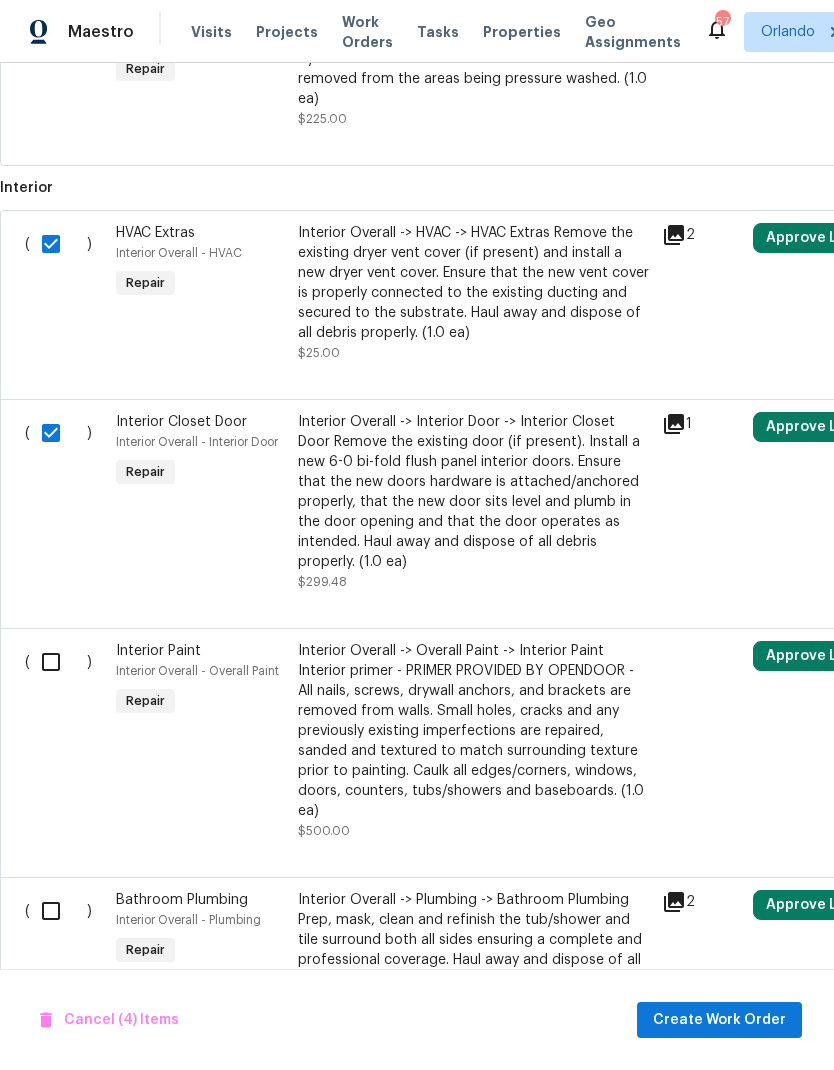 scroll, scrollTop: 1000, scrollLeft: 0, axis: vertical 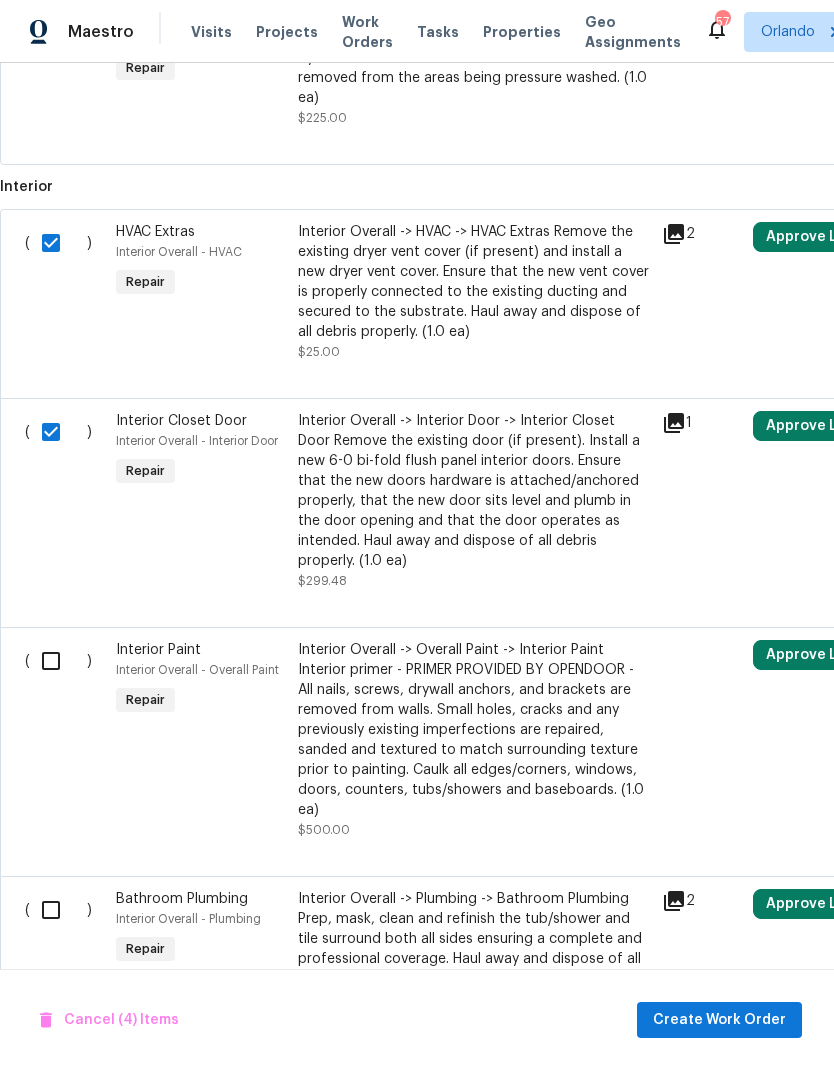 click at bounding box center (58, 661) 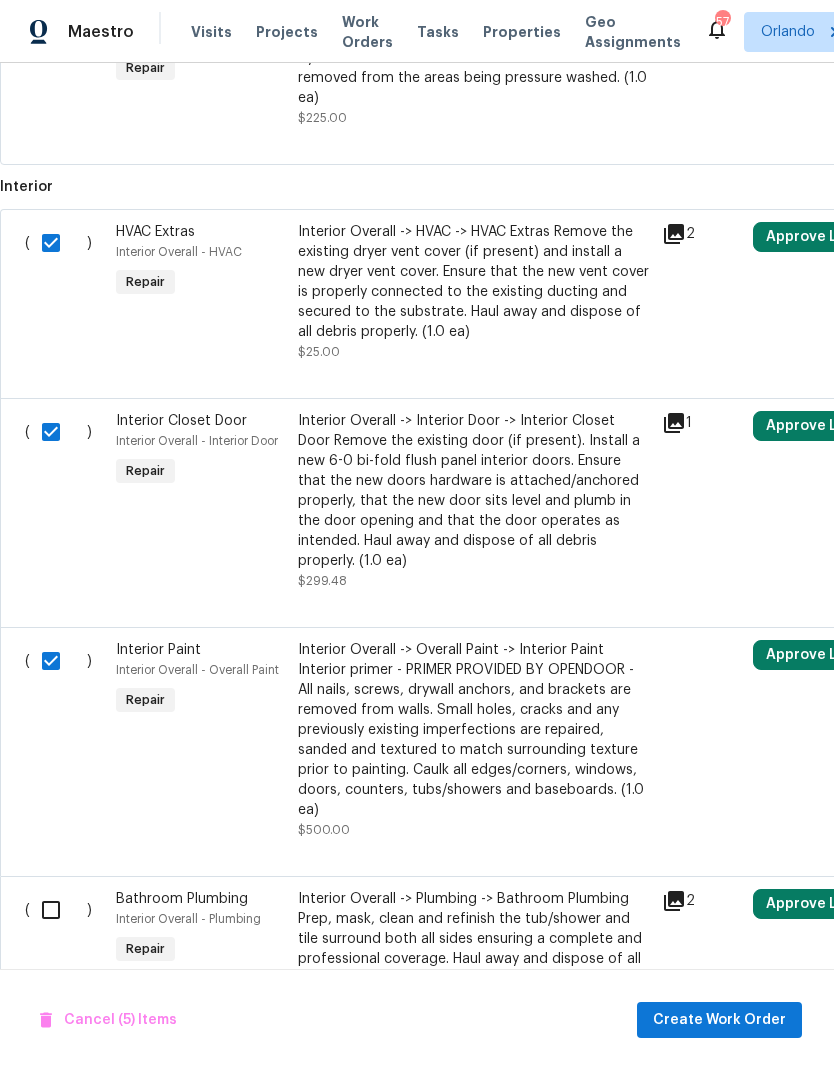 click at bounding box center (58, 910) 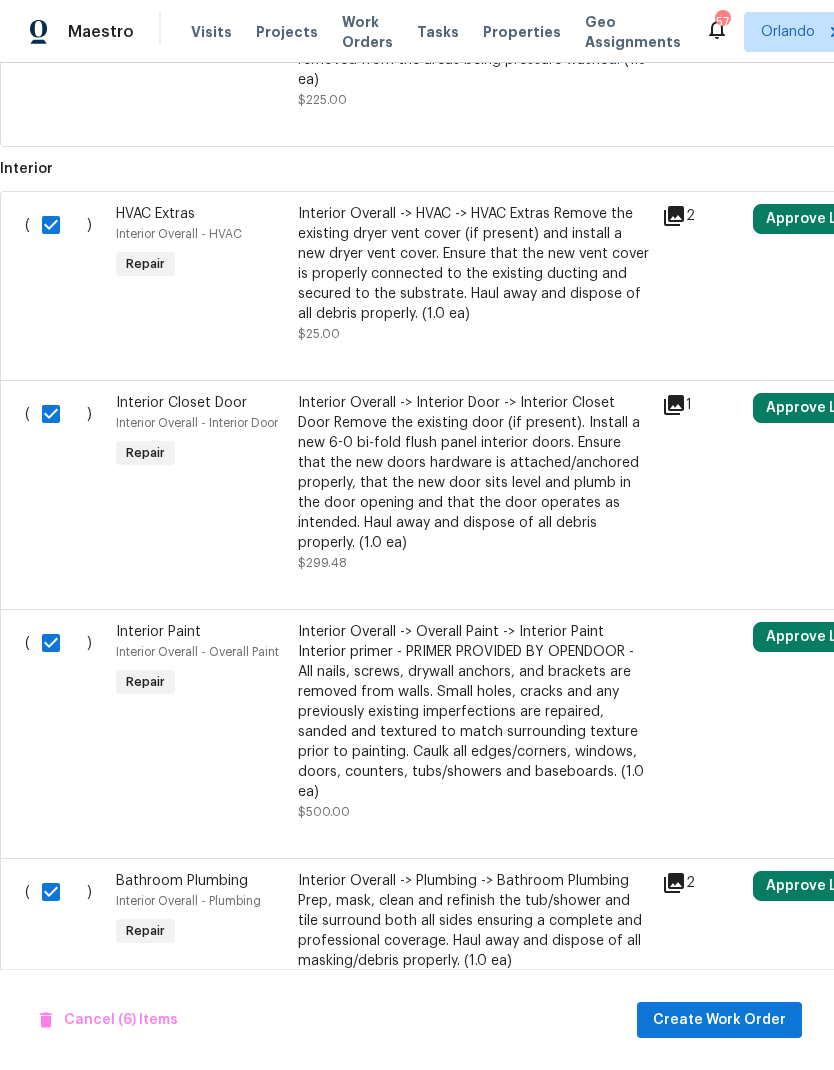 scroll, scrollTop: 1017, scrollLeft: 0, axis: vertical 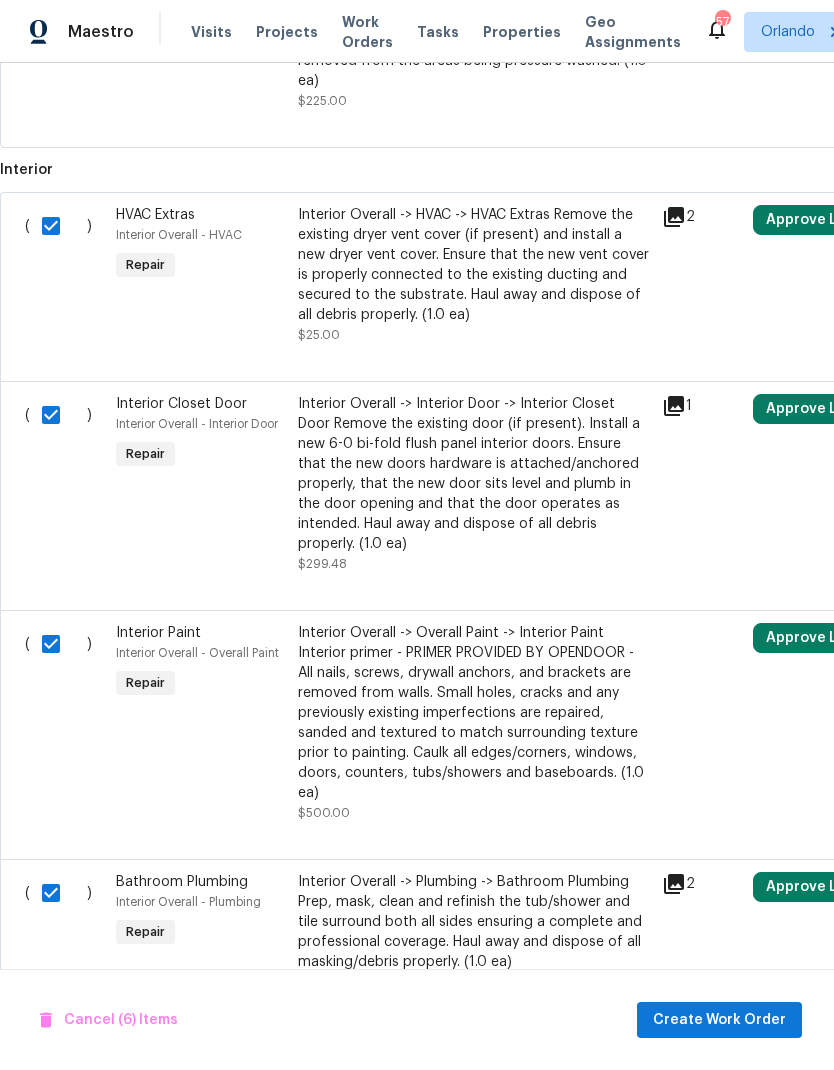 click on "Create Work Order" at bounding box center (719, 1020) 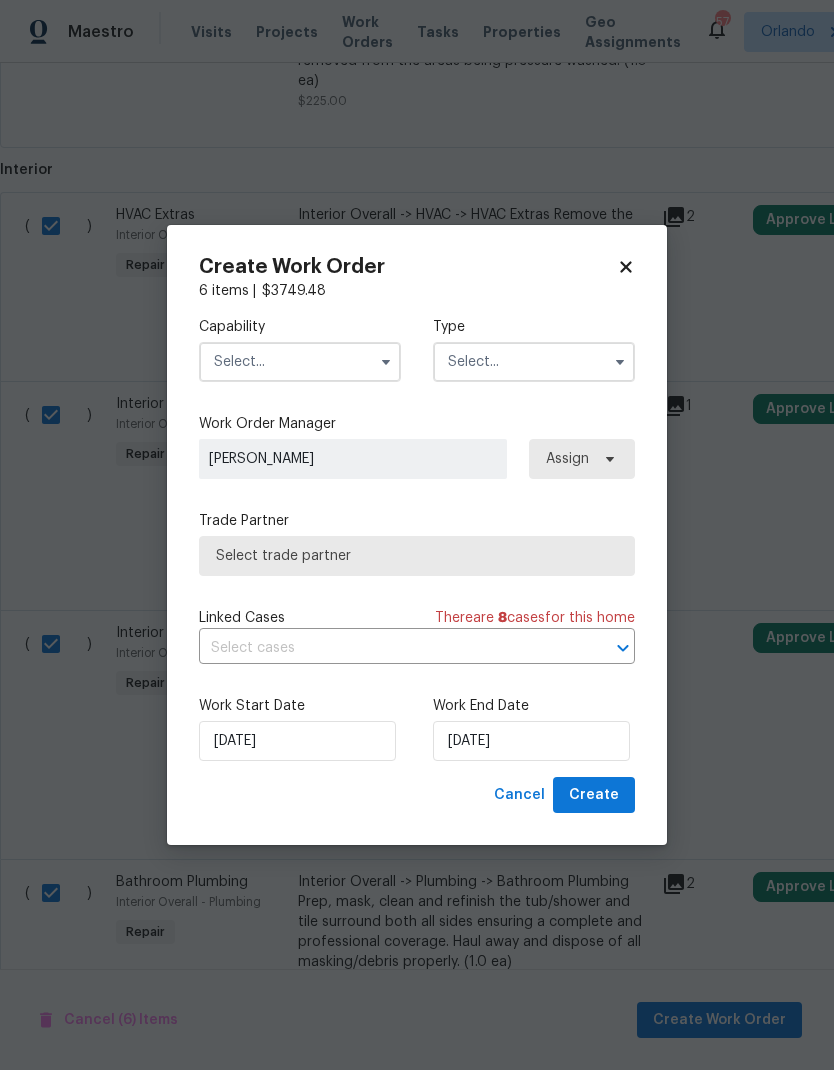 click at bounding box center (300, 362) 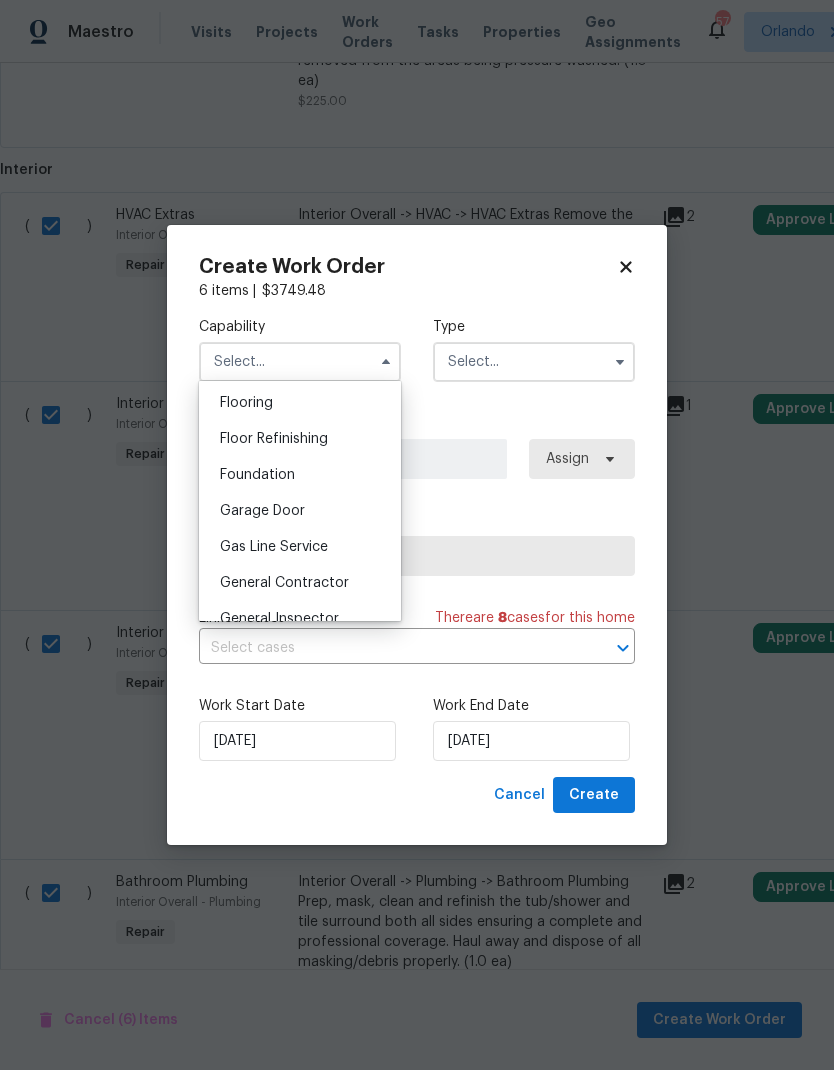 scroll, scrollTop: 772, scrollLeft: 0, axis: vertical 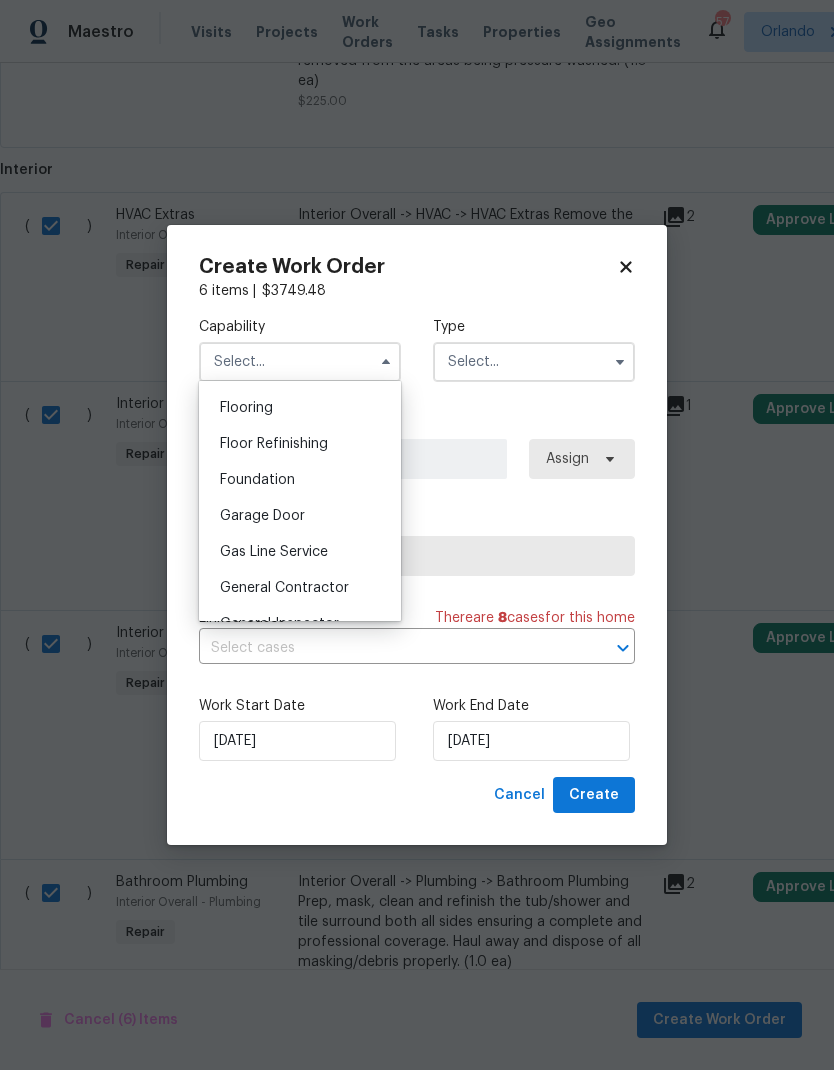 click on "General Contractor" at bounding box center (300, 588) 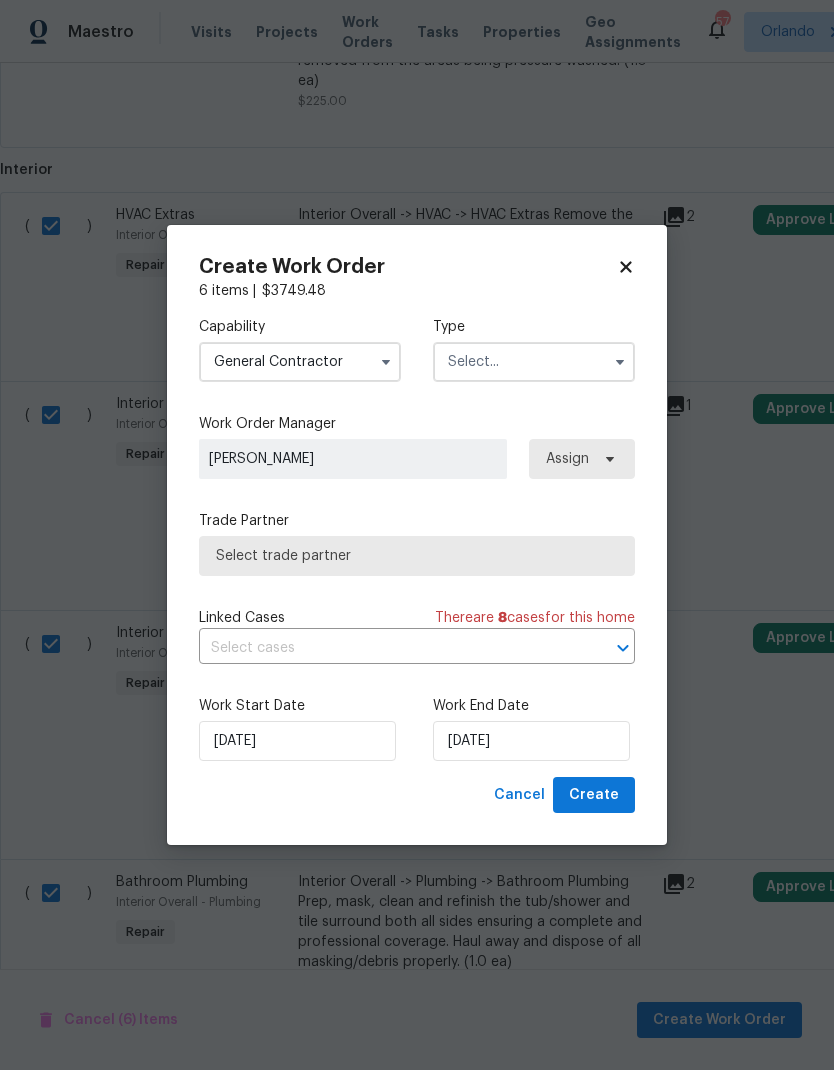 click at bounding box center (534, 362) 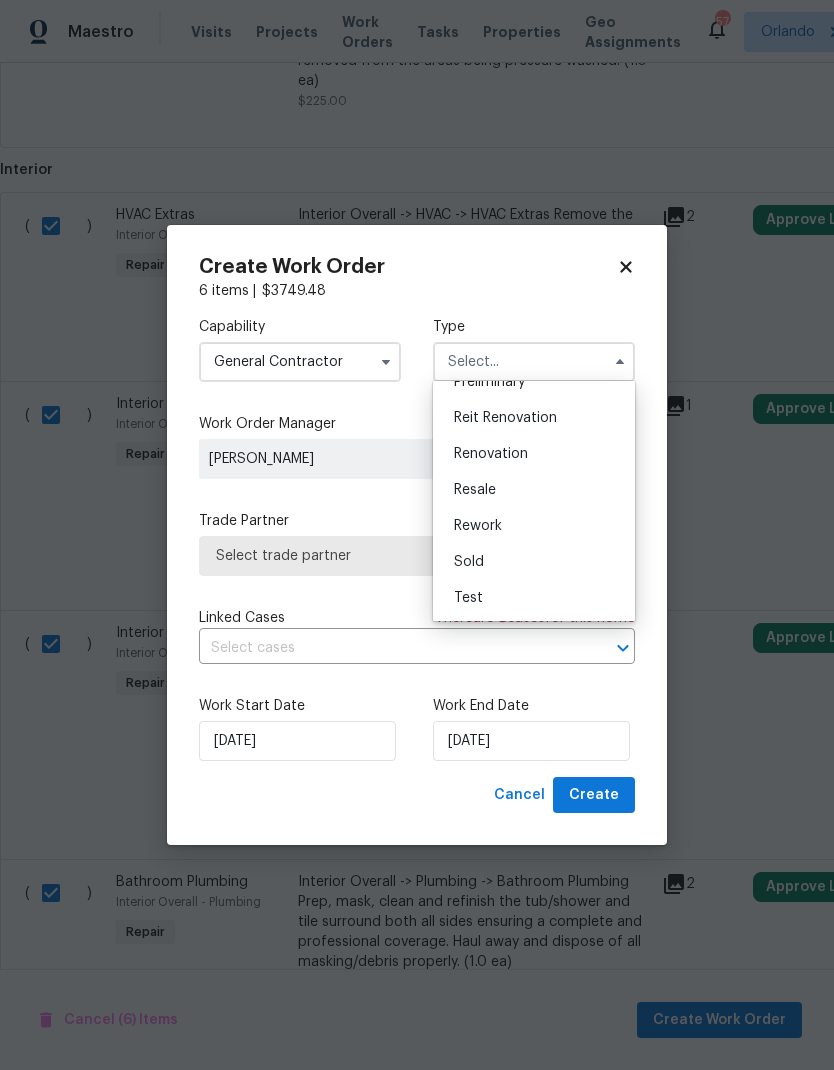 scroll, scrollTop: 454, scrollLeft: 0, axis: vertical 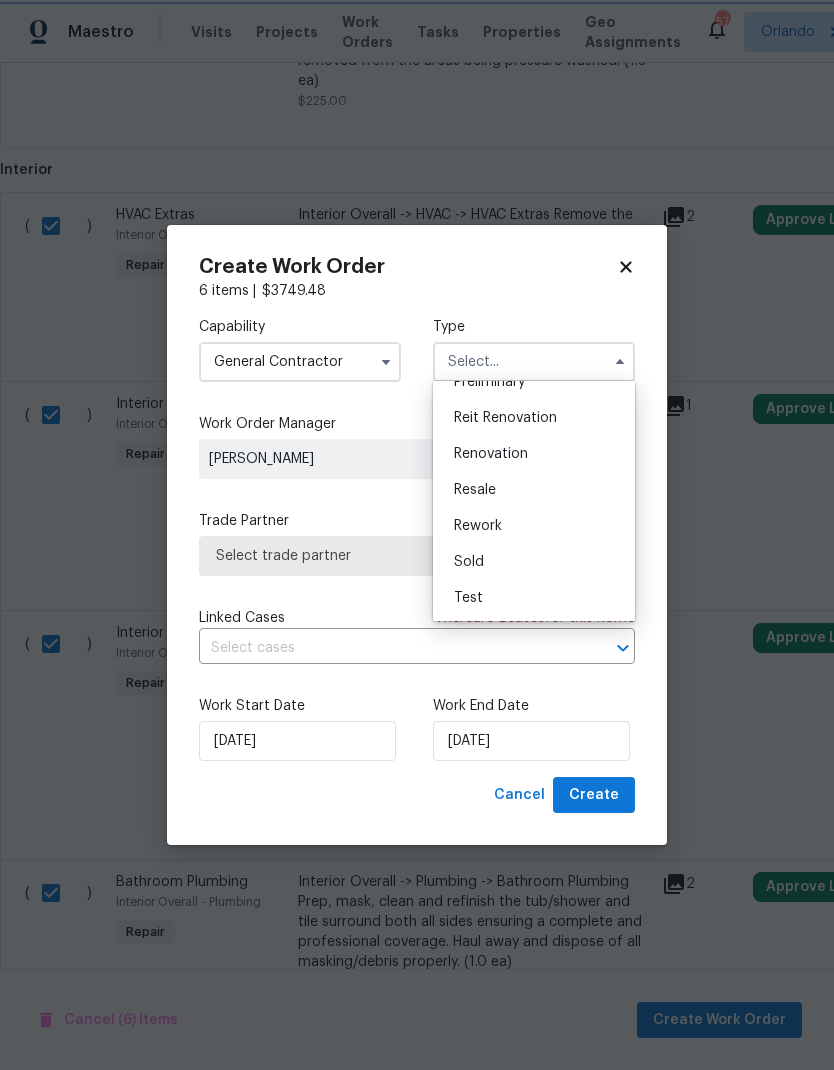 type on "Renovation" 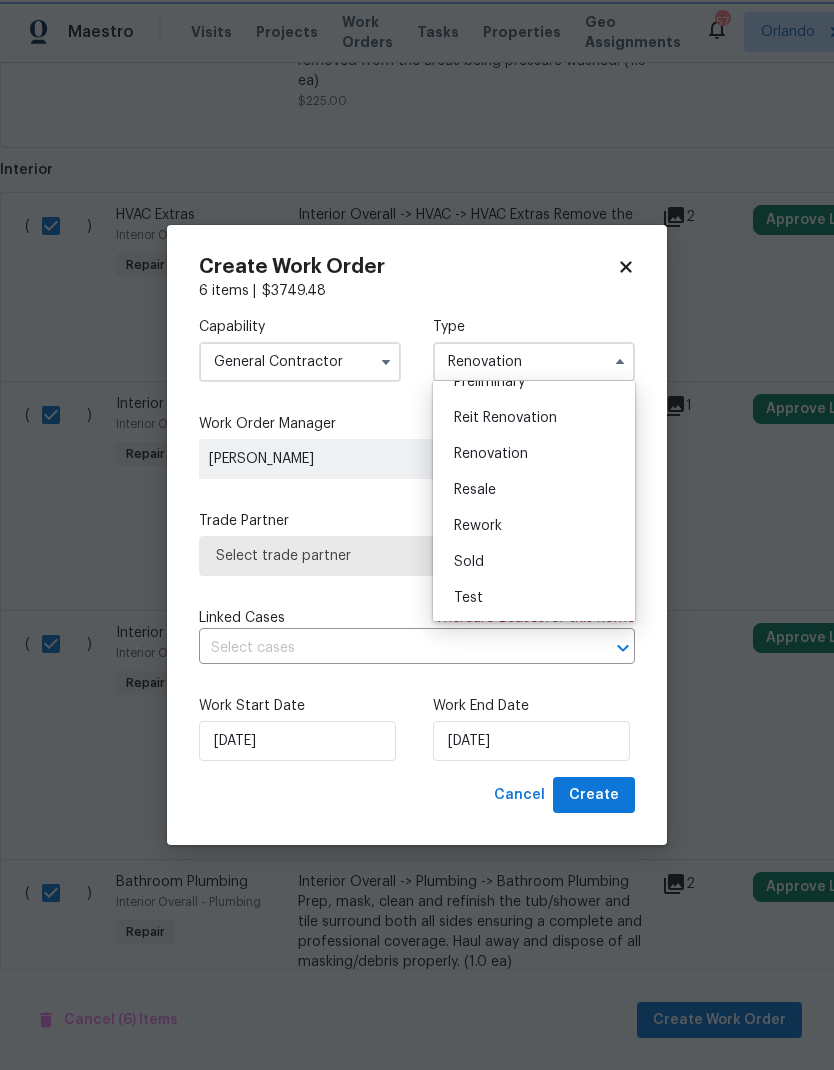 scroll, scrollTop: 0, scrollLeft: 0, axis: both 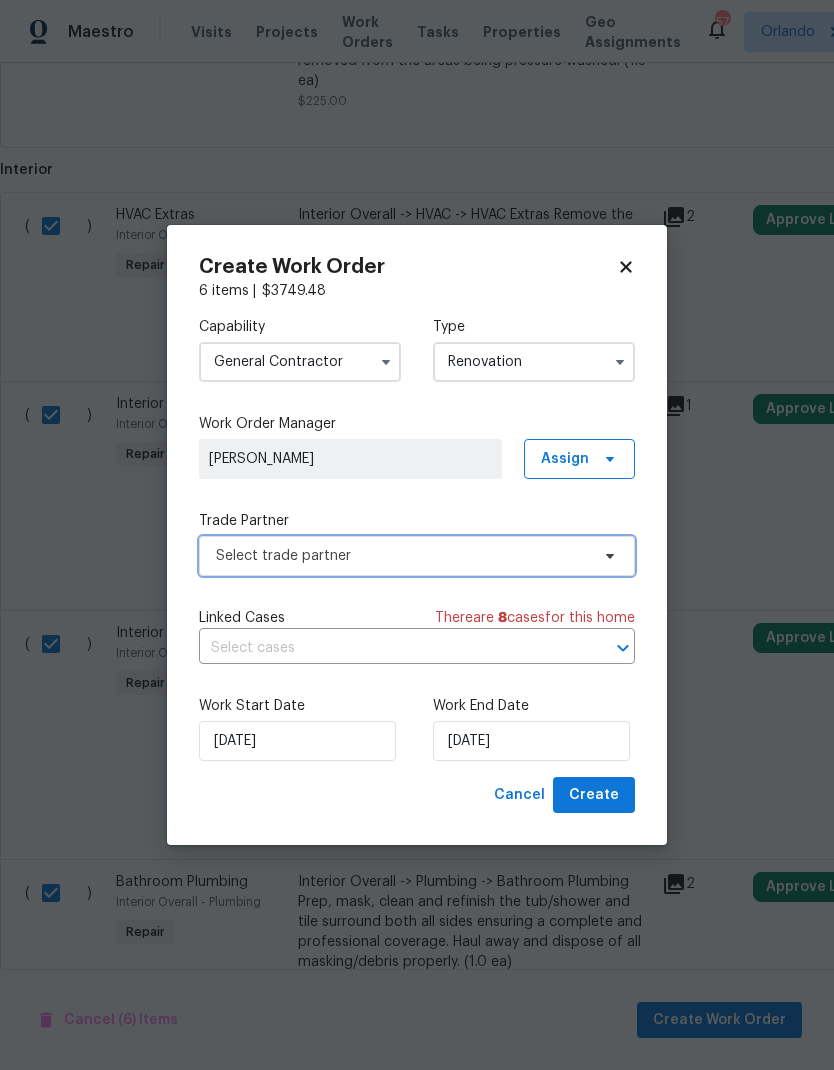 click on "Select trade partner" at bounding box center (417, 556) 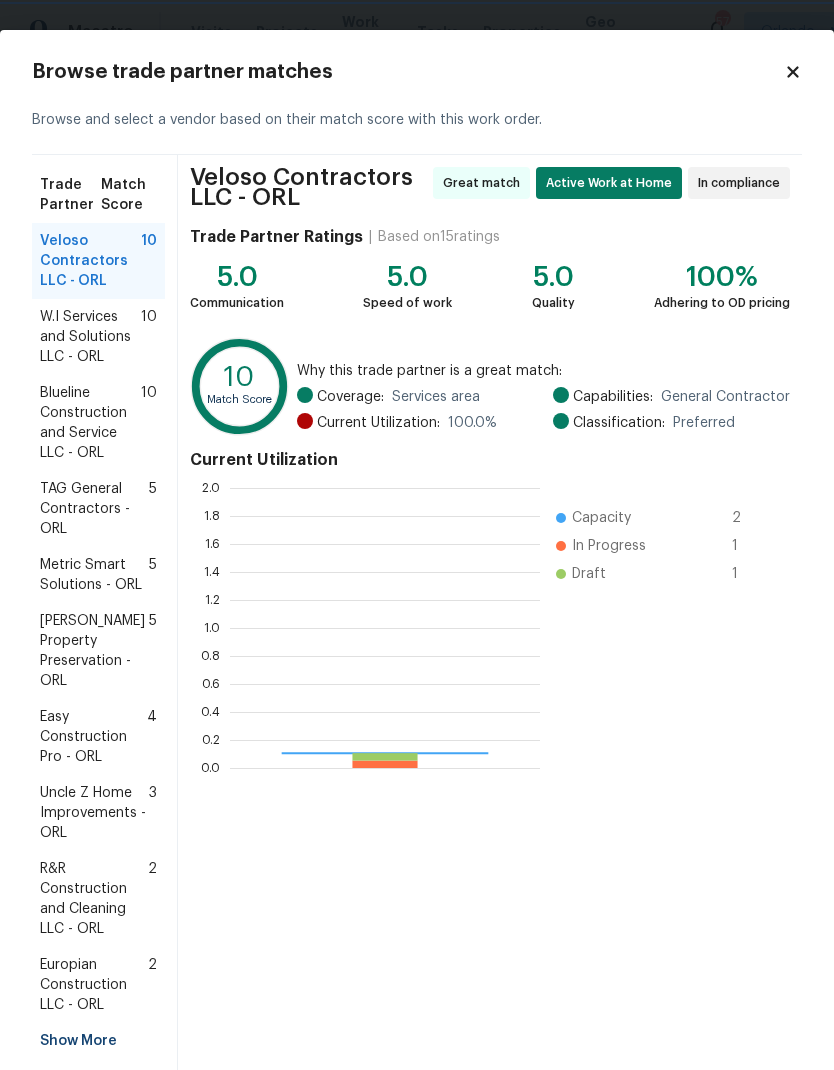 scroll, scrollTop: 2, scrollLeft: 2, axis: both 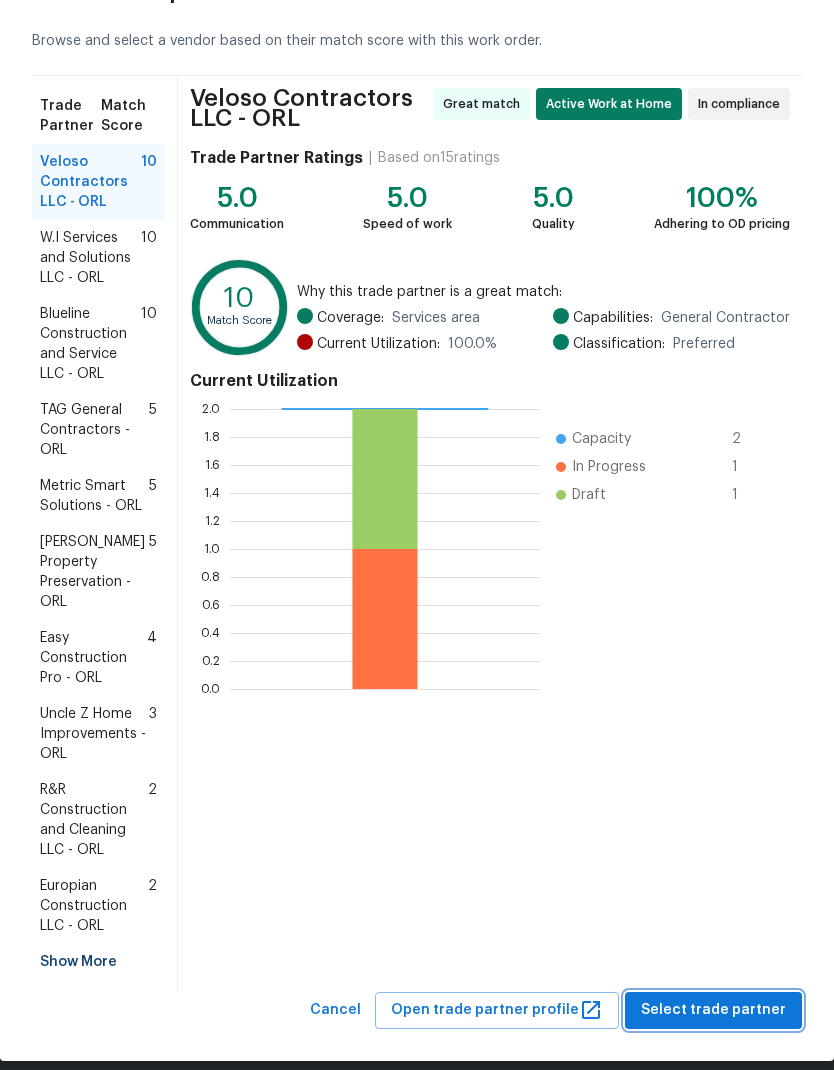 click on "Select trade partner" at bounding box center (713, 1010) 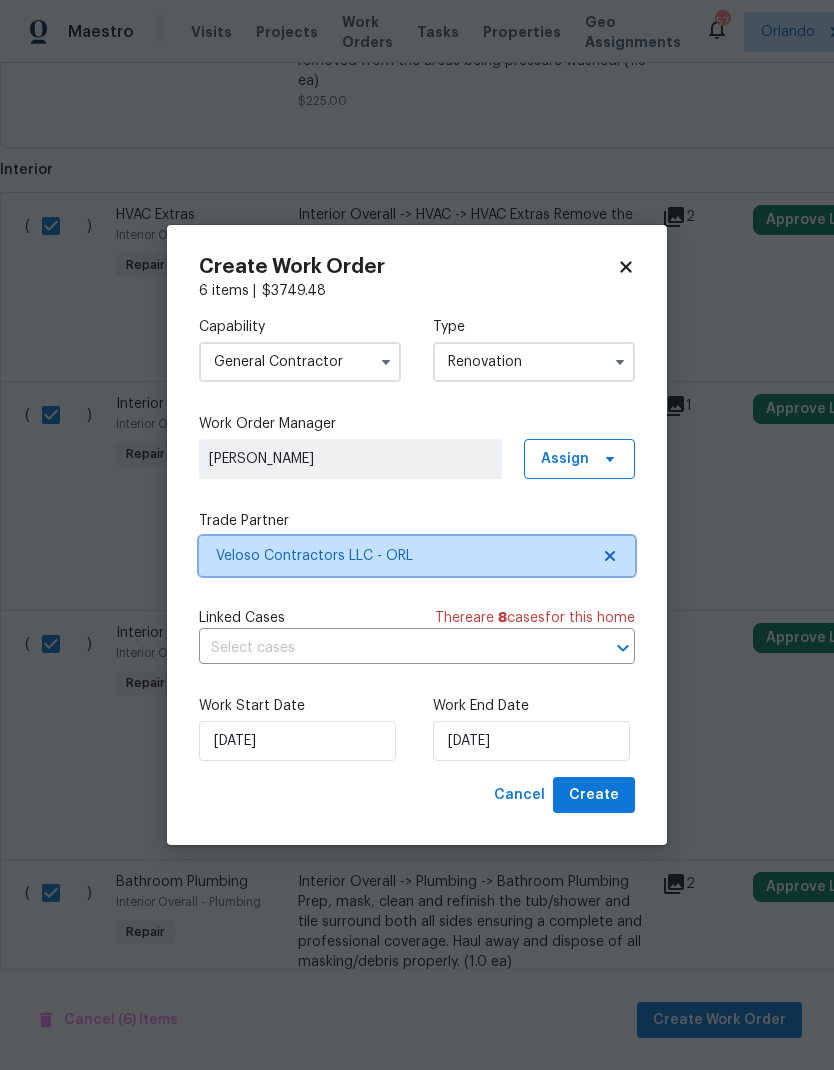 scroll, scrollTop: 0, scrollLeft: 0, axis: both 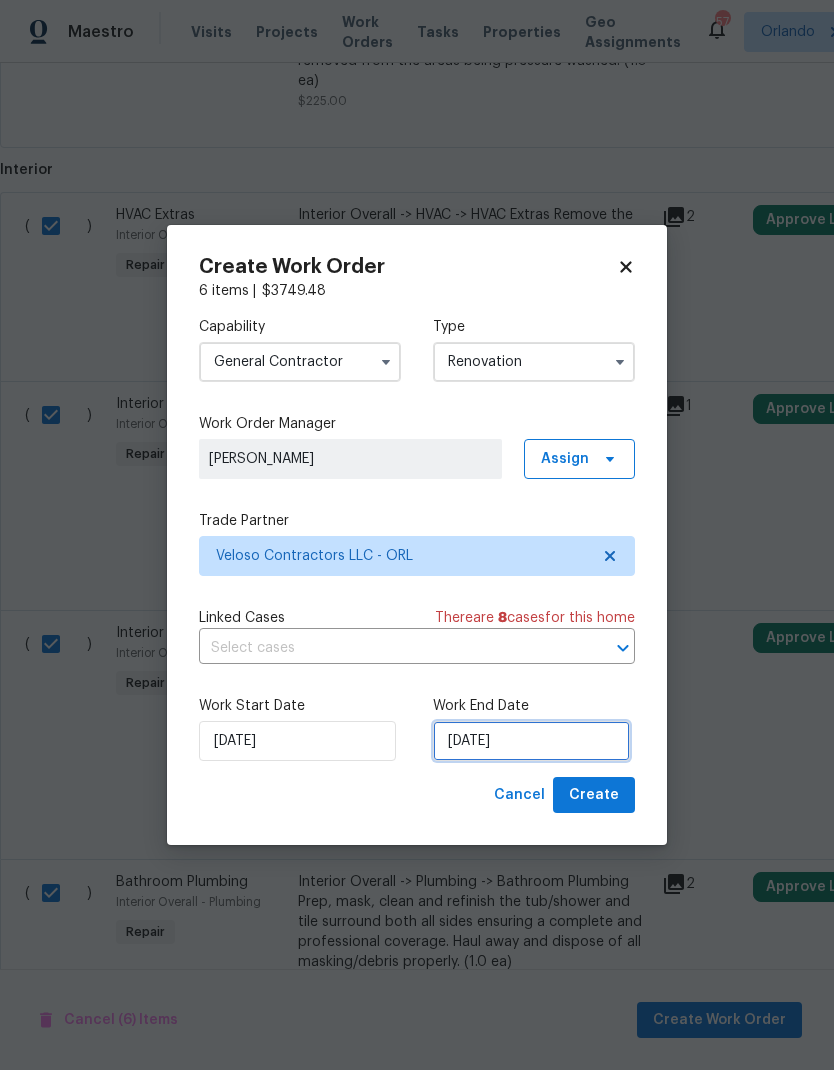 click on "[DATE]" at bounding box center [531, 741] 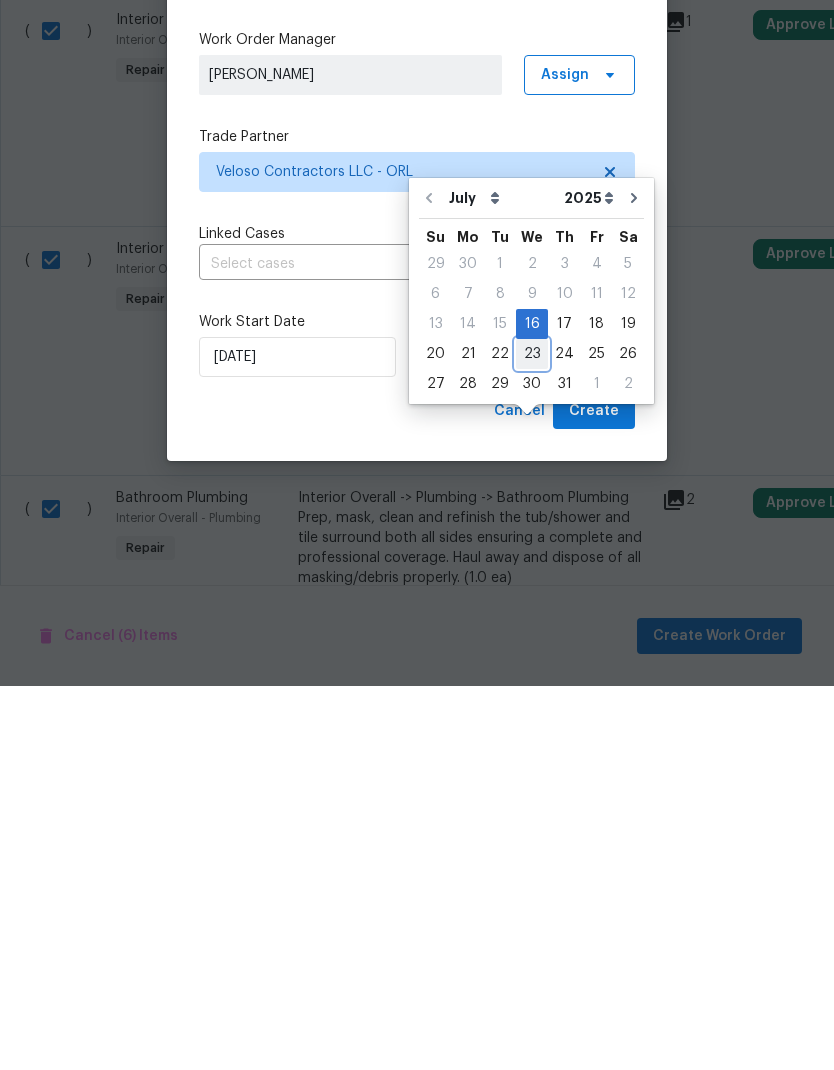 click on "23" at bounding box center (532, 738) 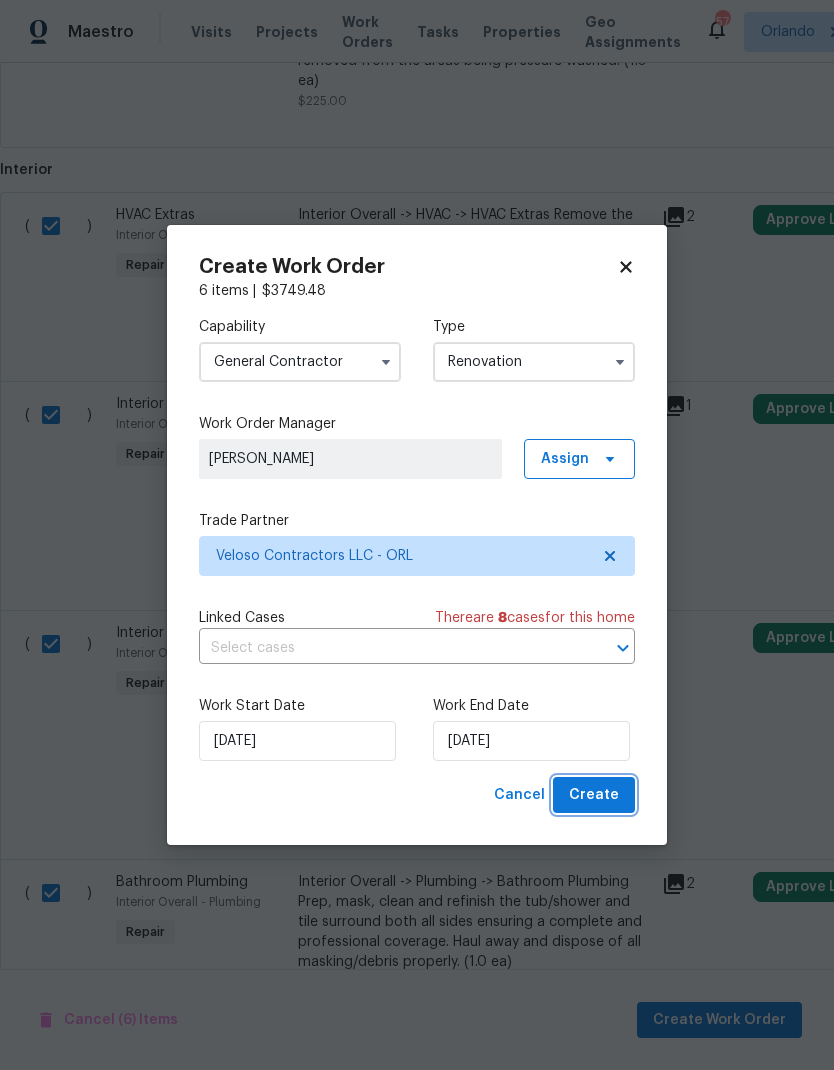 click on "Create" at bounding box center [594, 795] 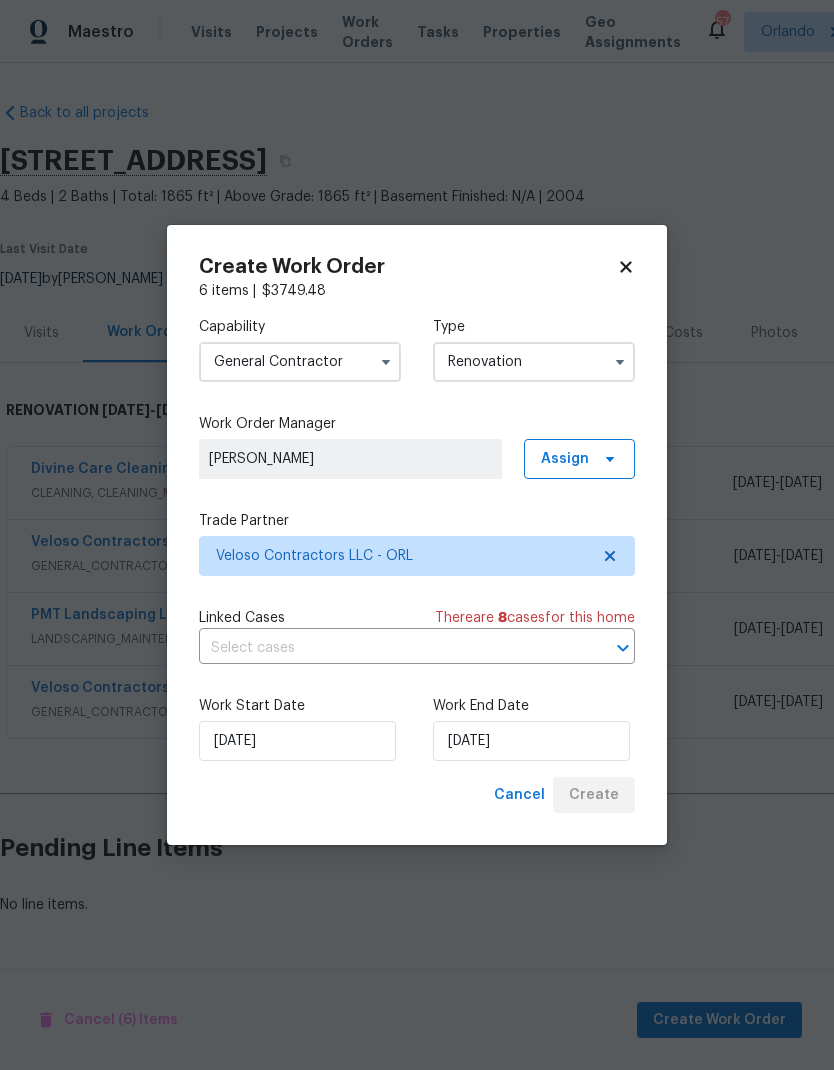 scroll, scrollTop: 0, scrollLeft: 0, axis: both 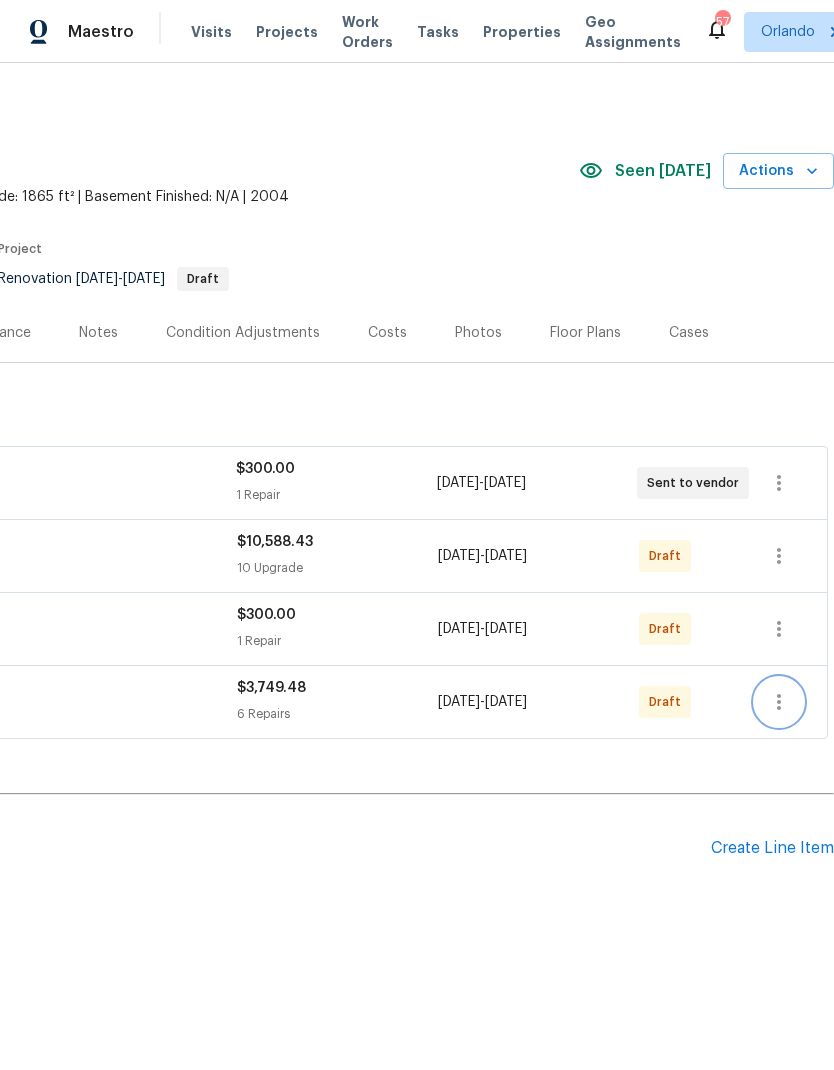 click 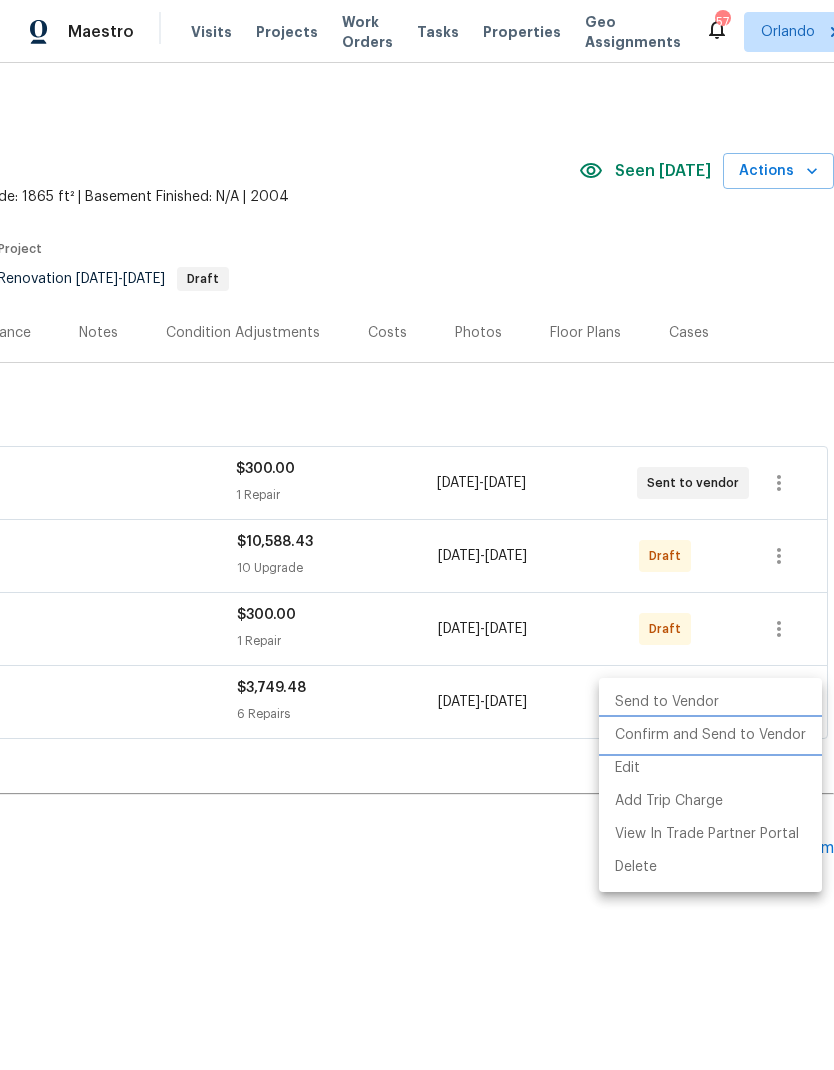 click on "Confirm and Send to Vendor" at bounding box center [710, 735] 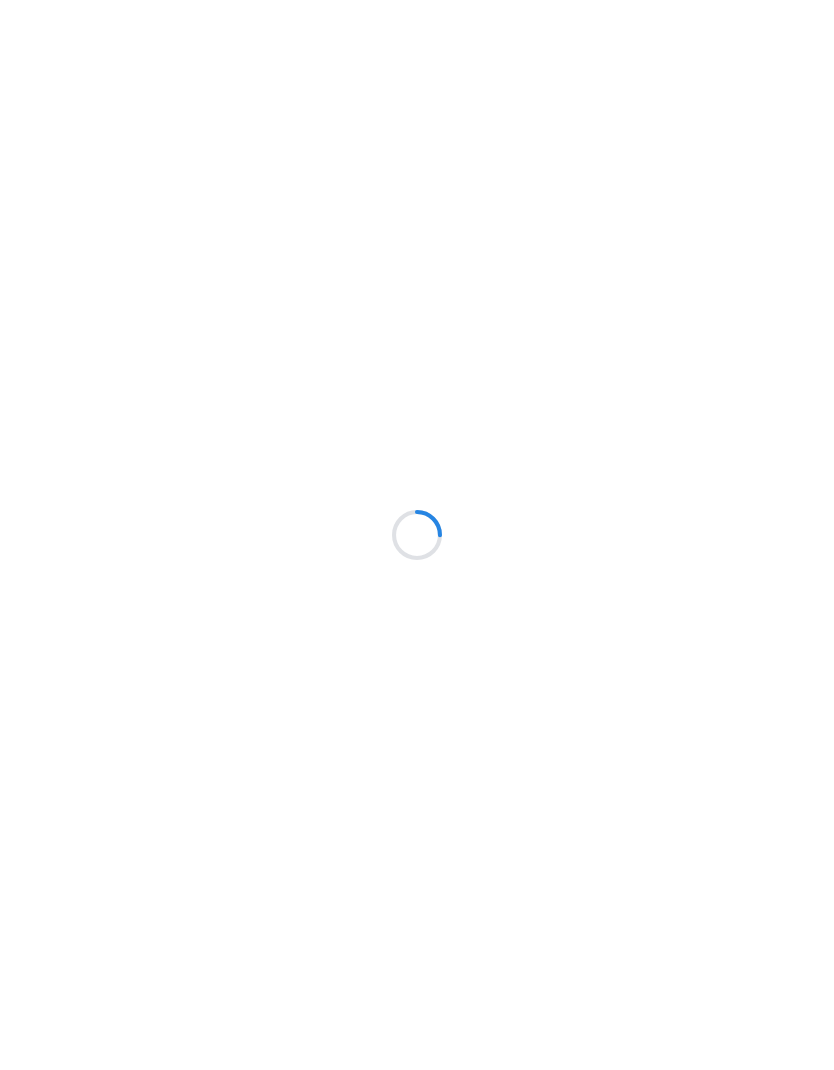 scroll, scrollTop: 0, scrollLeft: 0, axis: both 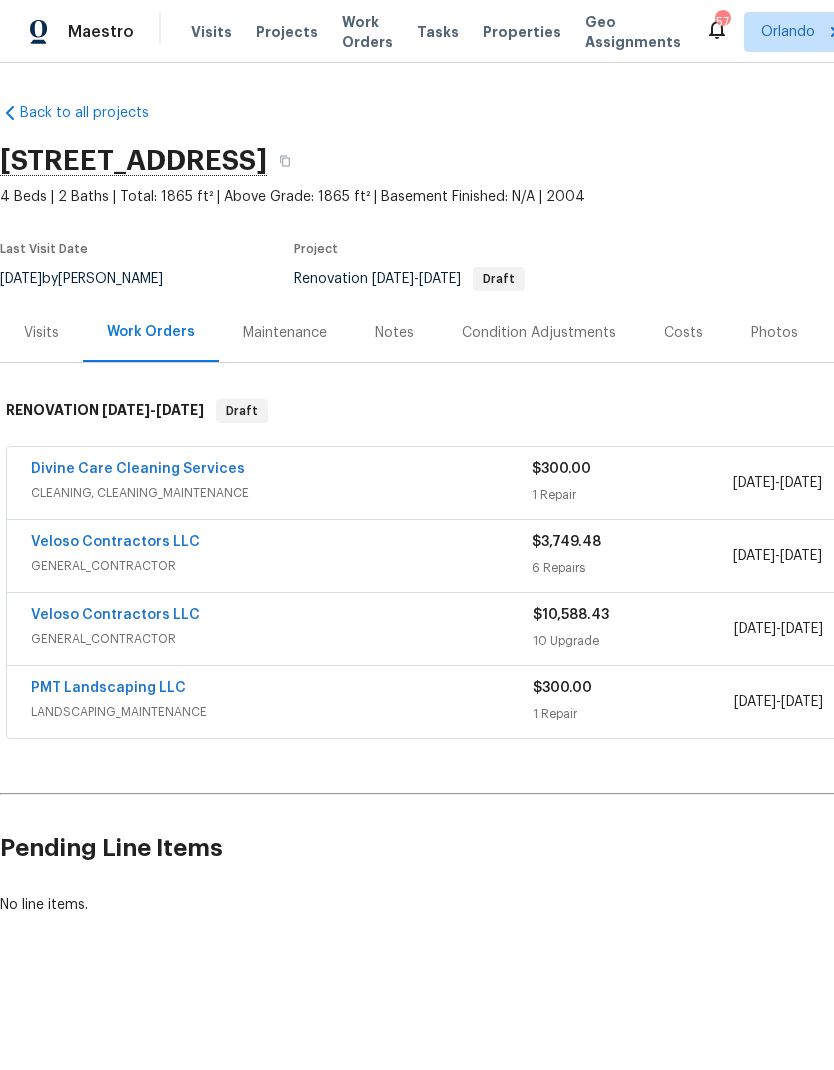 click on "Notes" at bounding box center [394, 333] 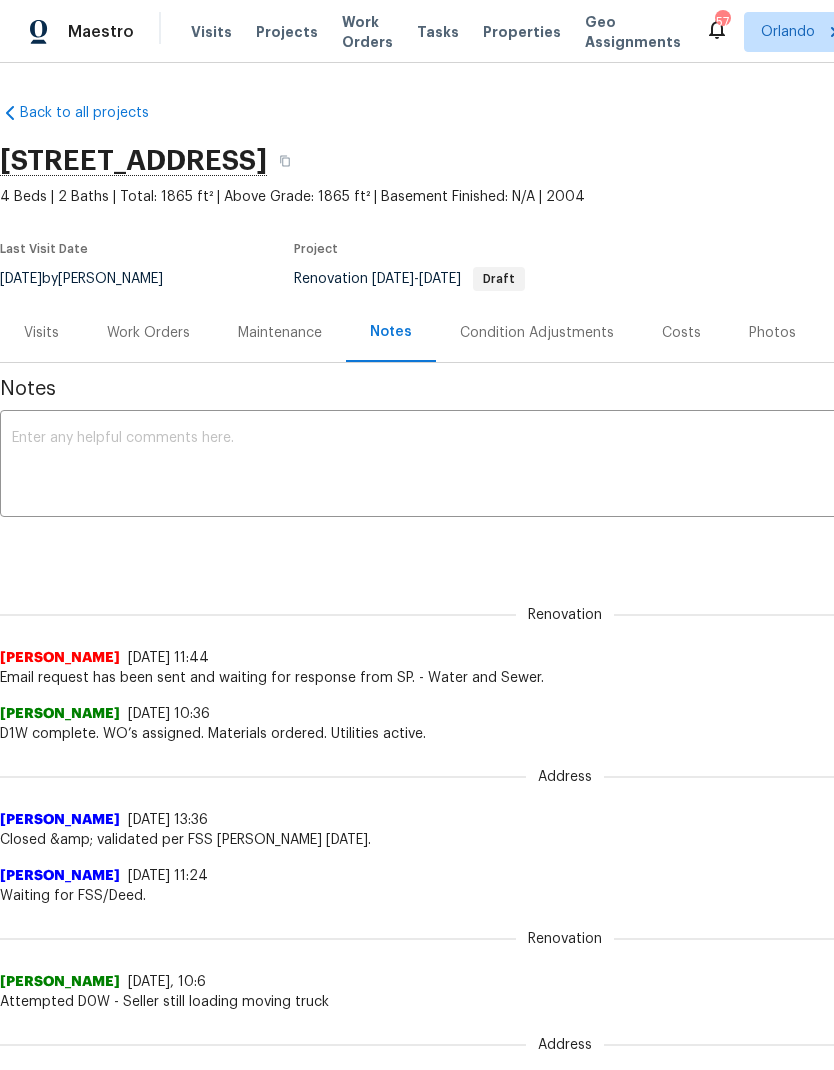 click on "Work Orders" at bounding box center (148, 333) 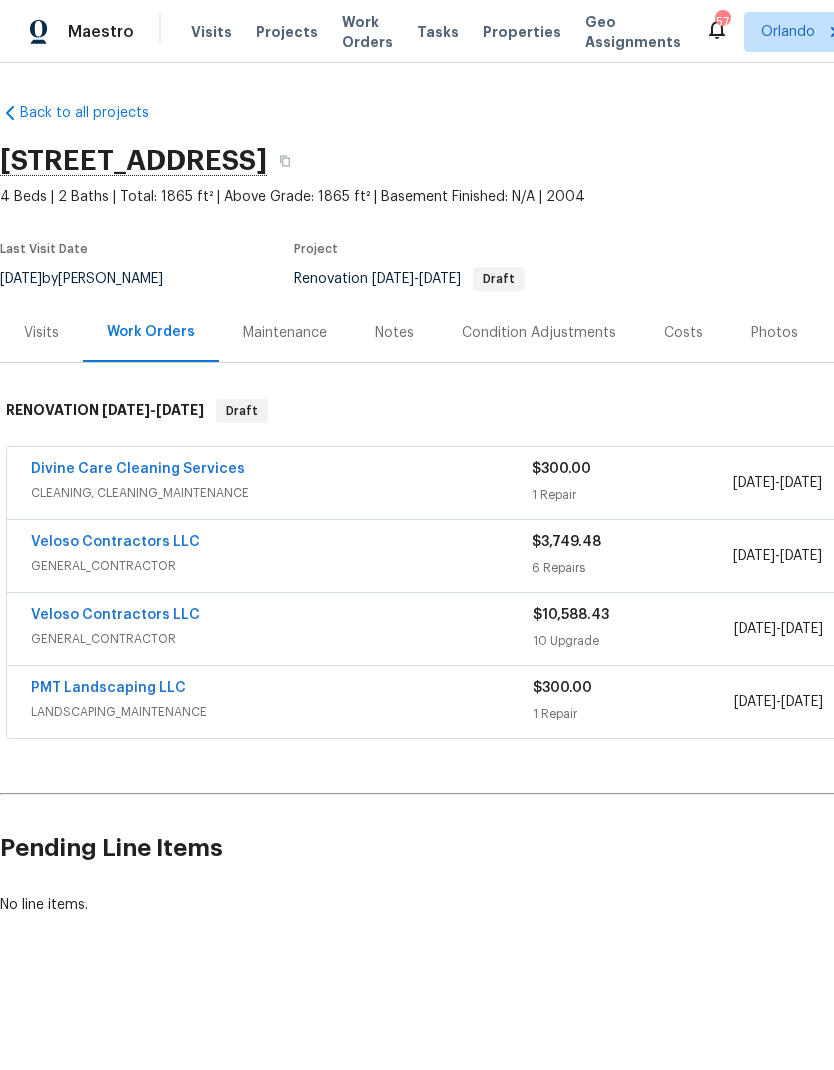click on "Notes" at bounding box center (394, 333) 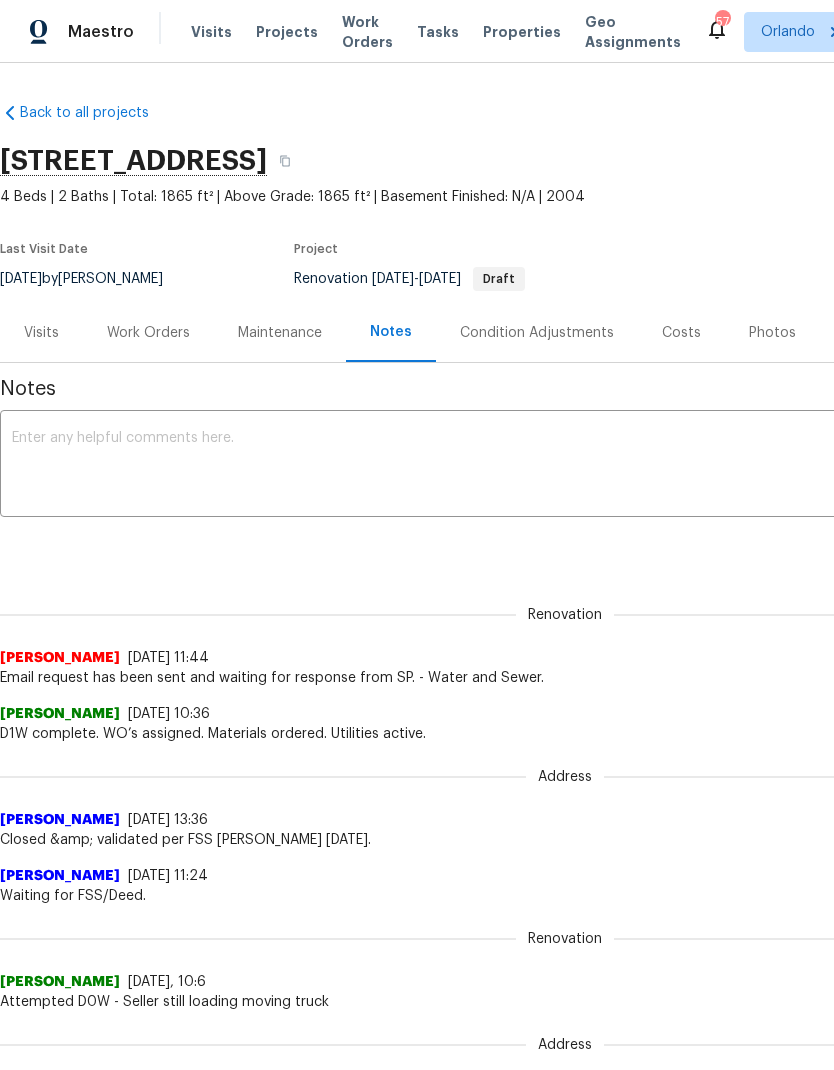 click on "Work Orders" at bounding box center (148, 332) 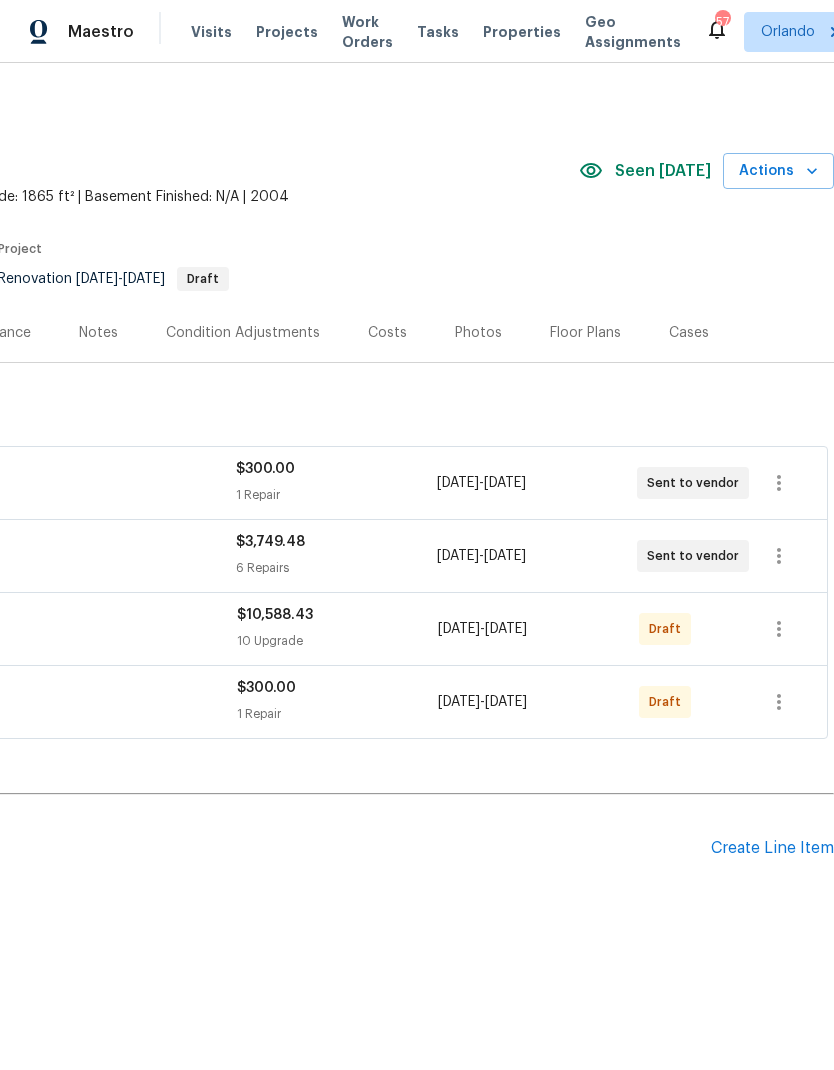 scroll, scrollTop: 0, scrollLeft: 296, axis: horizontal 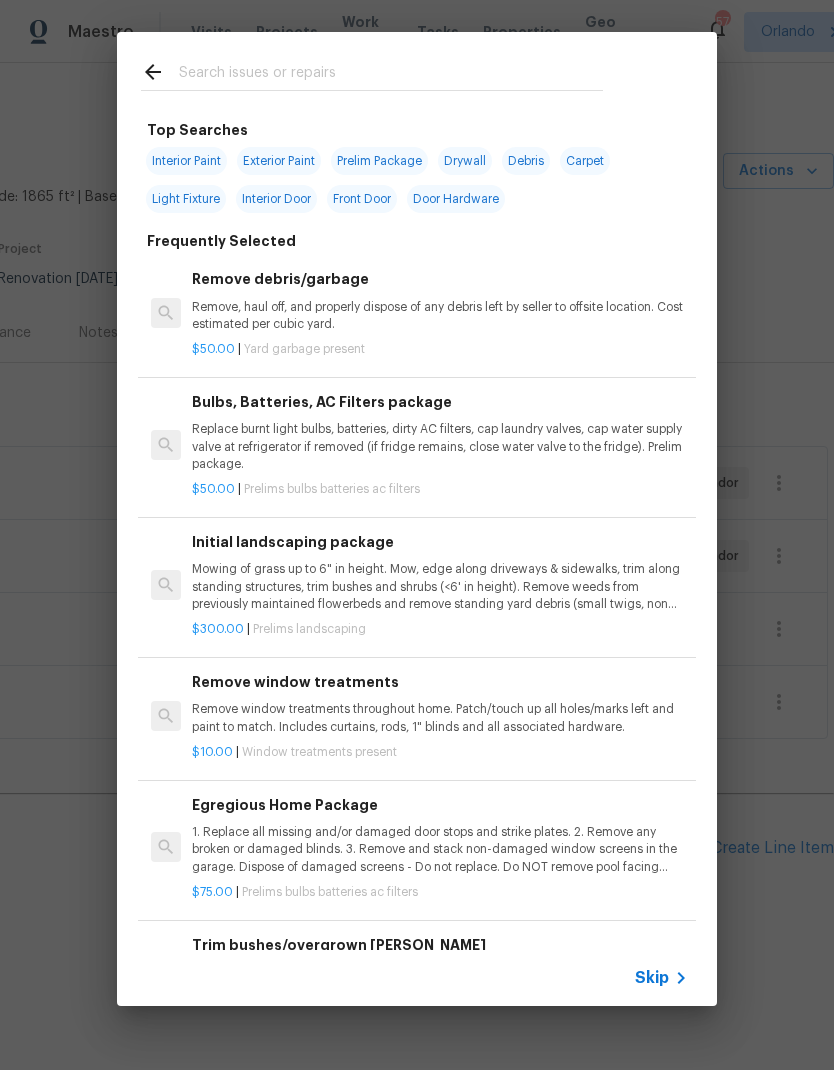 click at bounding box center (391, 75) 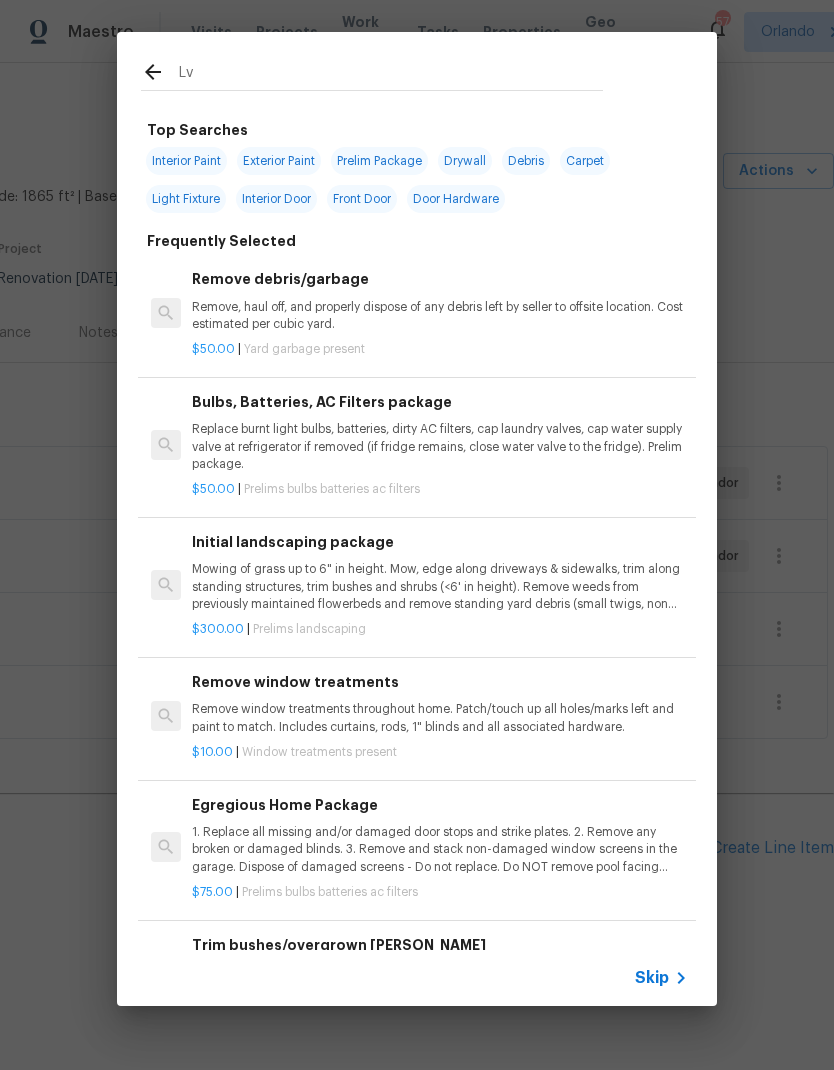 type on "Lvp" 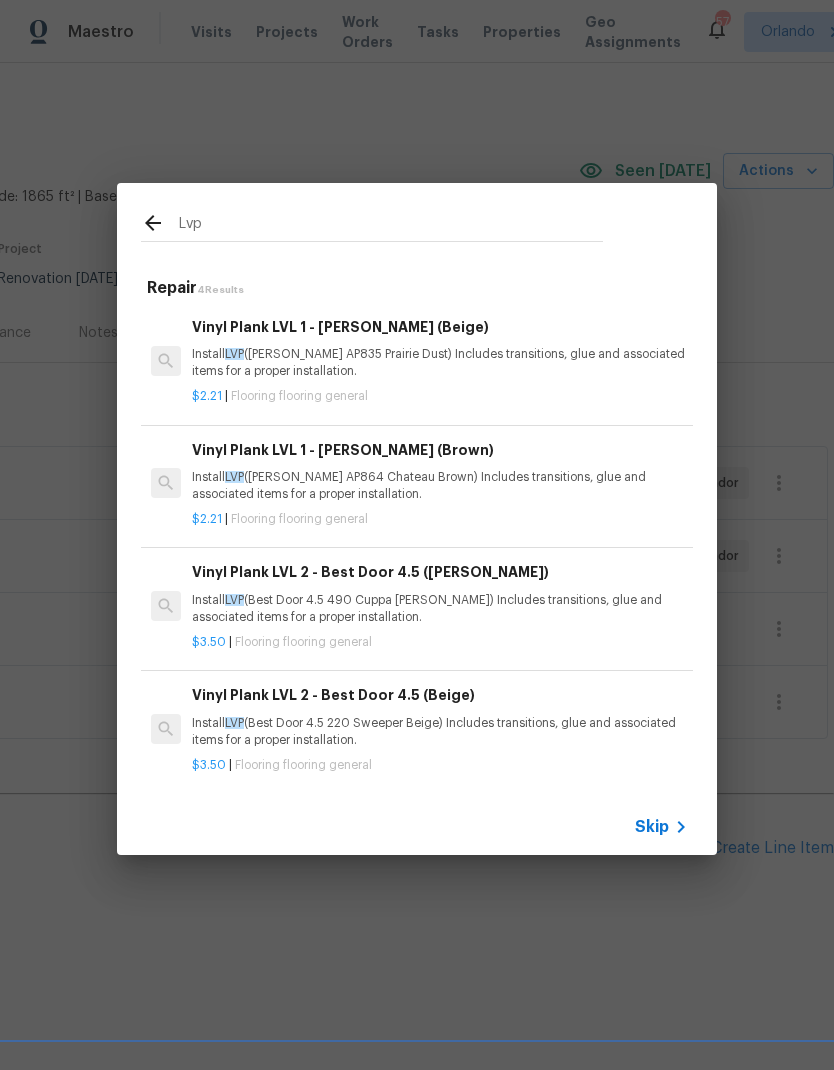click on "Install  LVP  ([PERSON_NAME] AP835 Prairie Dust) Includes transitions, glue and associated items for a proper installation." at bounding box center [440, 363] 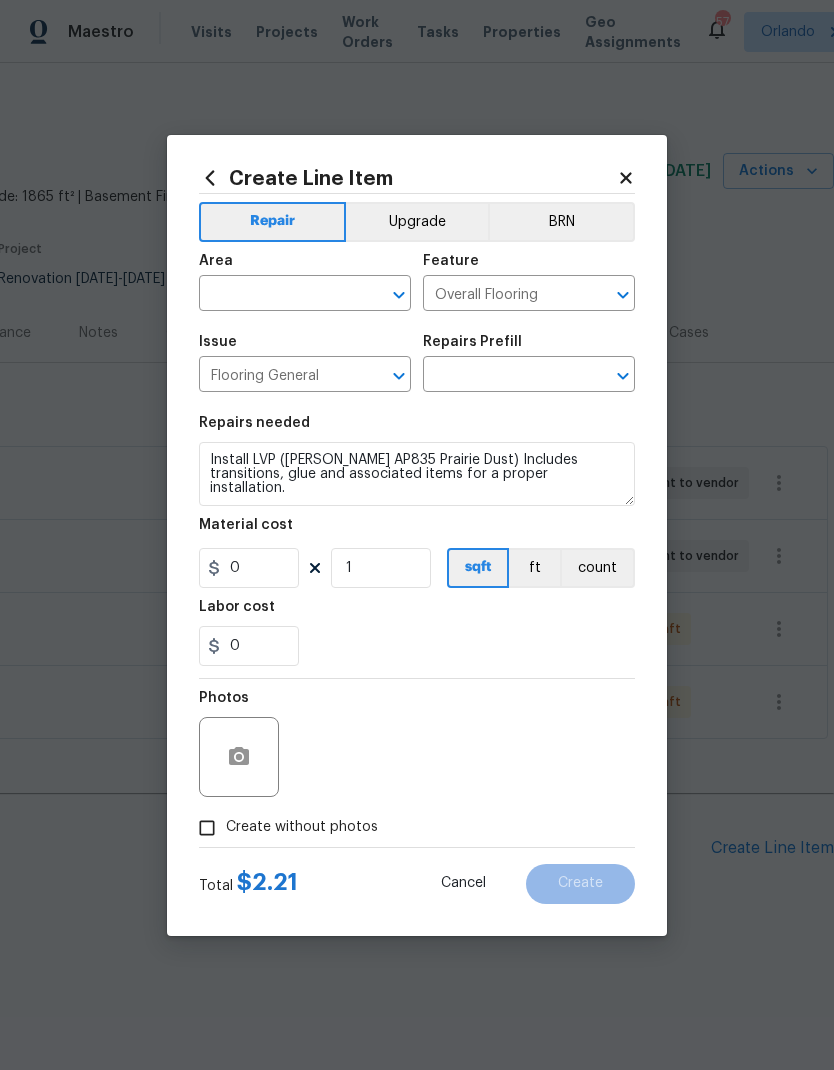 type on "Vinyl Plank LVL 1 - [PERSON_NAME] (Beige) $2.21" 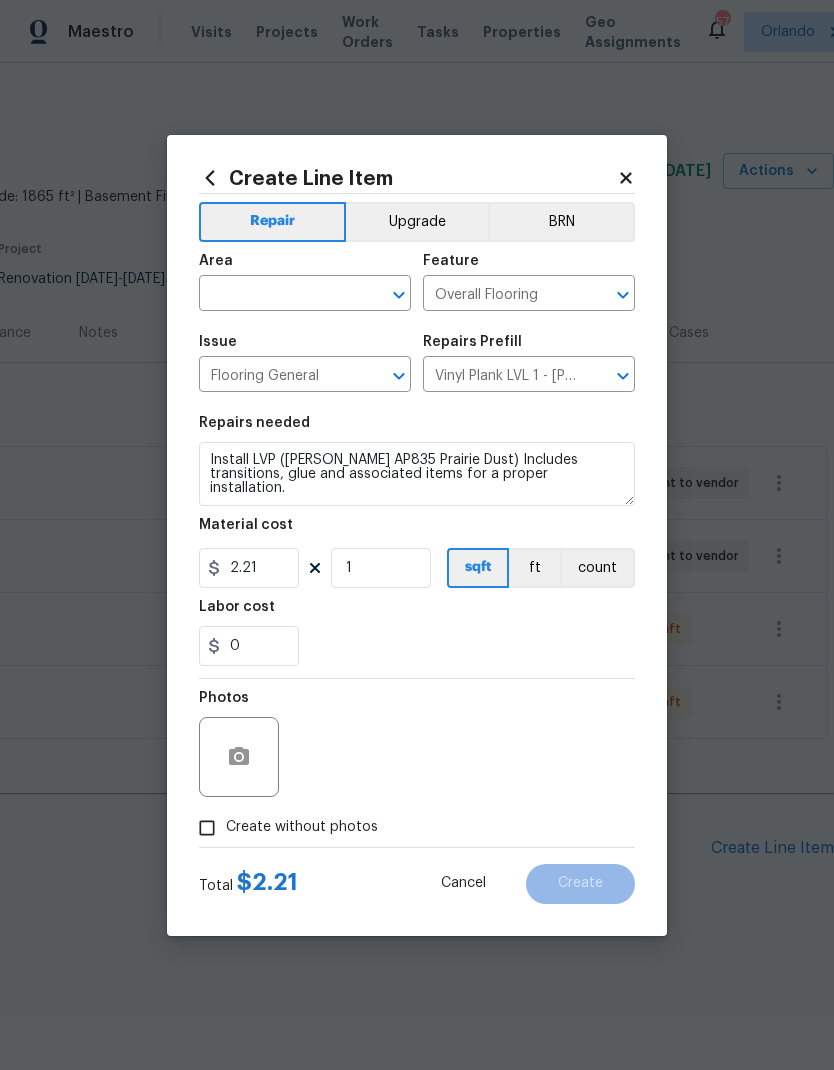 click at bounding box center [277, 295] 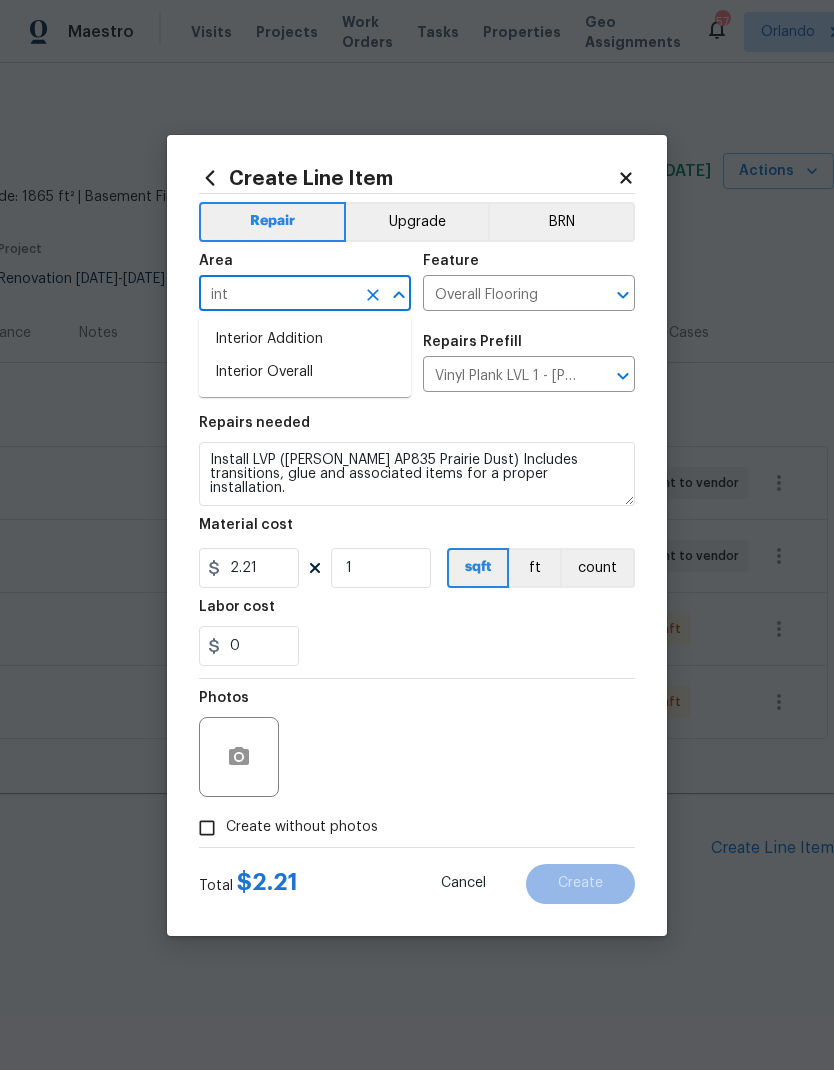 click on "Interior Overall" at bounding box center (305, 372) 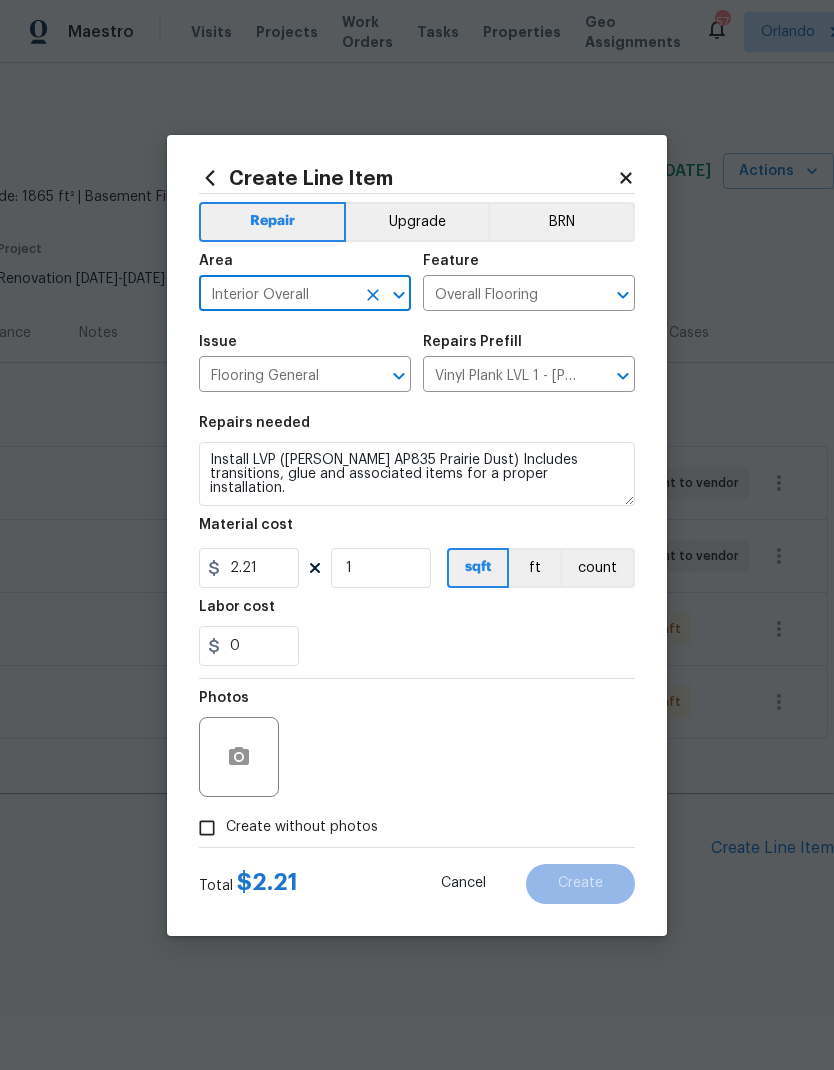 click on "0" at bounding box center [417, 646] 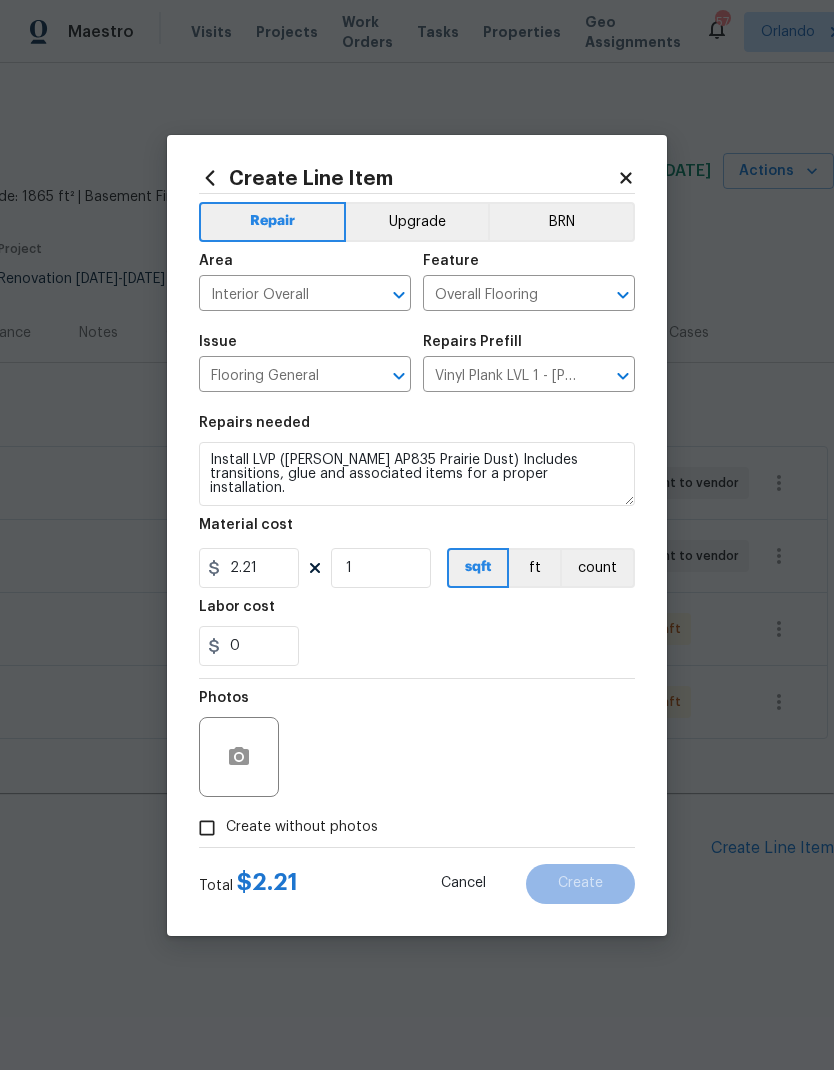 click on "Create without photos" at bounding box center (302, 827) 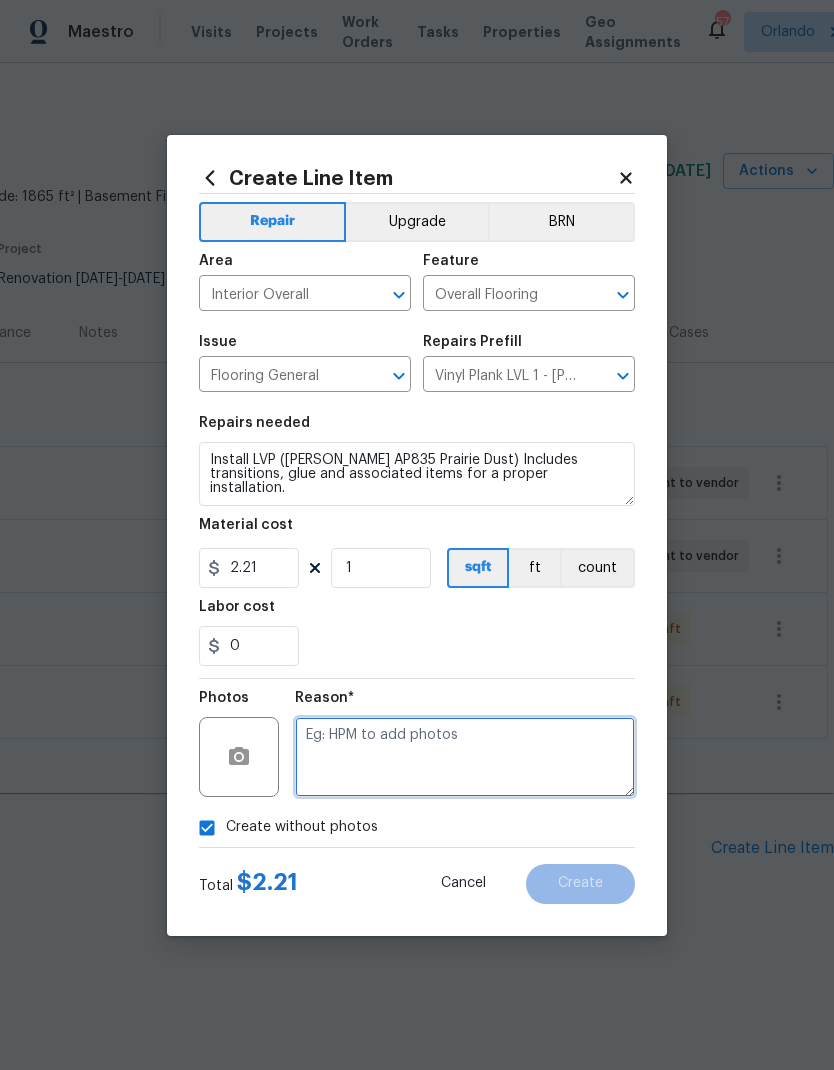 click at bounding box center (465, 757) 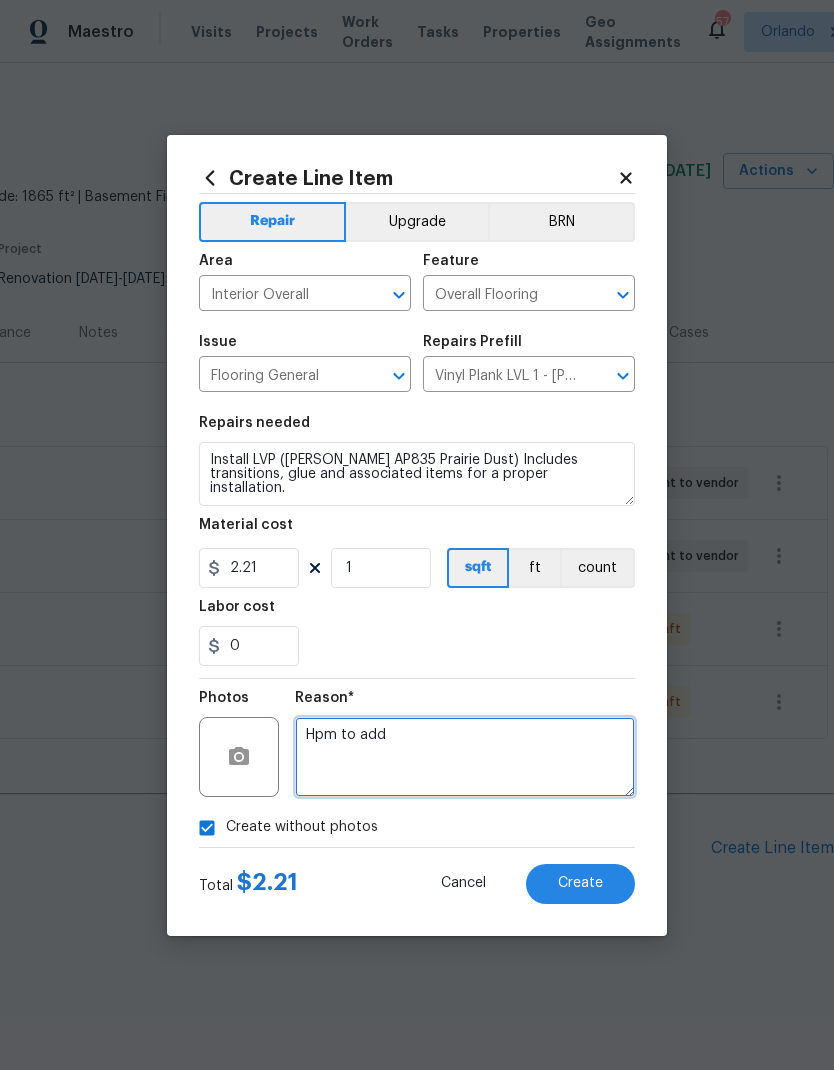 type on "Hpm to add" 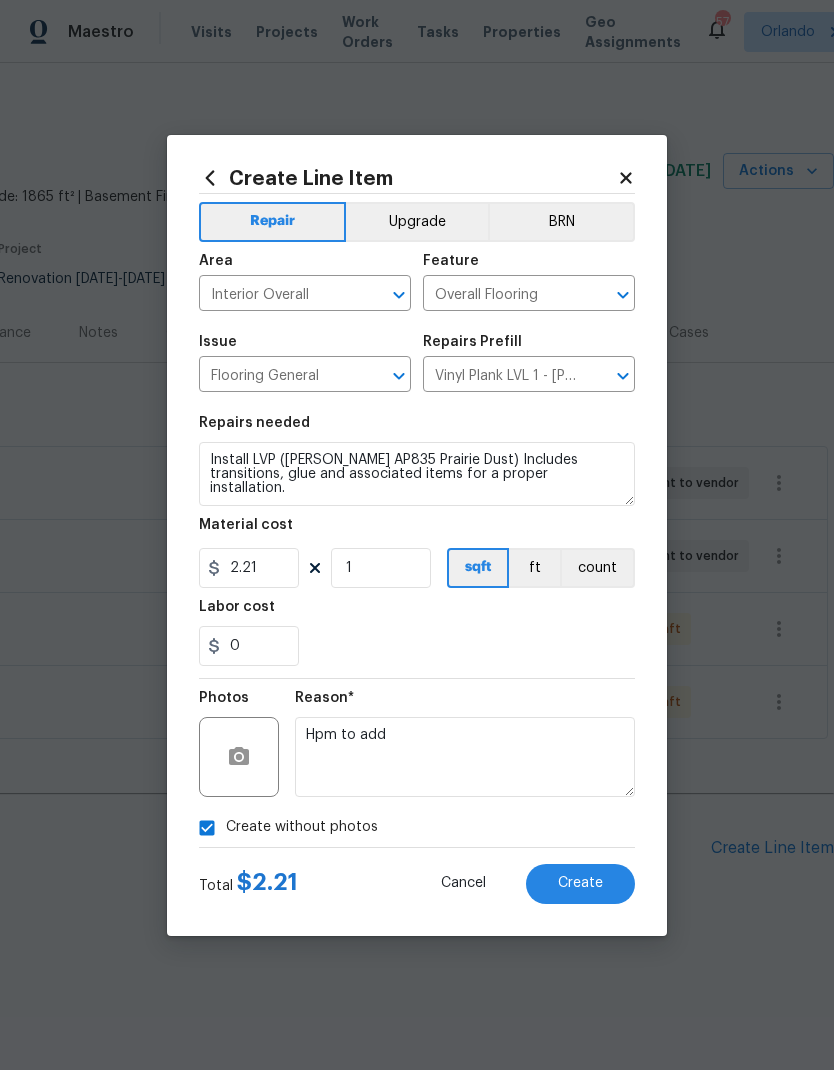 click on "Create" at bounding box center [580, 883] 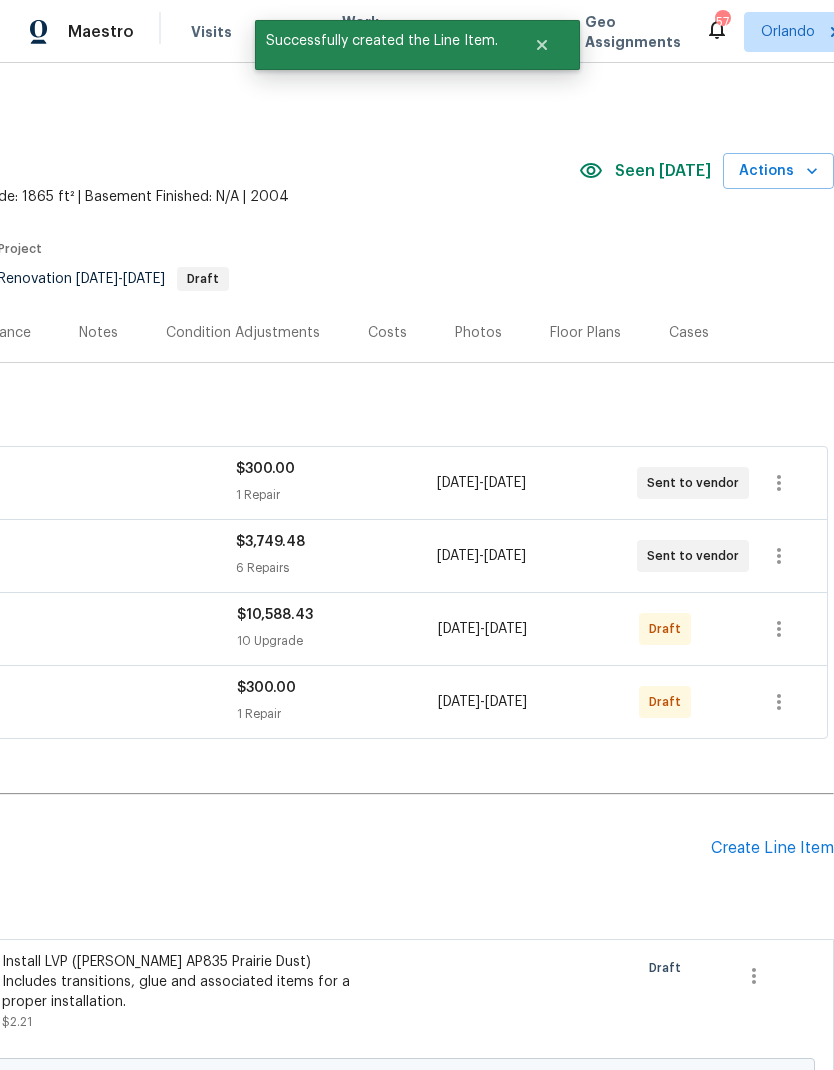 click on "Create Line Item" at bounding box center [772, 848] 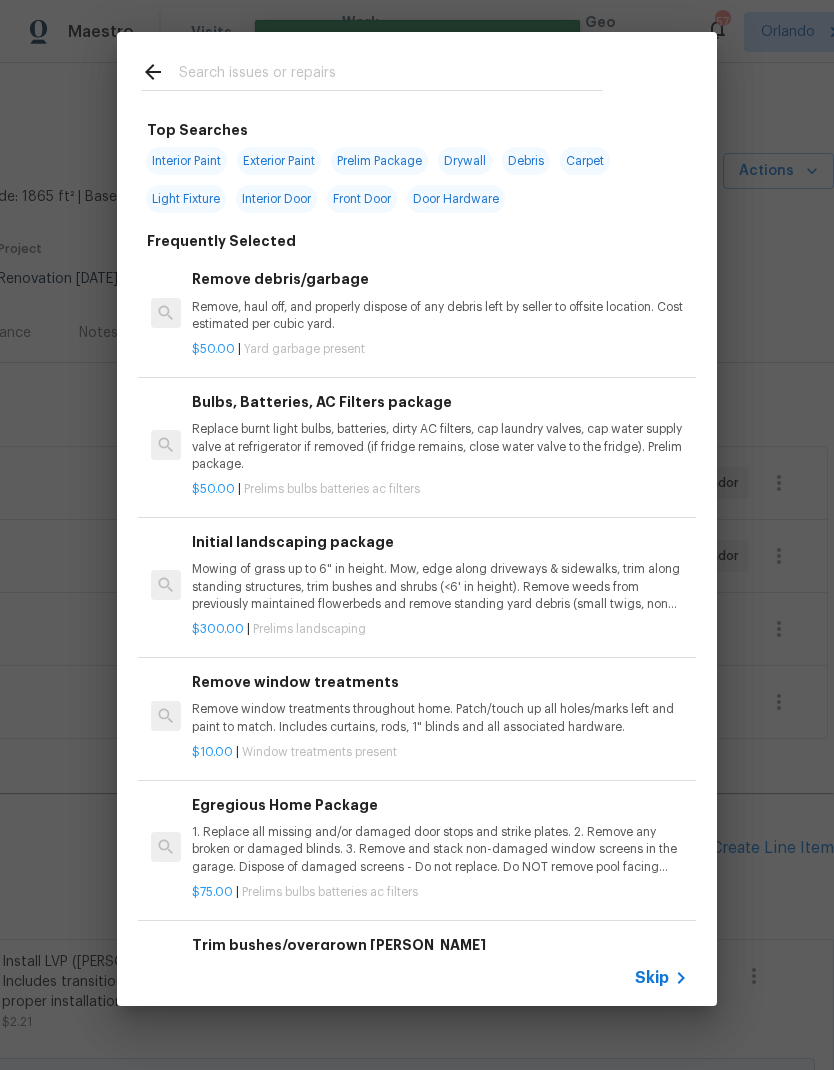 click at bounding box center (391, 75) 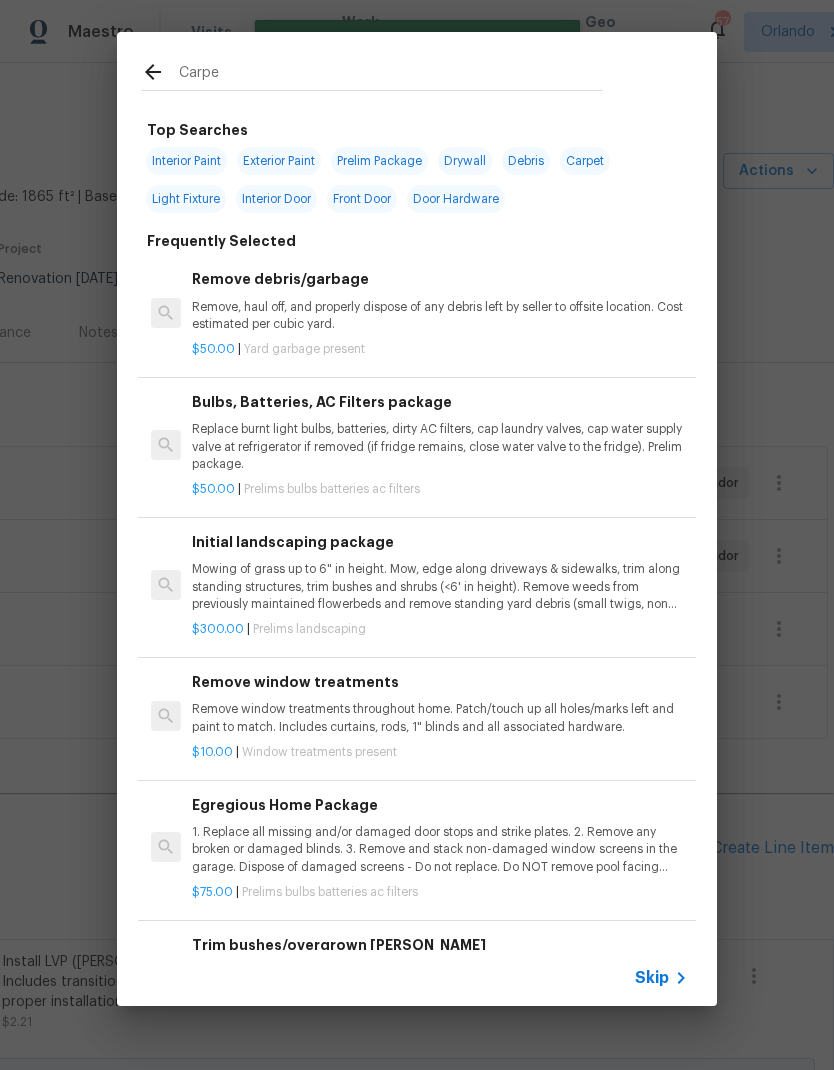 type on "Carpet" 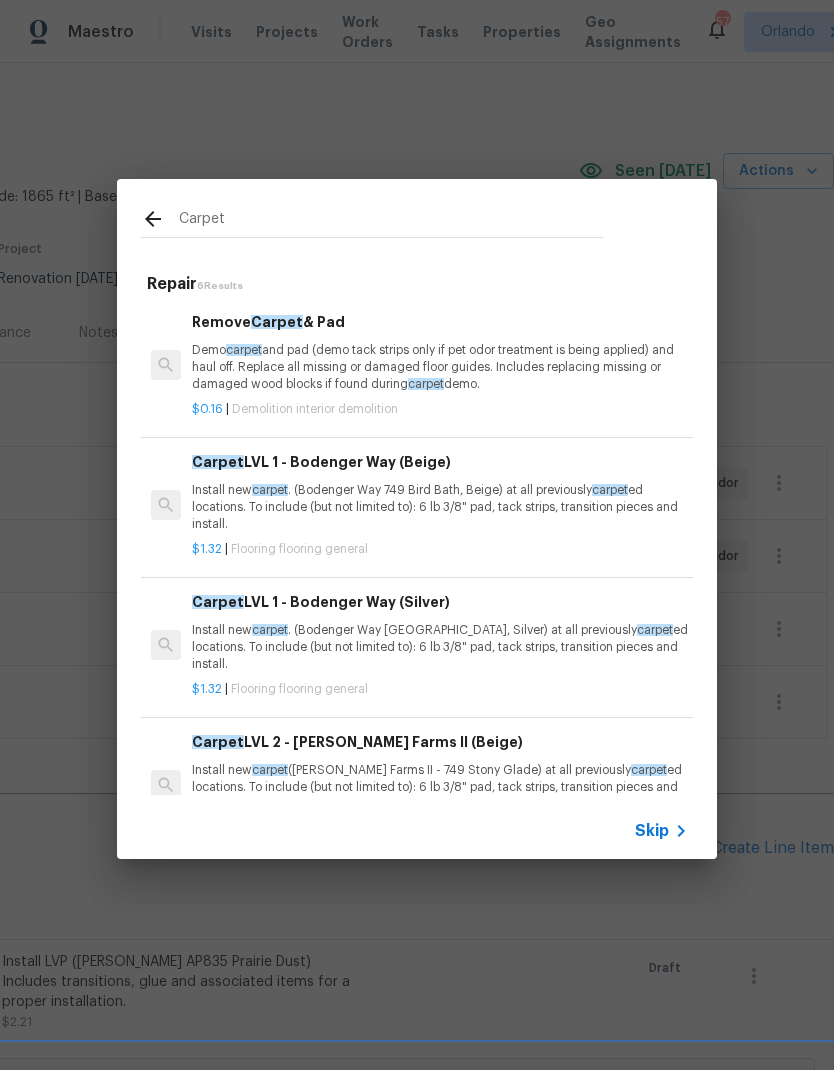 click on "Install new  carpet . (Bodenger Way 749 Bird Bath, Beige) at all previously  carpet ed locations. To include (but not limited to): 6 lb 3/8" pad, tack strips, transition pieces and install." at bounding box center (440, 507) 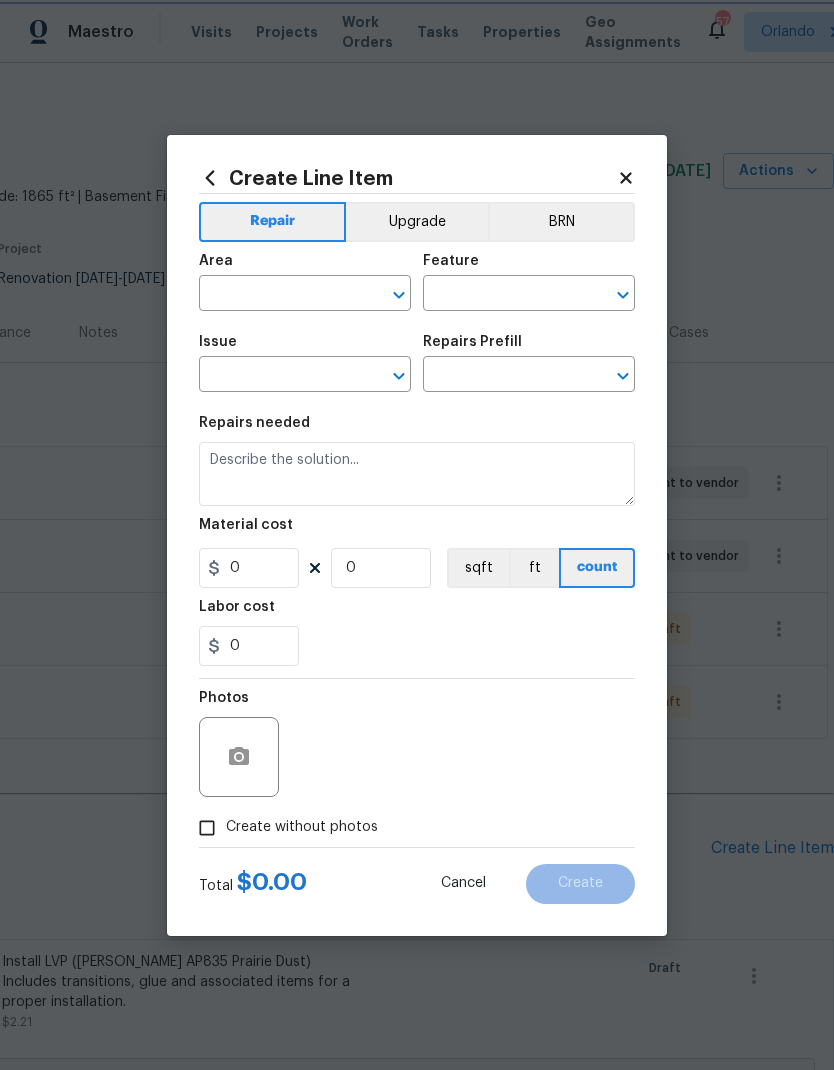 type on "Overall Flooring" 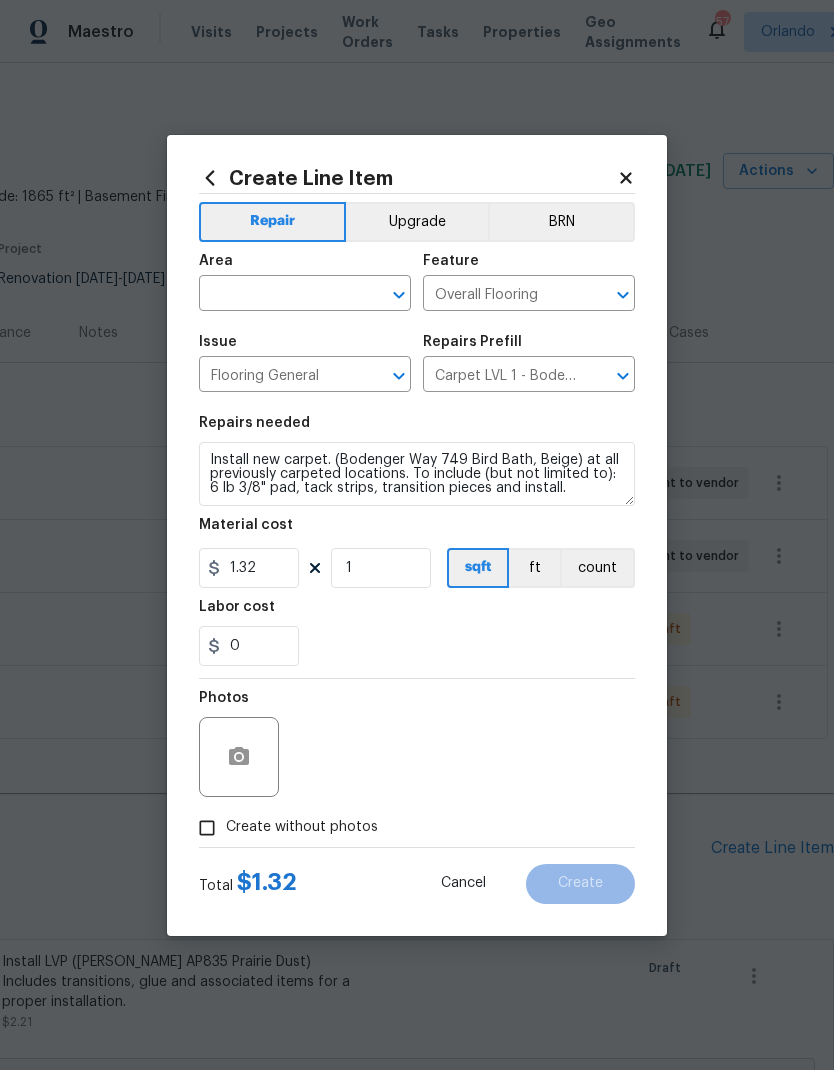 click at bounding box center [277, 295] 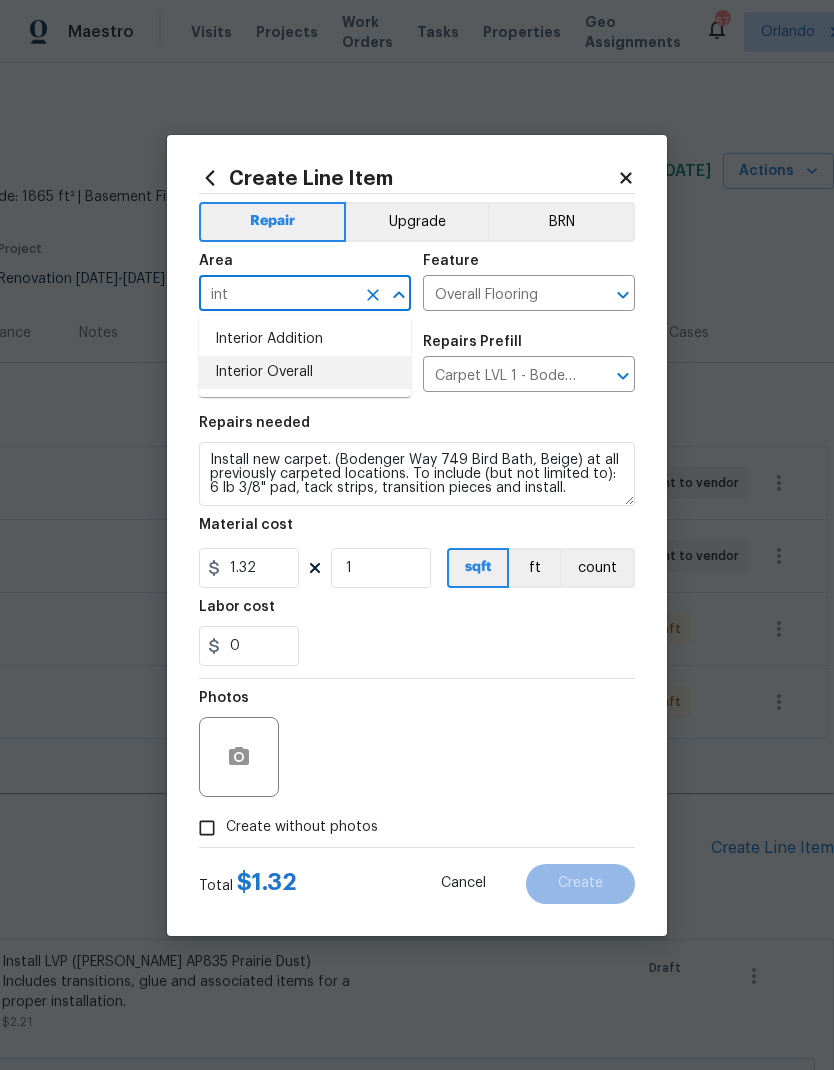 click on "Interior Overall" at bounding box center [305, 372] 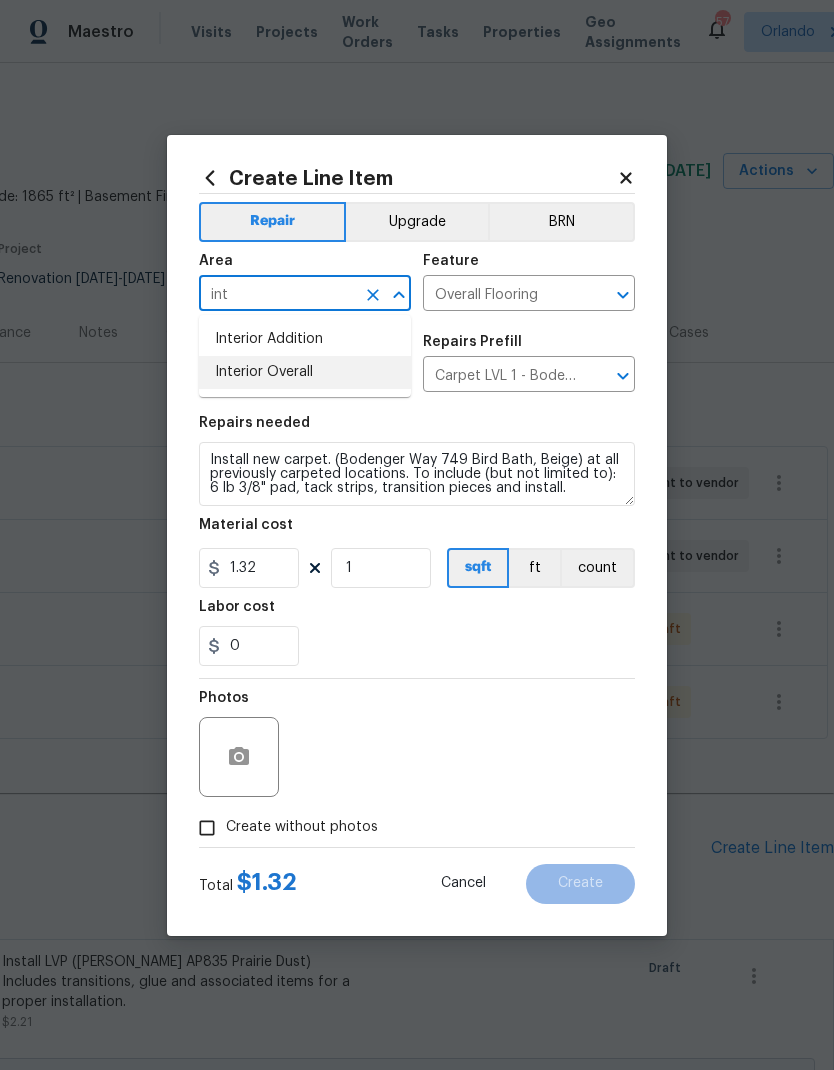 type on "Interior Overall" 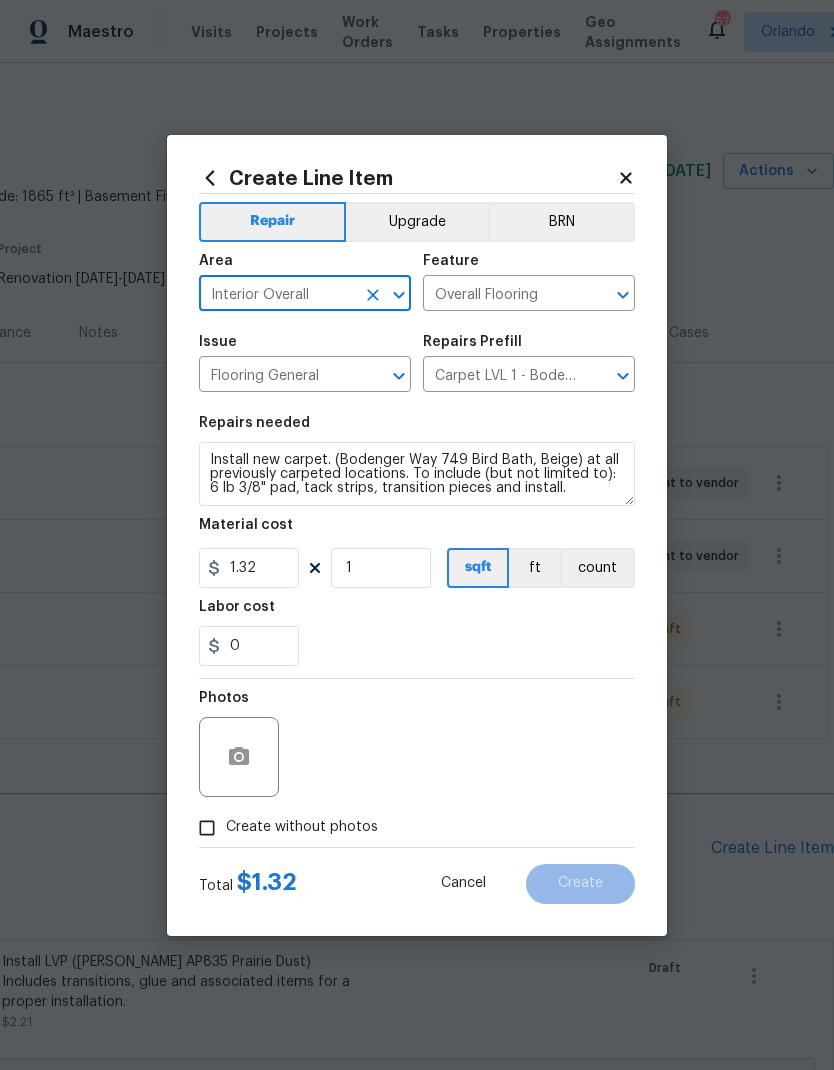 click on "0" at bounding box center [417, 646] 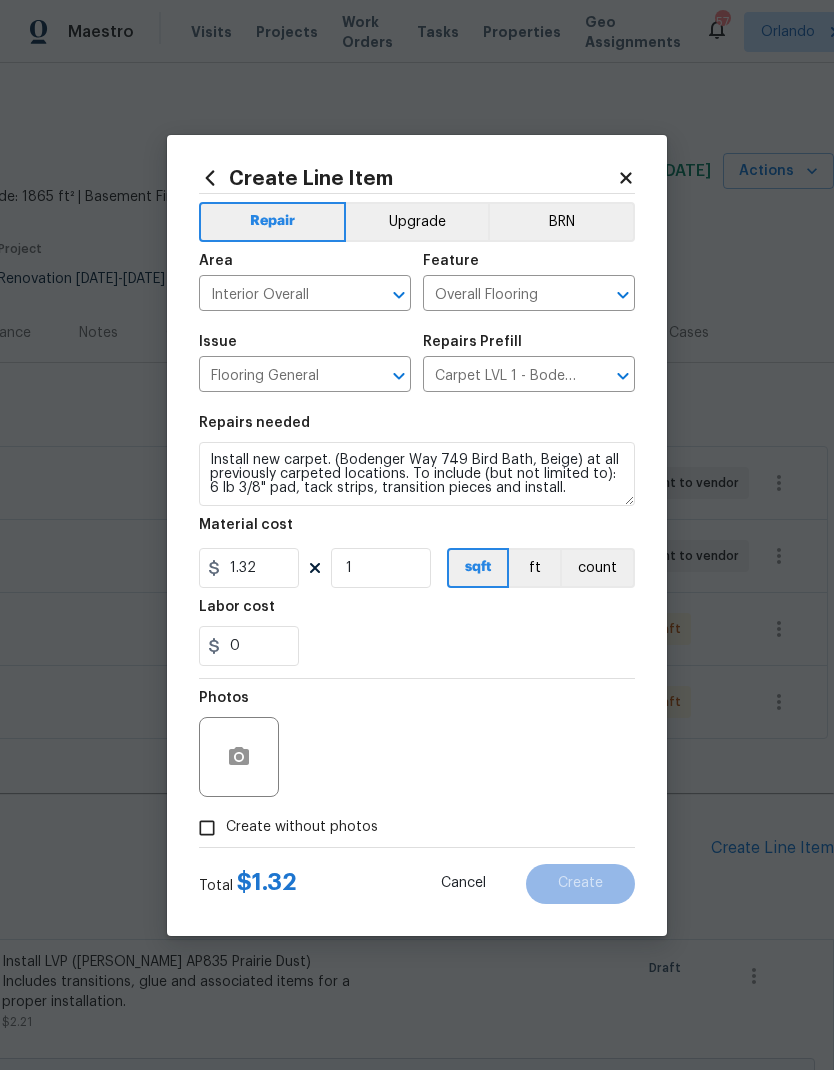 click on "Create without photos" at bounding box center [283, 828] 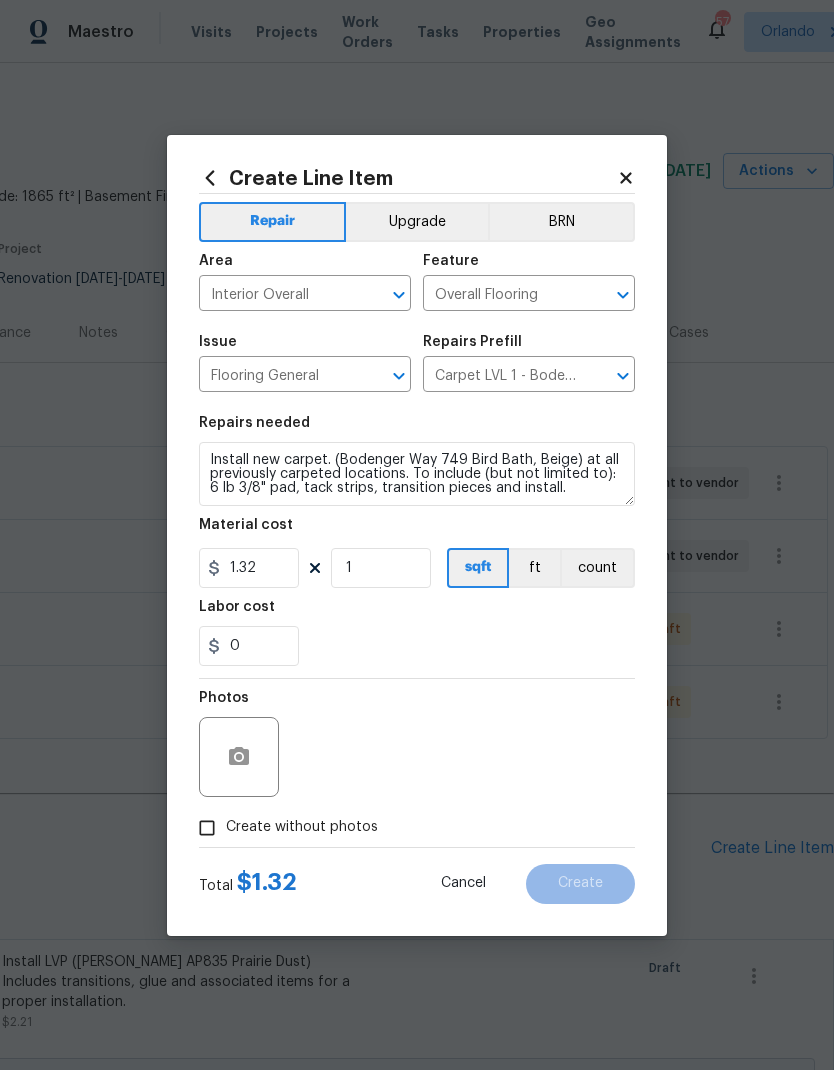 click on "Create without photos" at bounding box center [207, 828] 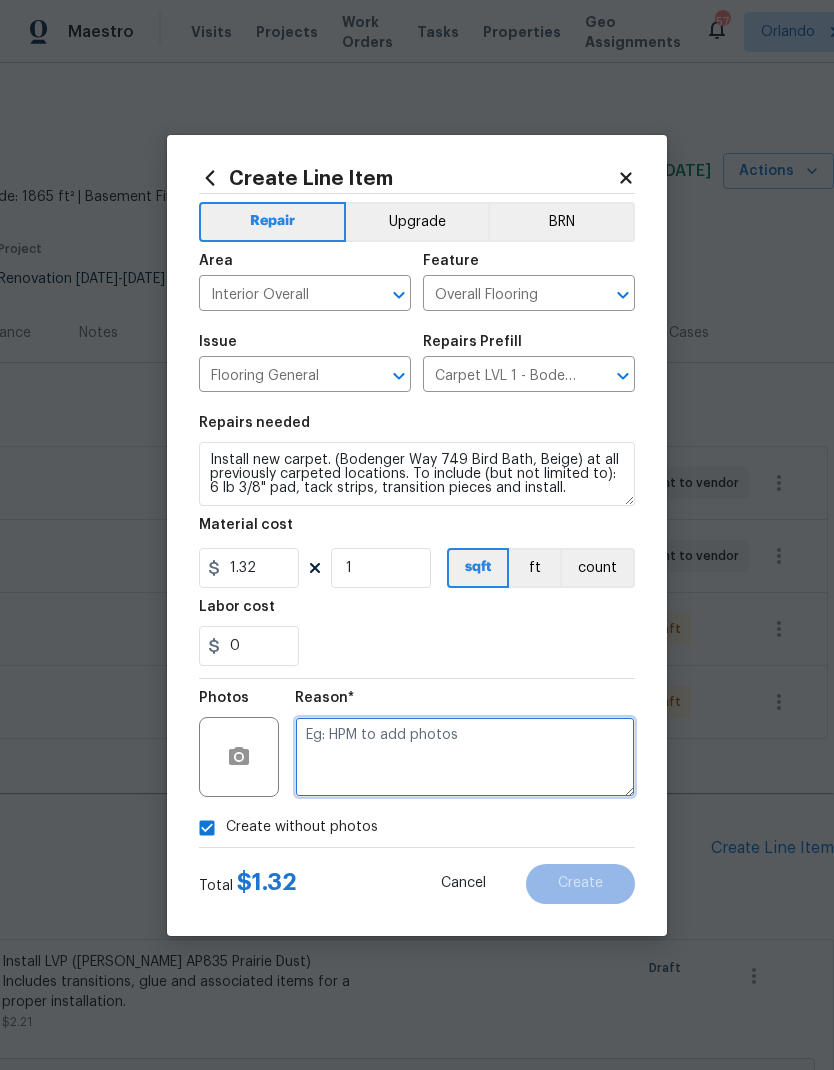 click at bounding box center (465, 757) 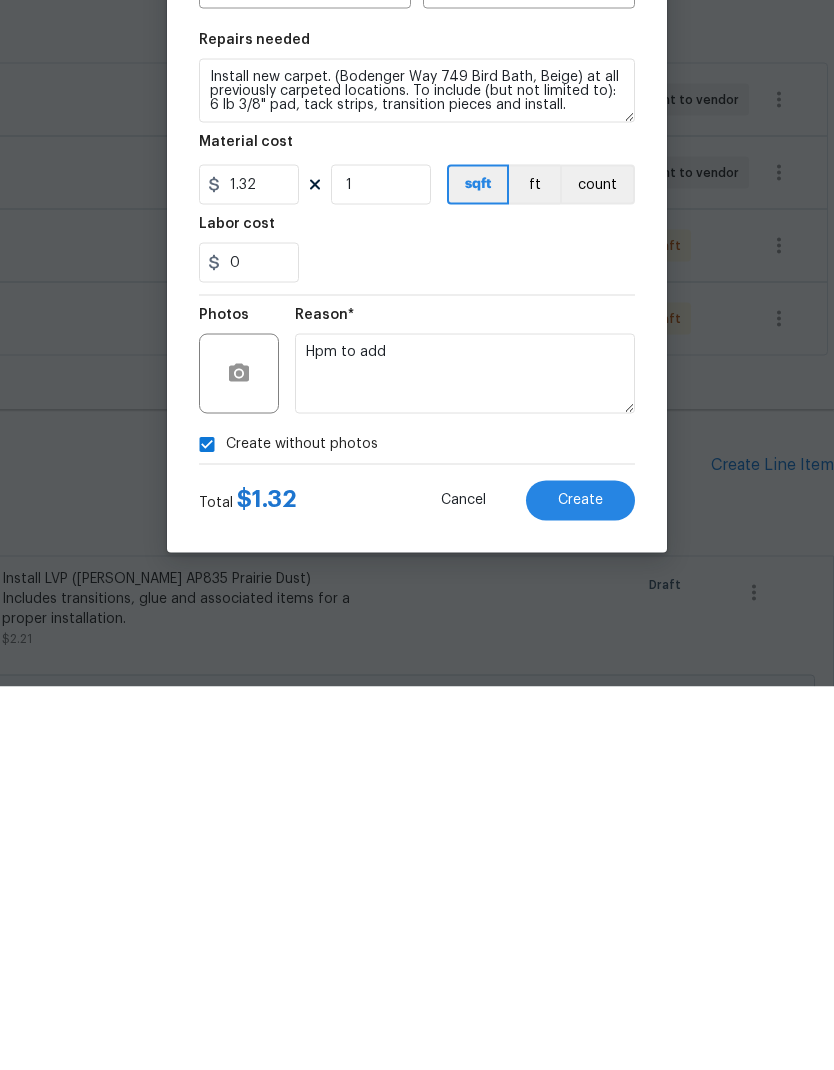 scroll, scrollTop: 80, scrollLeft: 0, axis: vertical 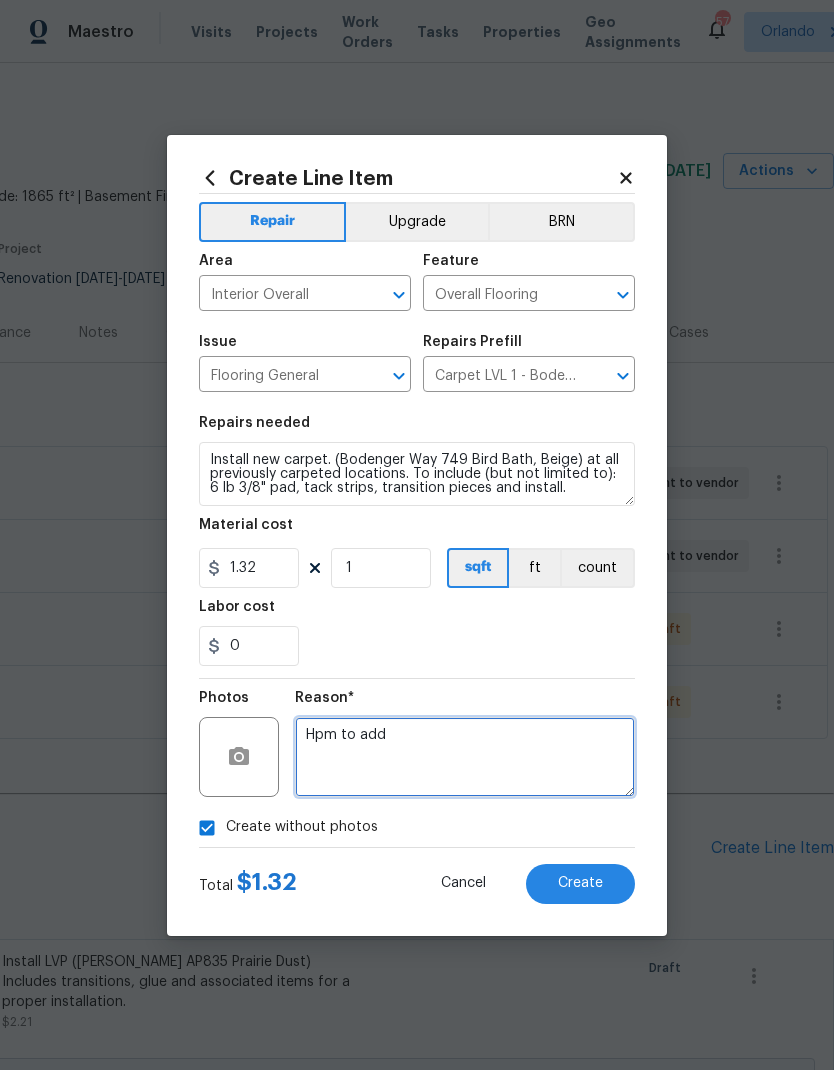 type on "Hpm to add" 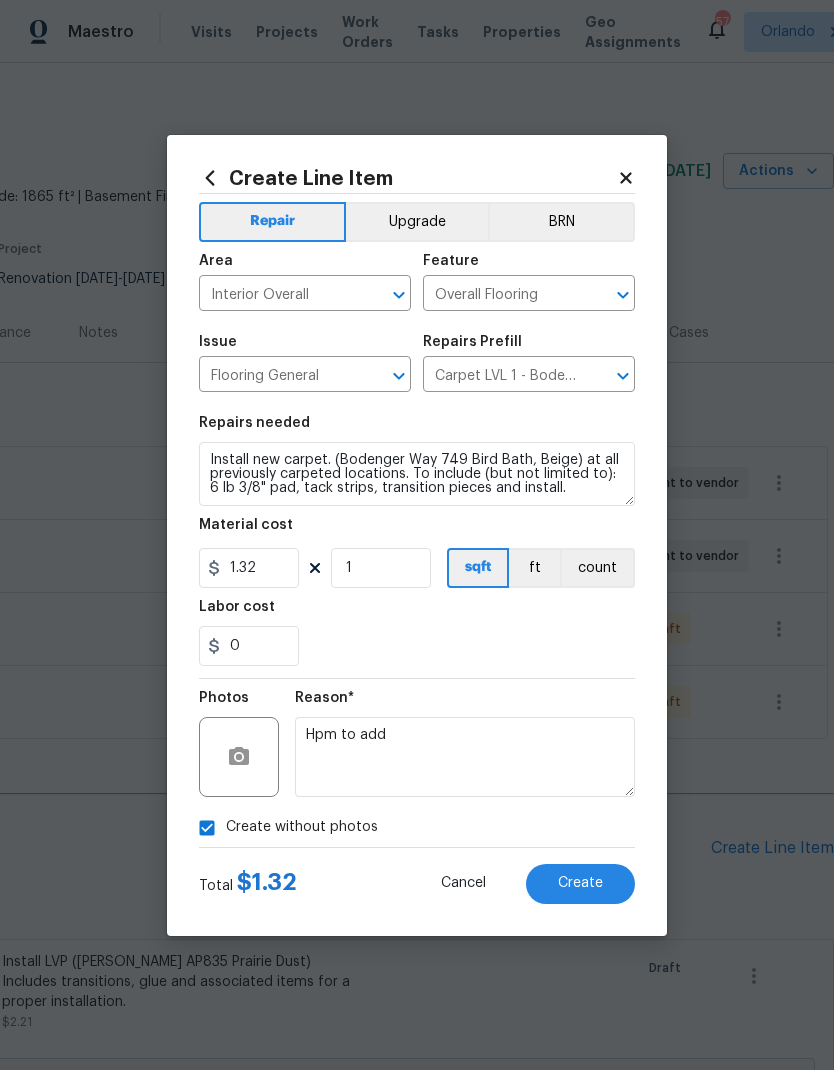click on "Create" at bounding box center [580, 884] 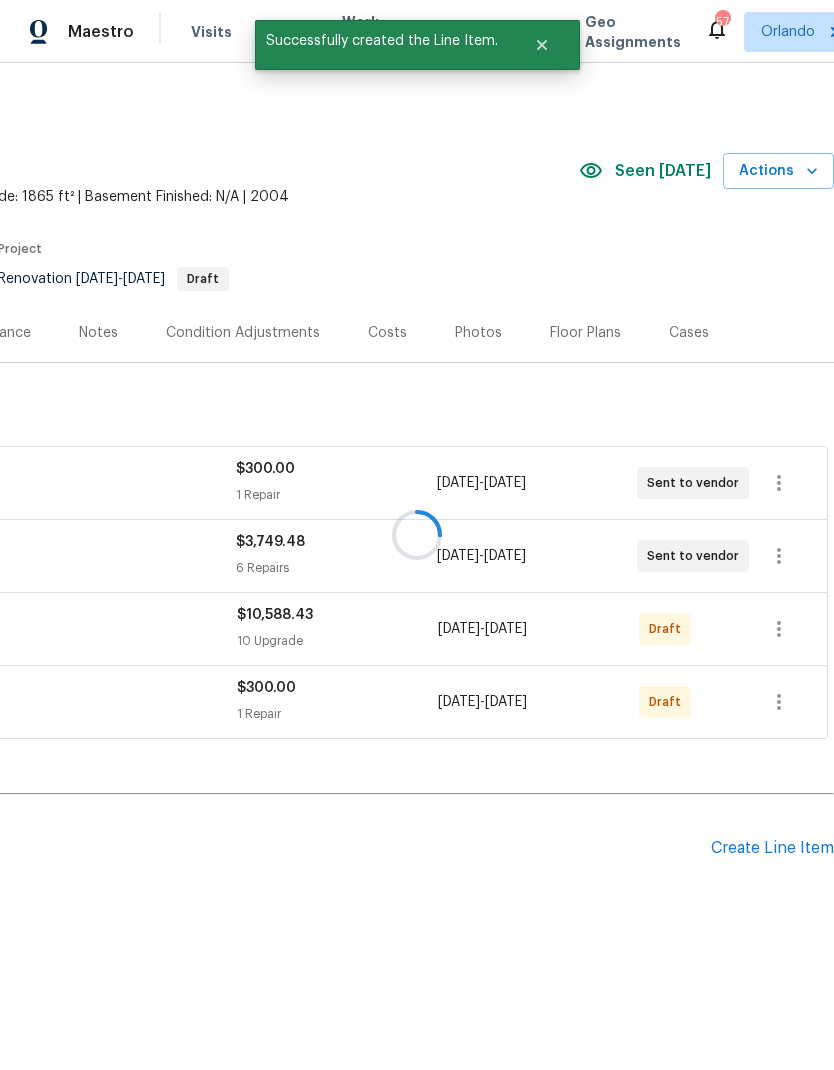 scroll, scrollTop: 0, scrollLeft: 0, axis: both 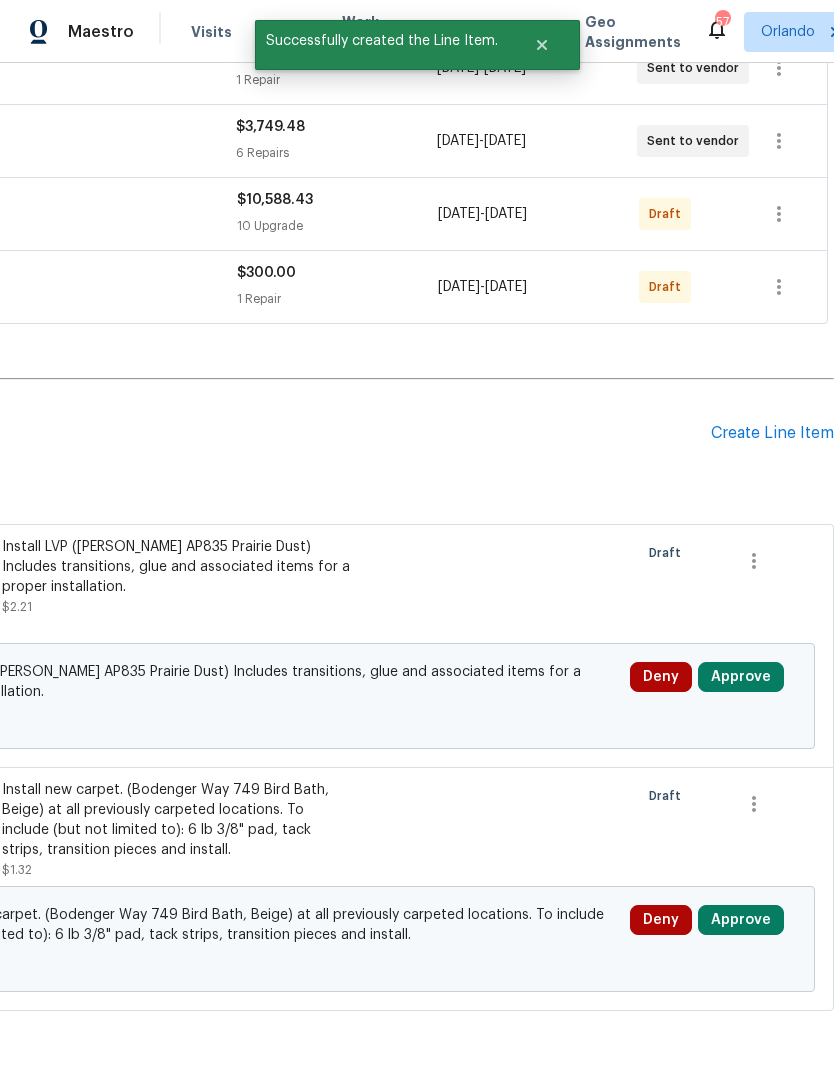 click on "Approve" at bounding box center (741, 677) 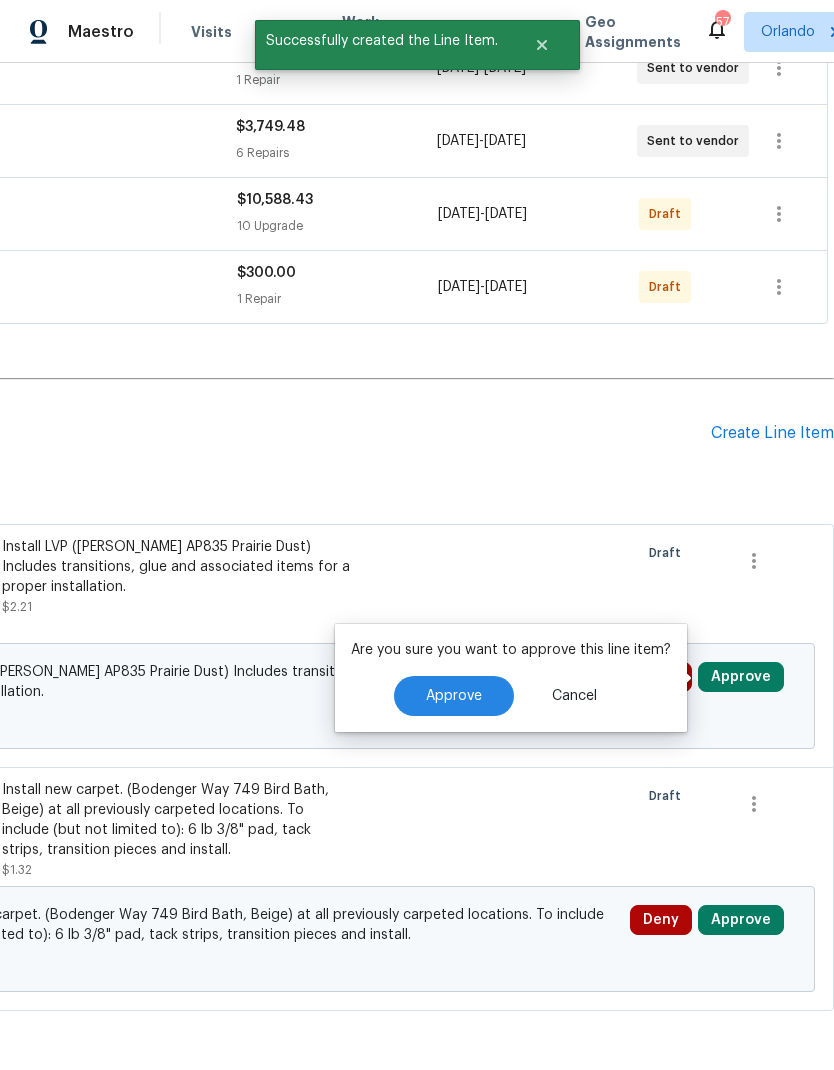 click on "Approve" at bounding box center [454, 696] 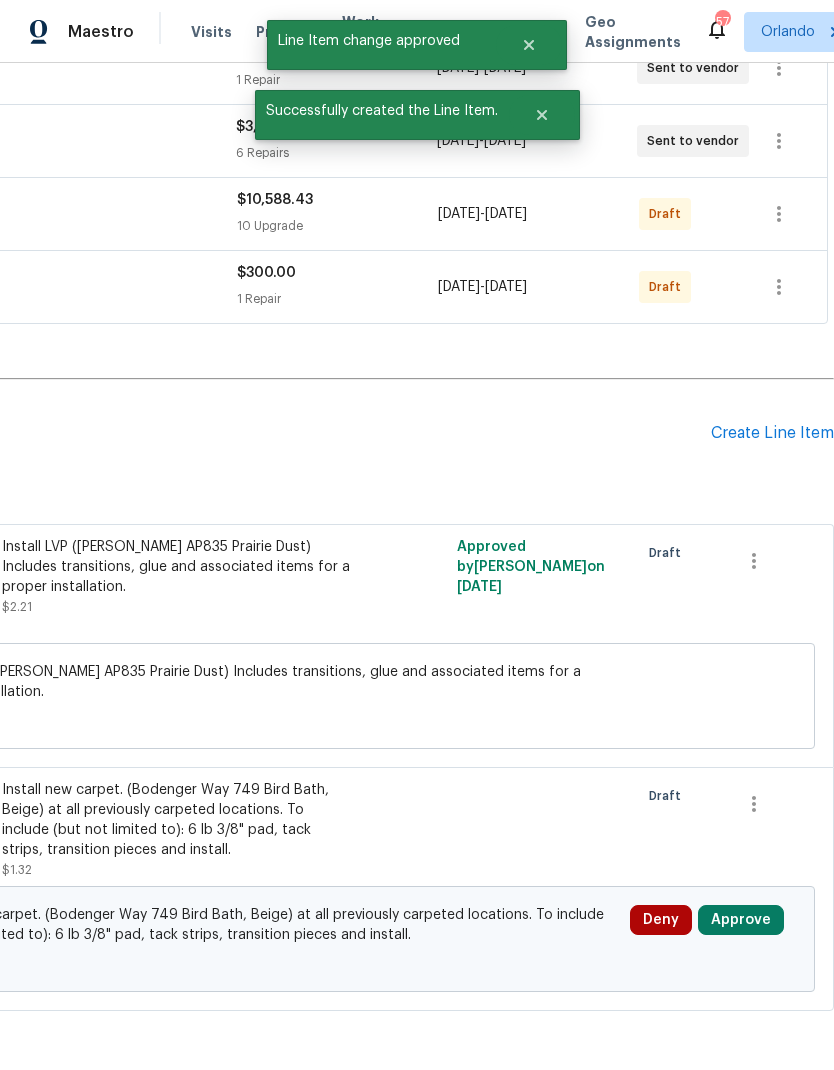 click on "Approve" at bounding box center [741, 920] 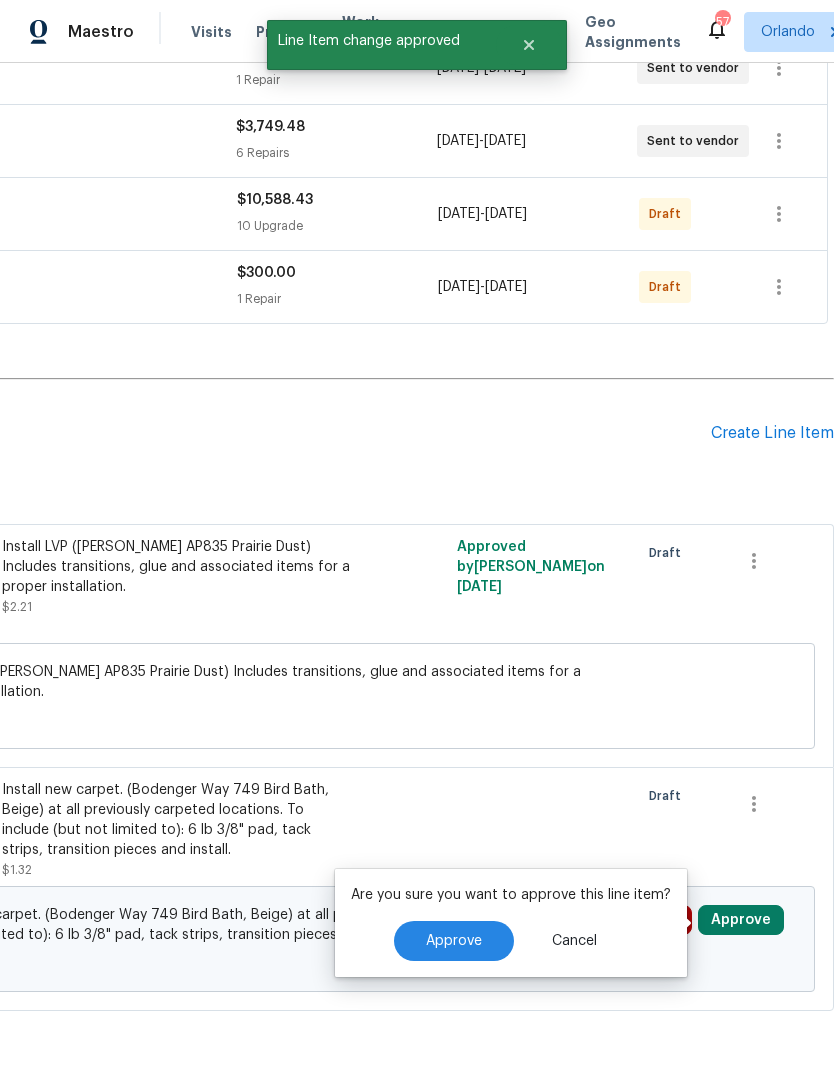 click on "Approve" at bounding box center [454, 941] 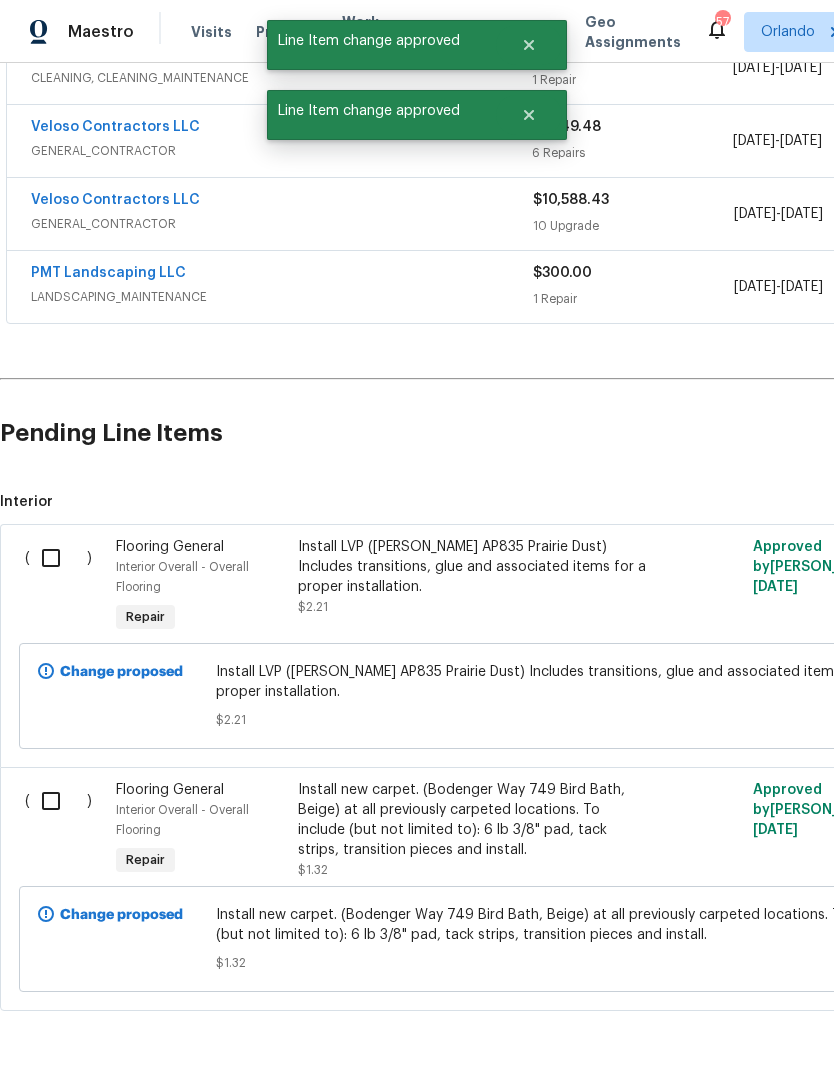 scroll, scrollTop: 415, scrollLeft: 0, axis: vertical 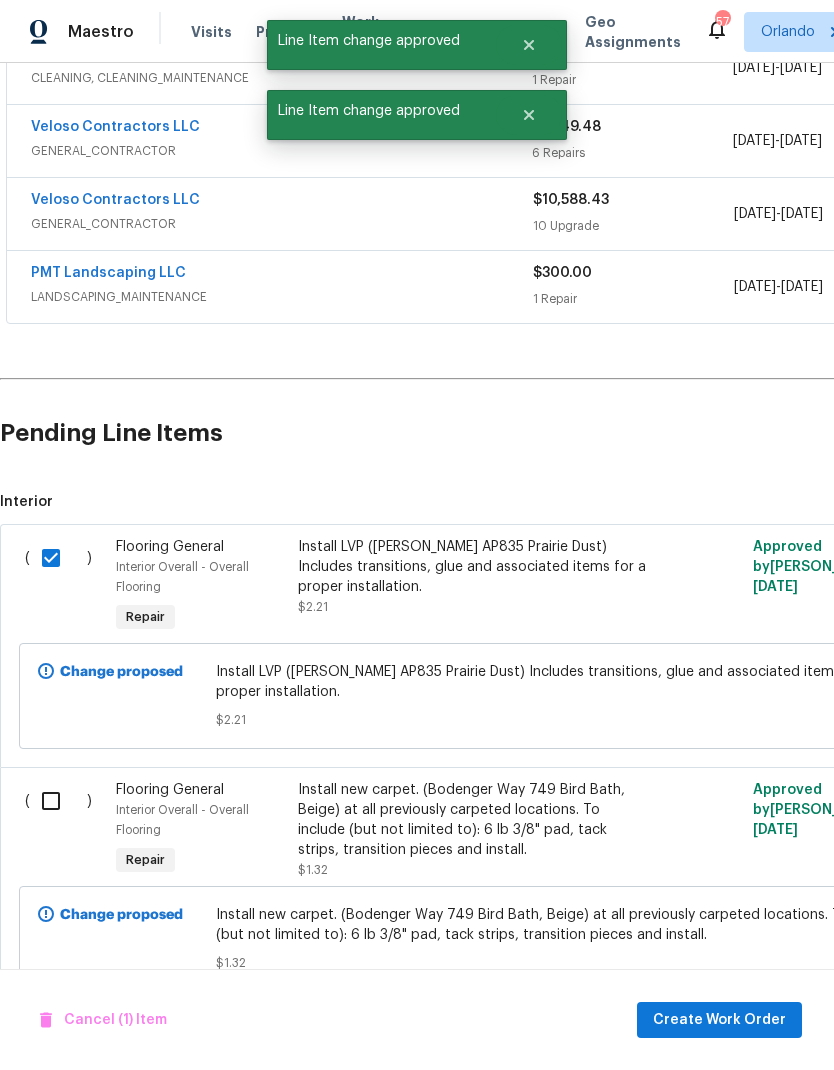 click at bounding box center [58, 801] 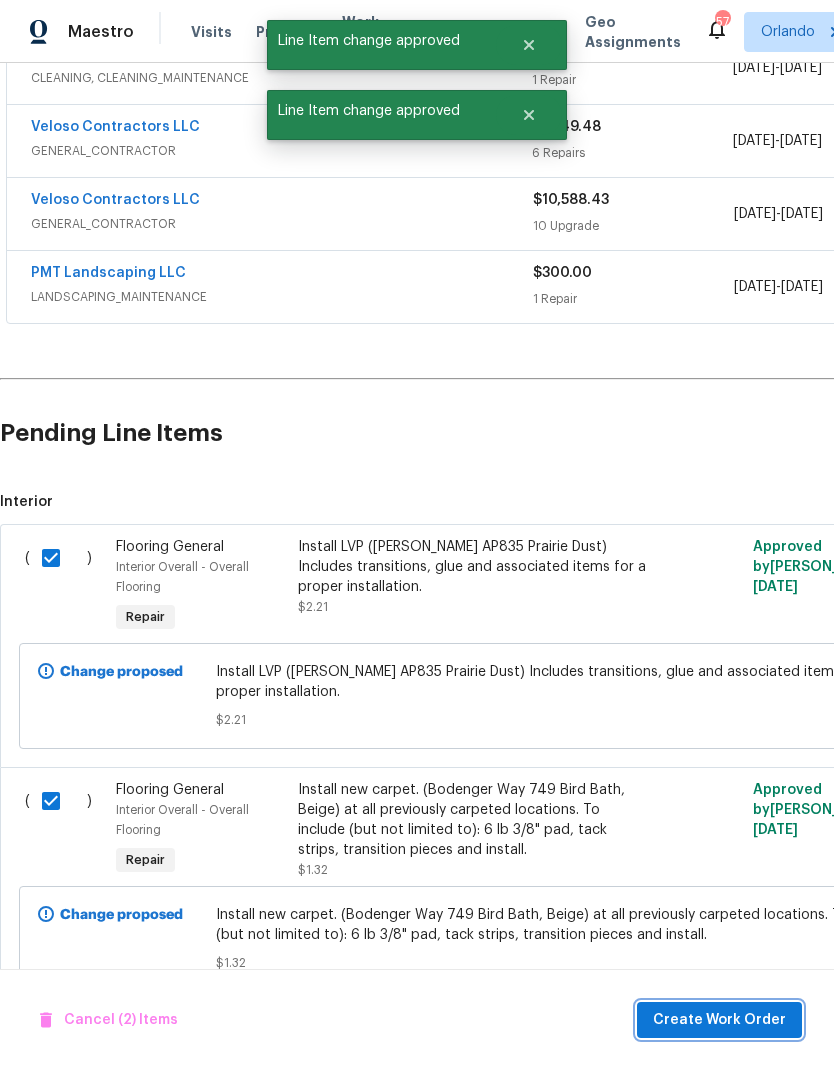 click on "Create Work Order" at bounding box center (719, 1020) 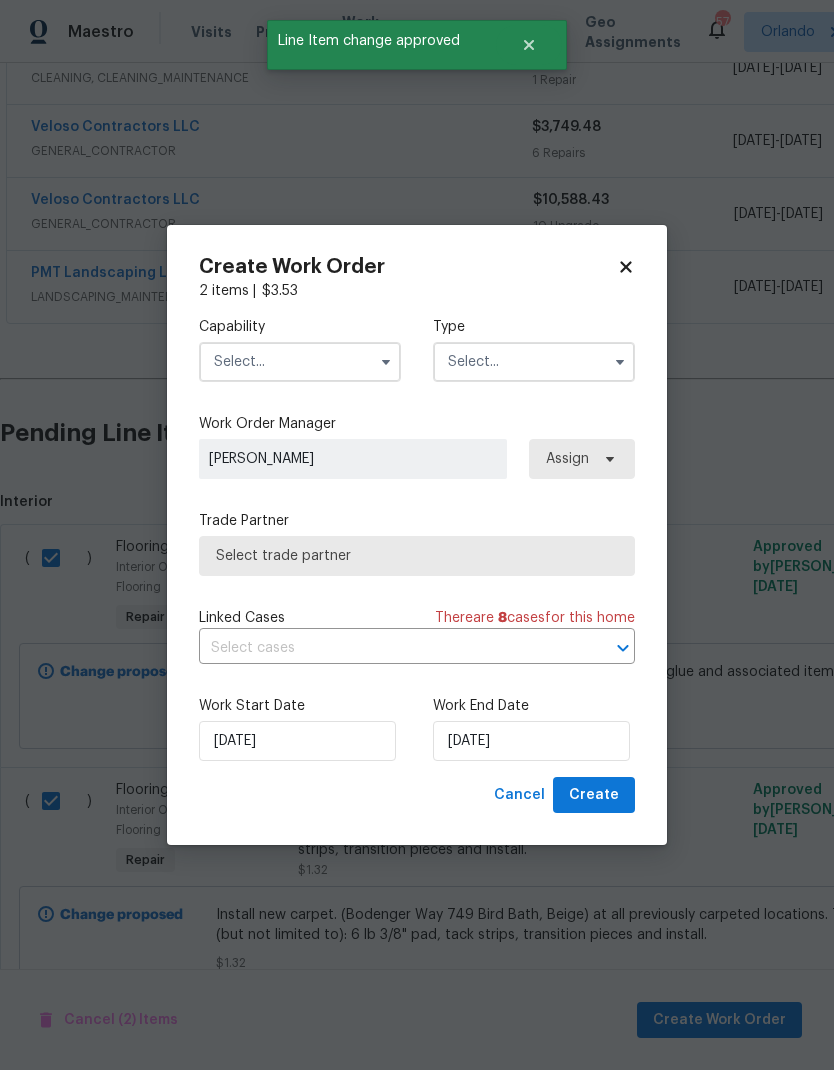 click at bounding box center (300, 362) 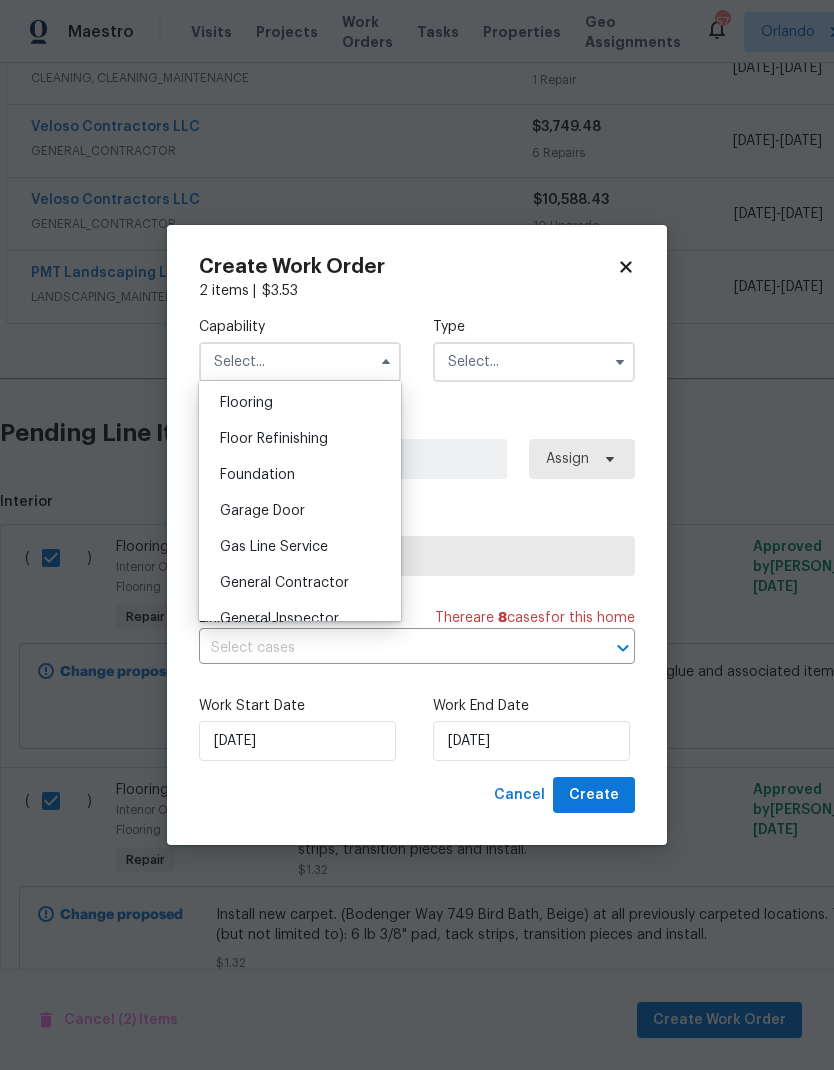 click on "Flooring" at bounding box center [300, 403] 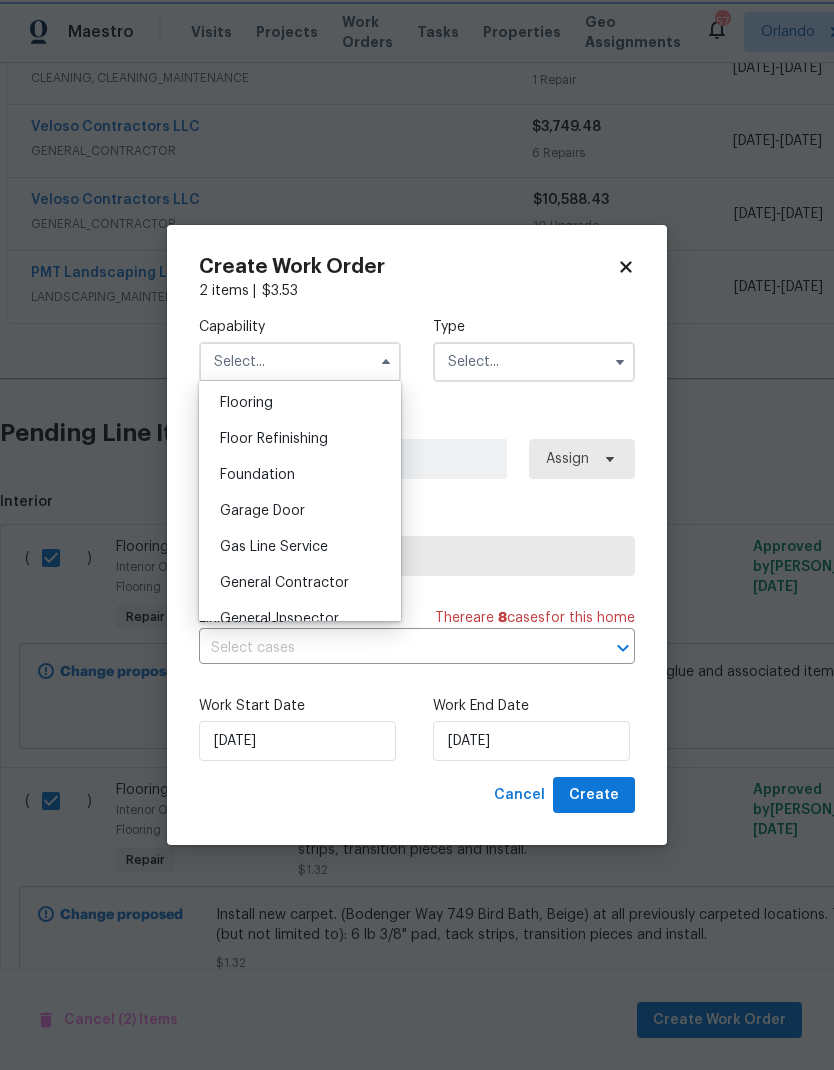 type on "Flooring" 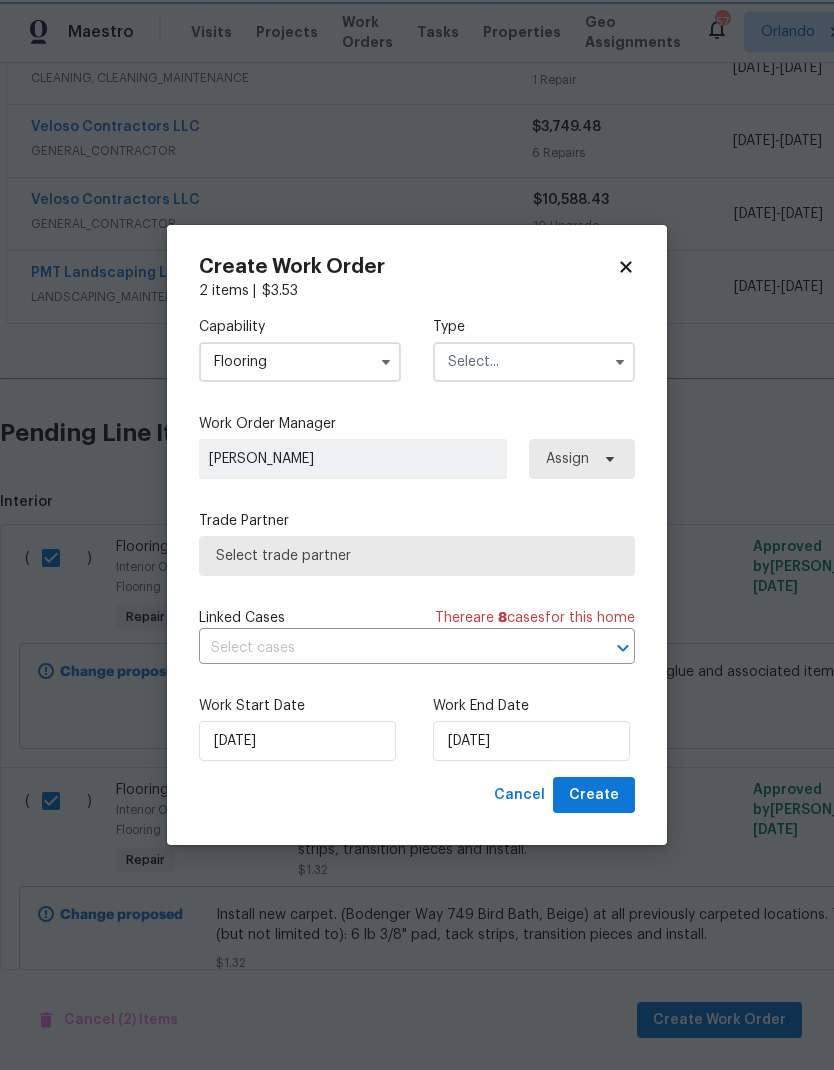 scroll, scrollTop: 740, scrollLeft: 0, axis: vertical 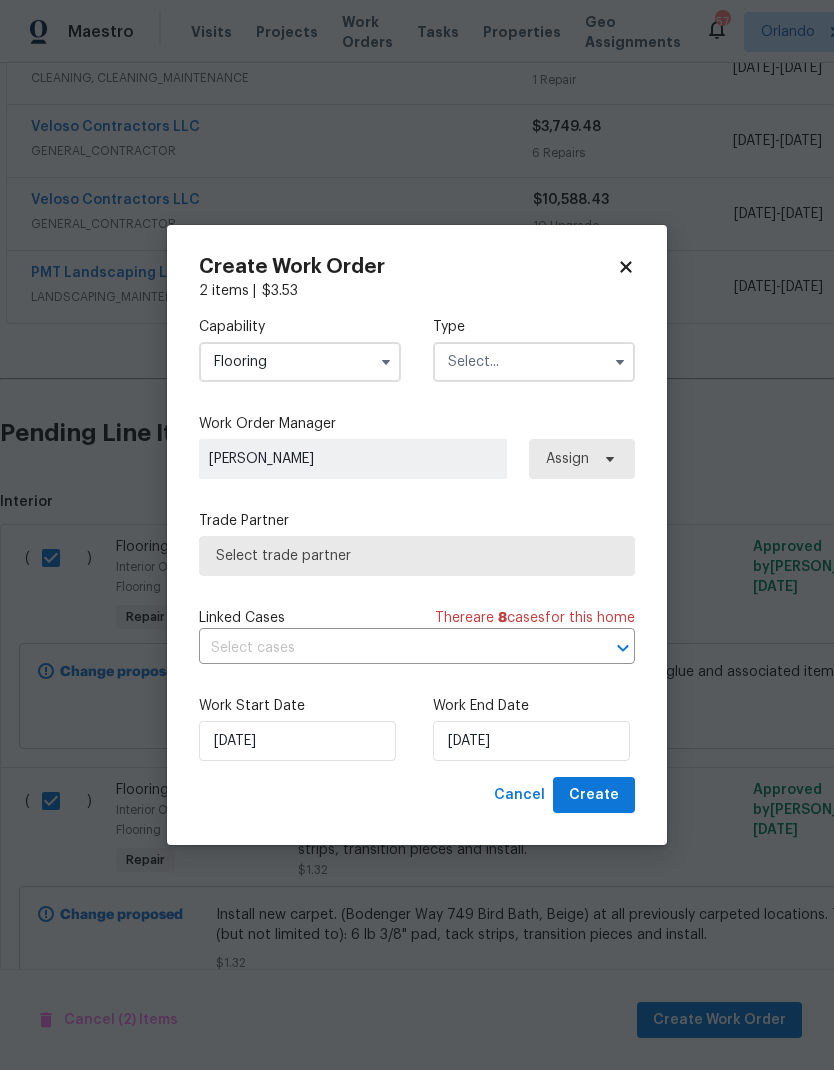 click at bounding box center (534, 362) 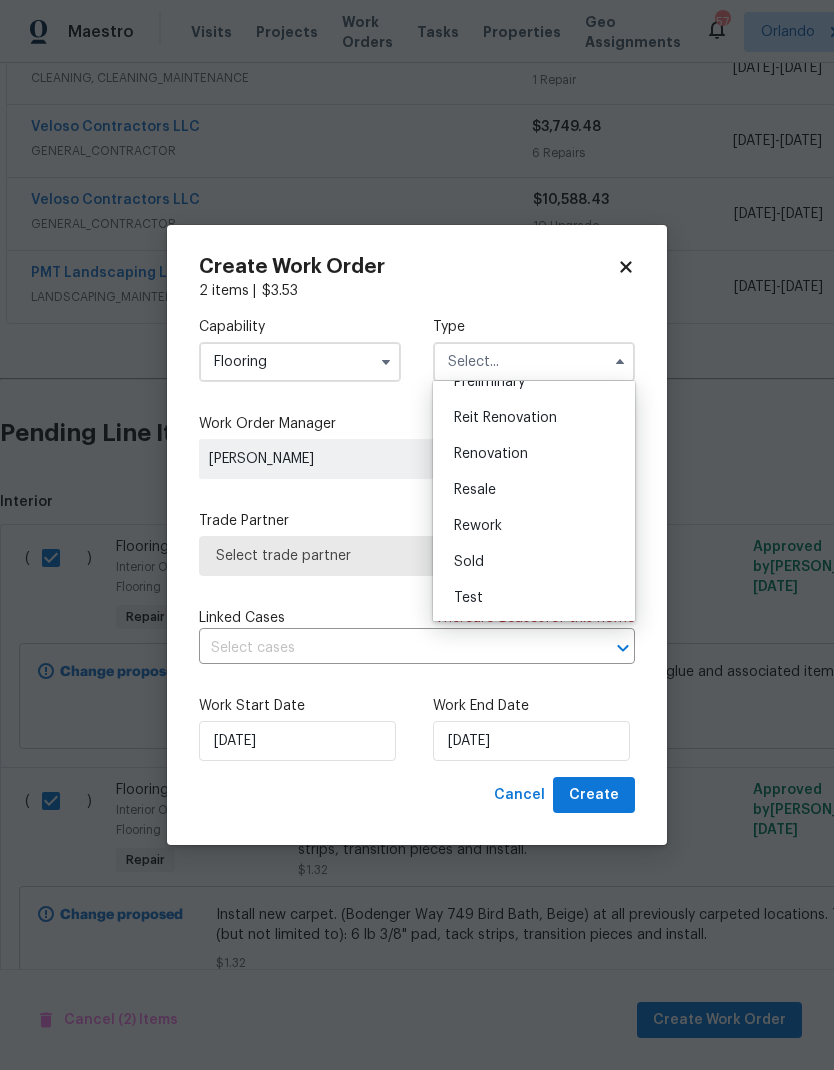 scroll, scrollTop: 454, scrollLeft: 0, axis: vertical 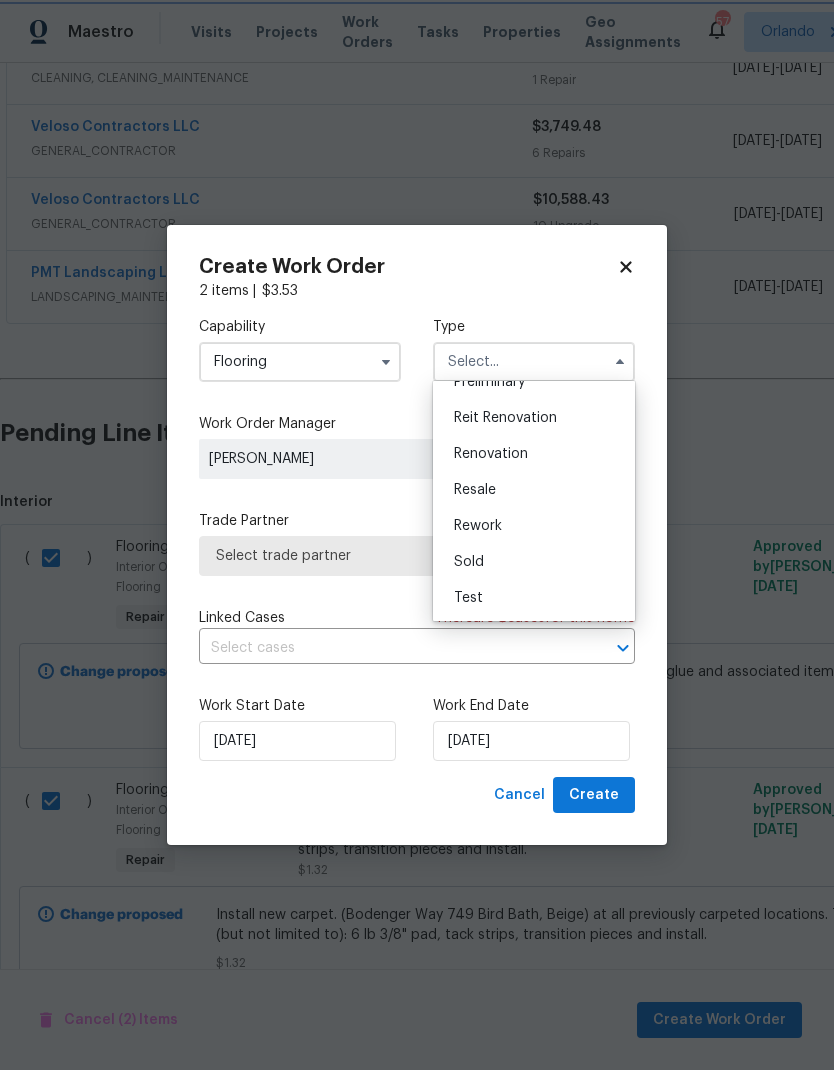 type on "Renovation" 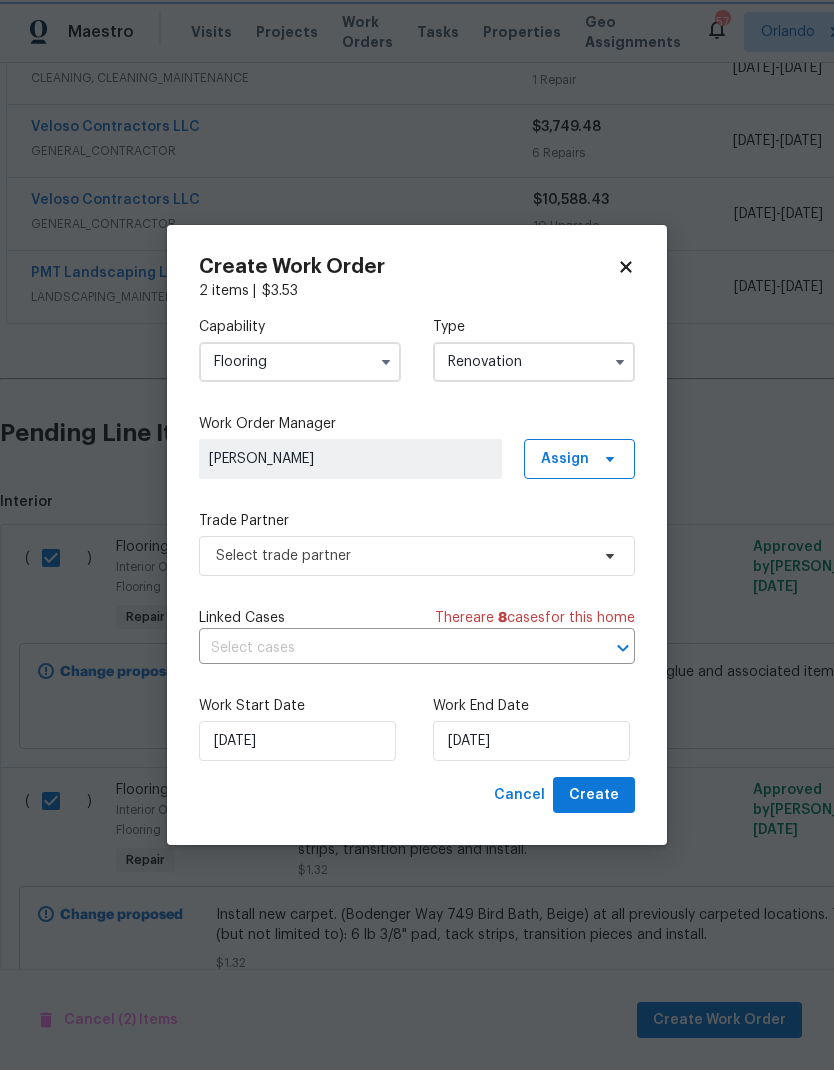 scroll, scrollTop: 0, scrollLeft: 0, axis: both 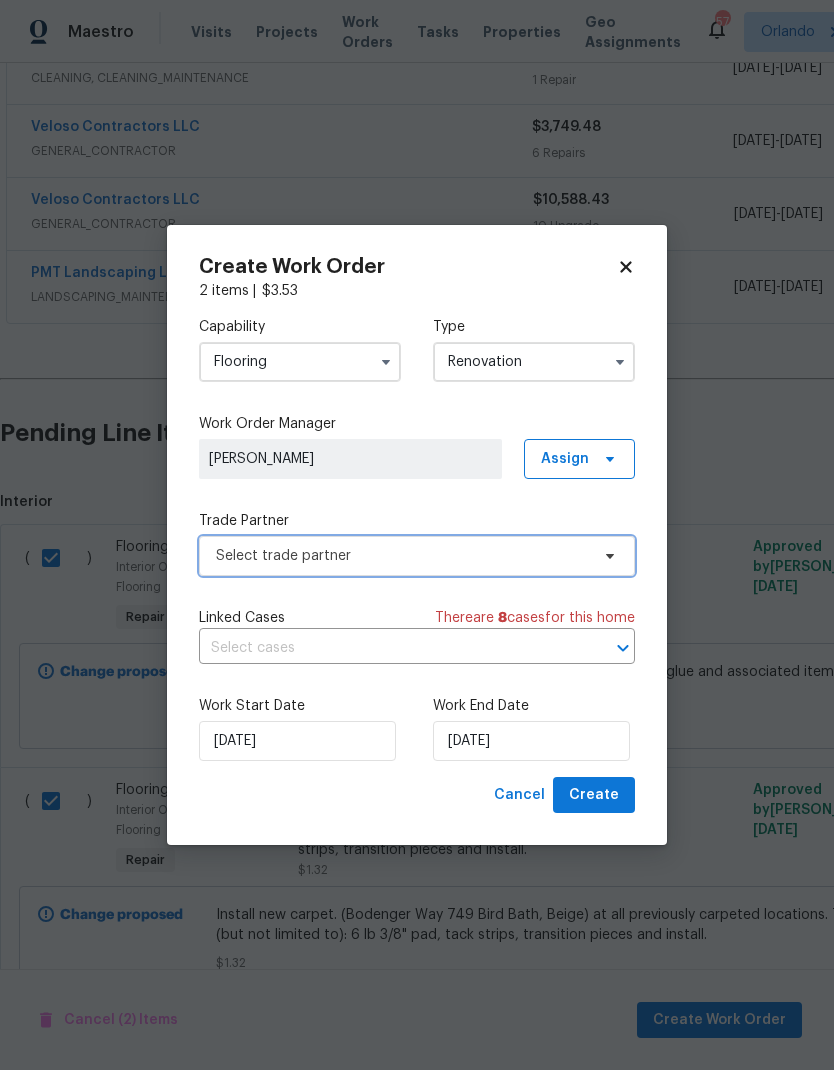 click on "Select trade partner" at bounding box center (417, 556) 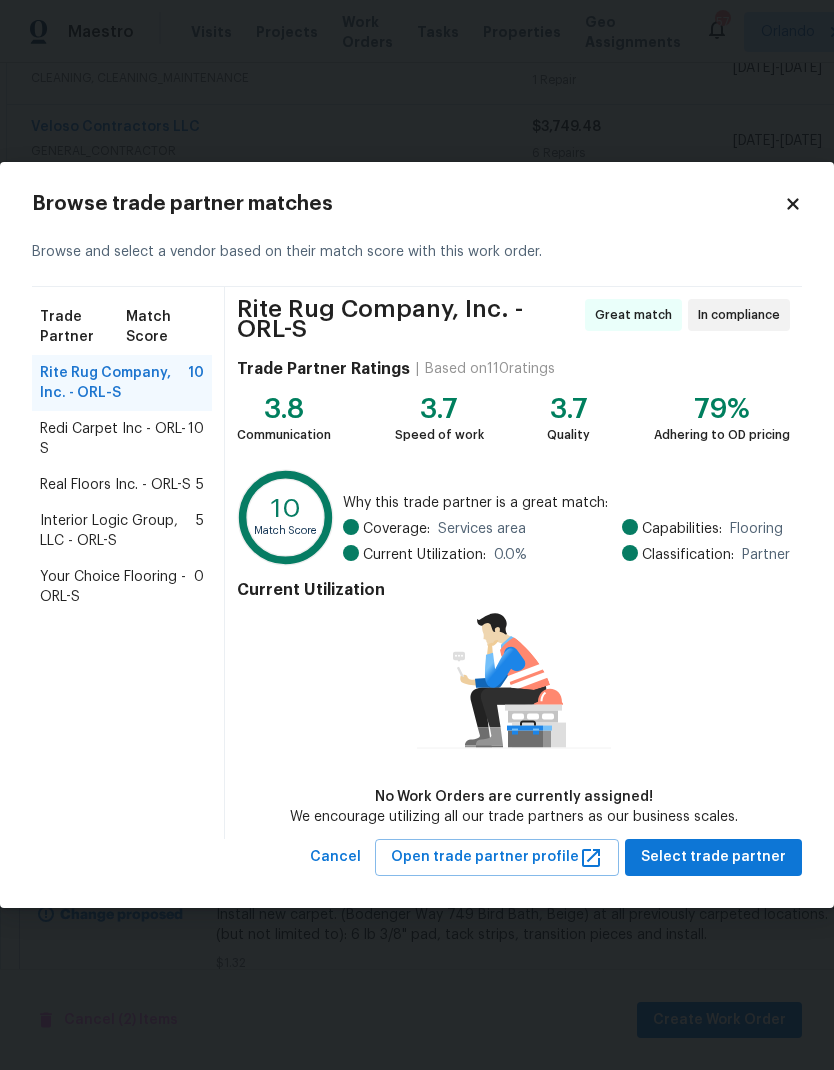 click on "Real Floors Inc. - ORL-S" at bounding box center [115, 485] 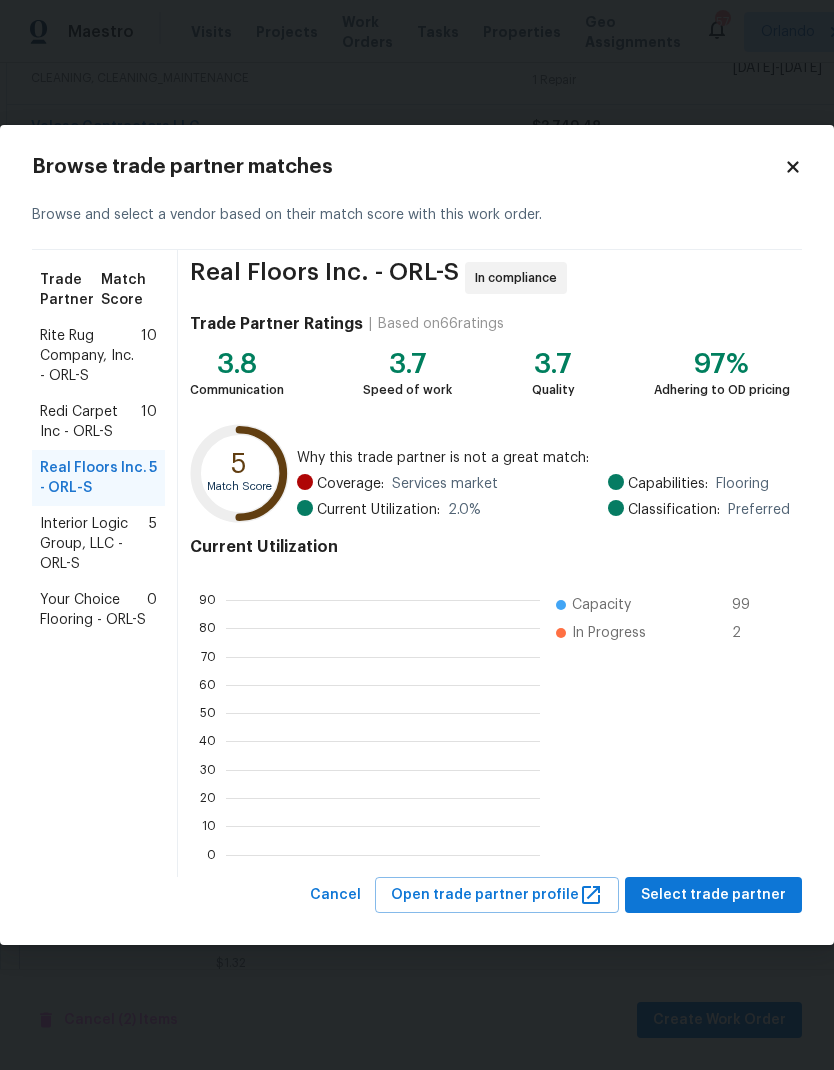 scroll, scrollTop: 2, scrollLeft: 2, axis: both 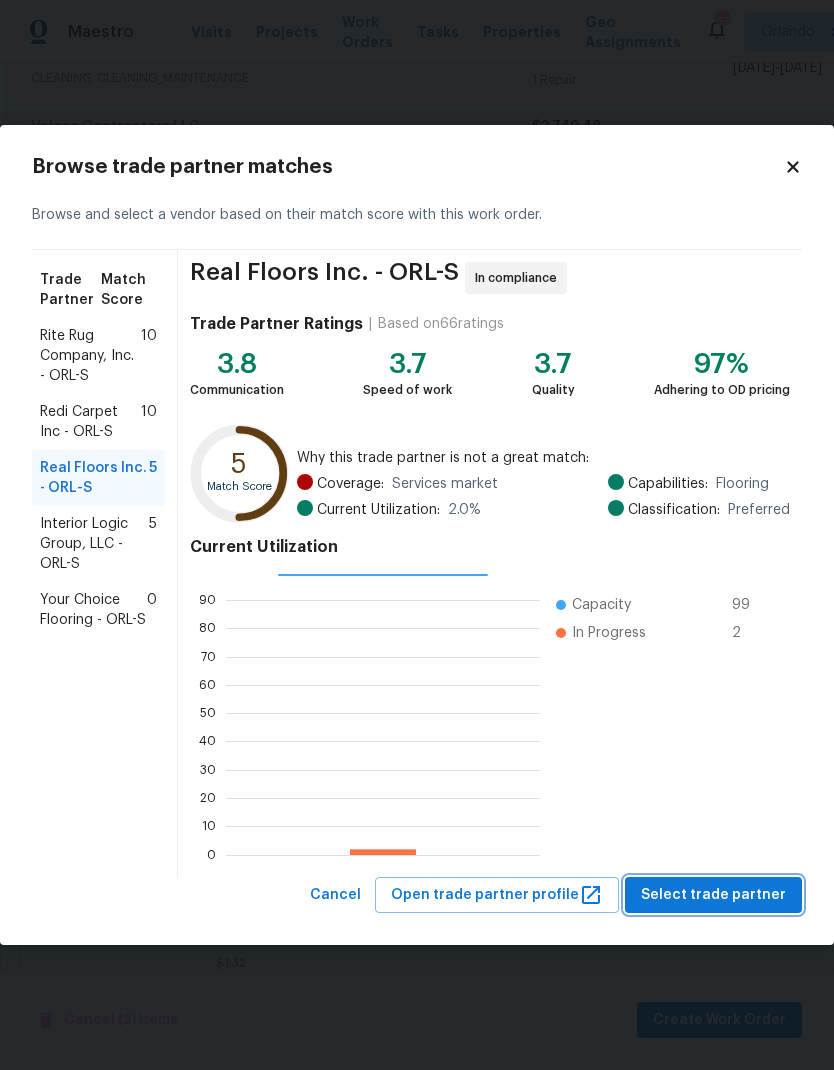 click on "Select trade partner" at bounding box center [713, 895] 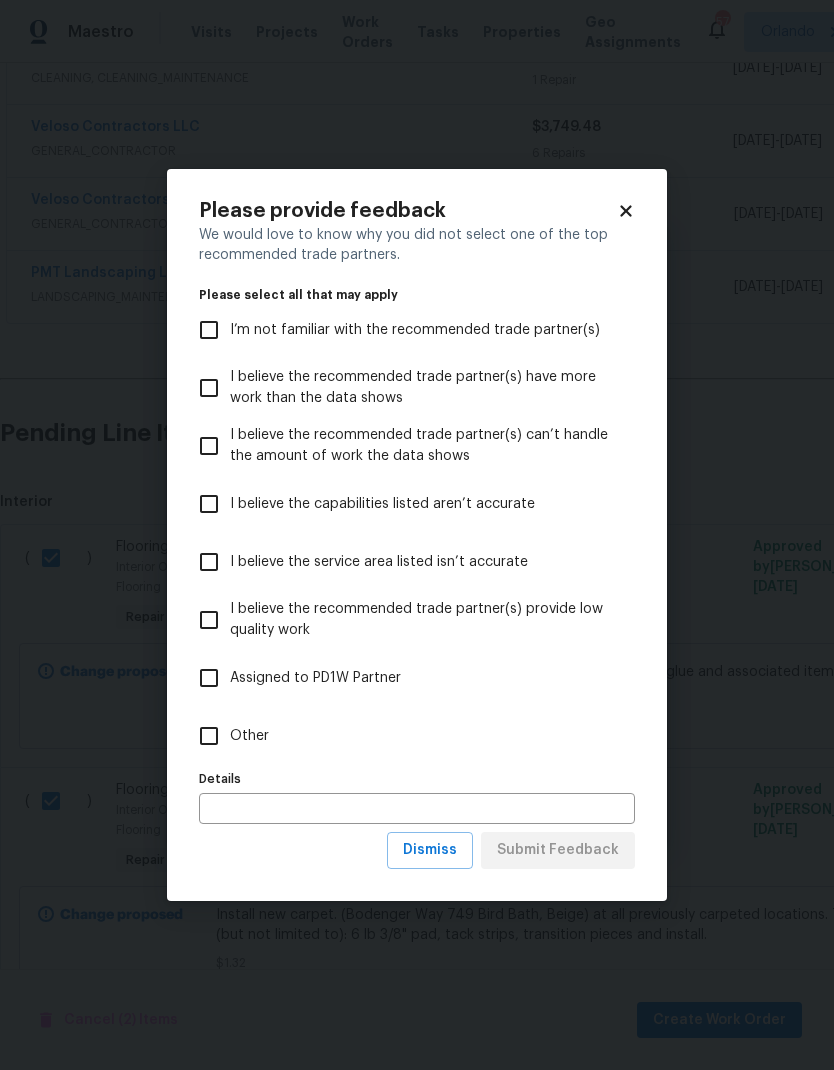 click on "Other" at bounding box center (249, 736) 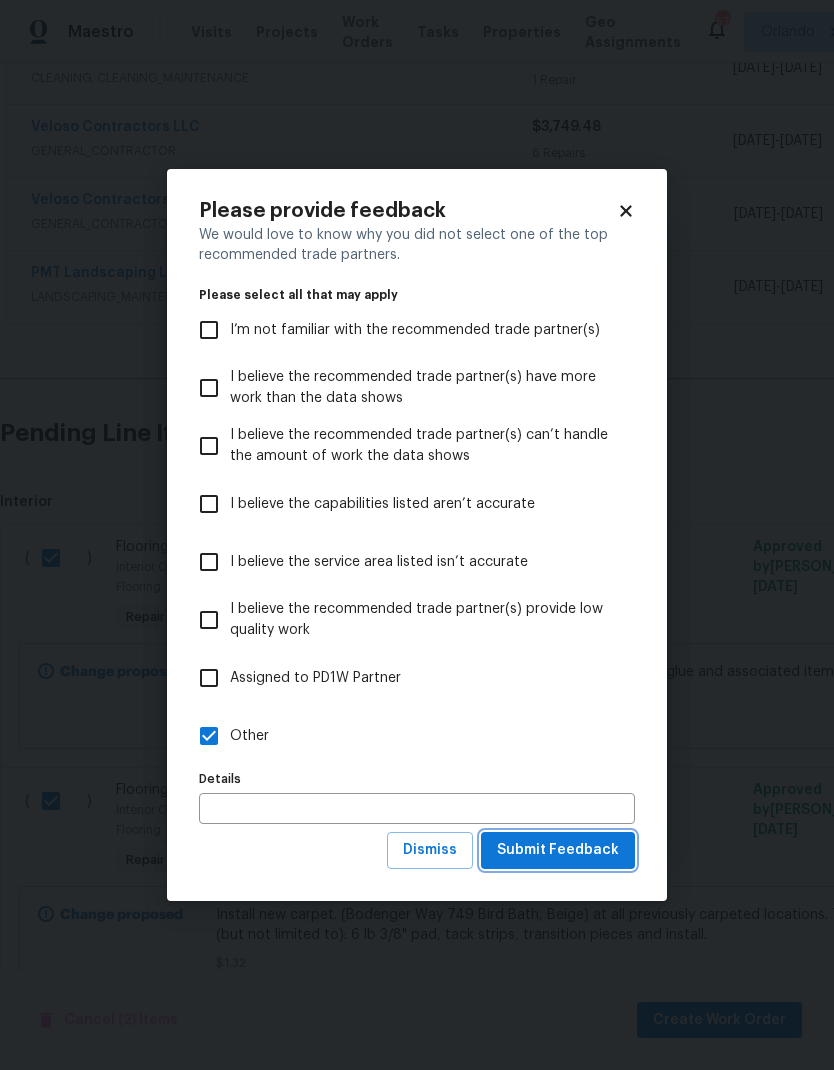 click on "Submit Feedback" at bounding box center [558, 850] 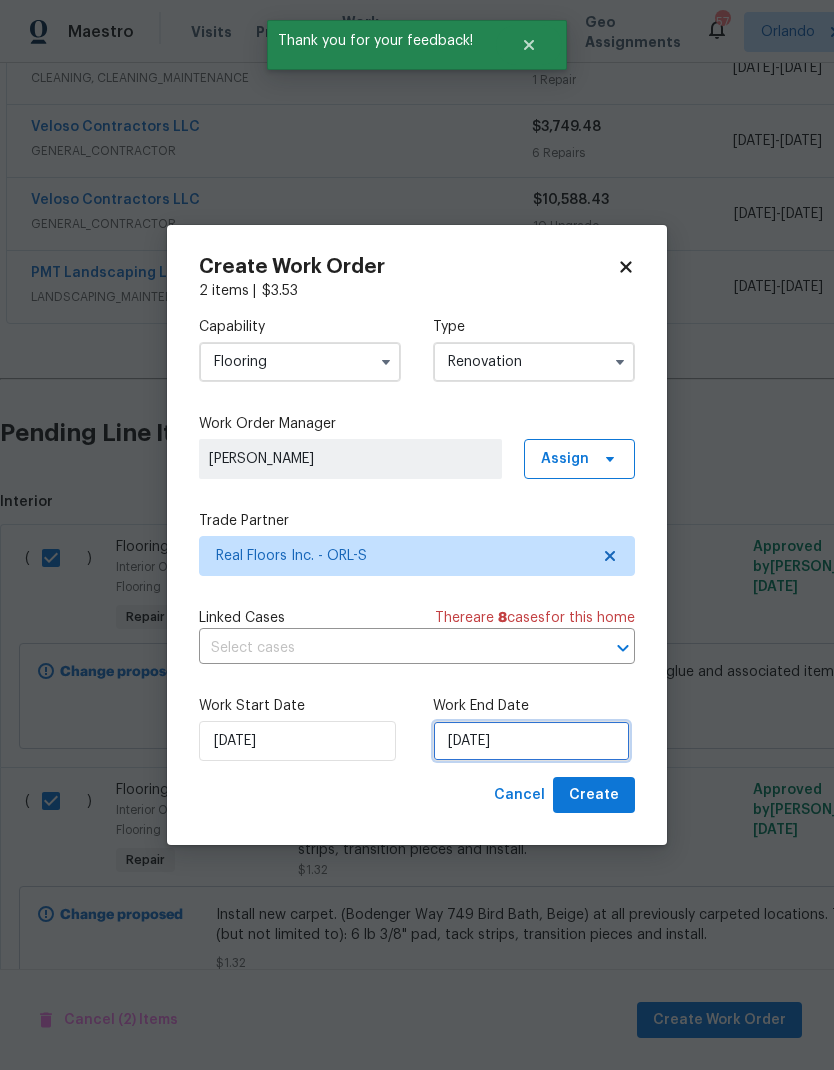click on "[DATE]" at bounding box center [531, 741] 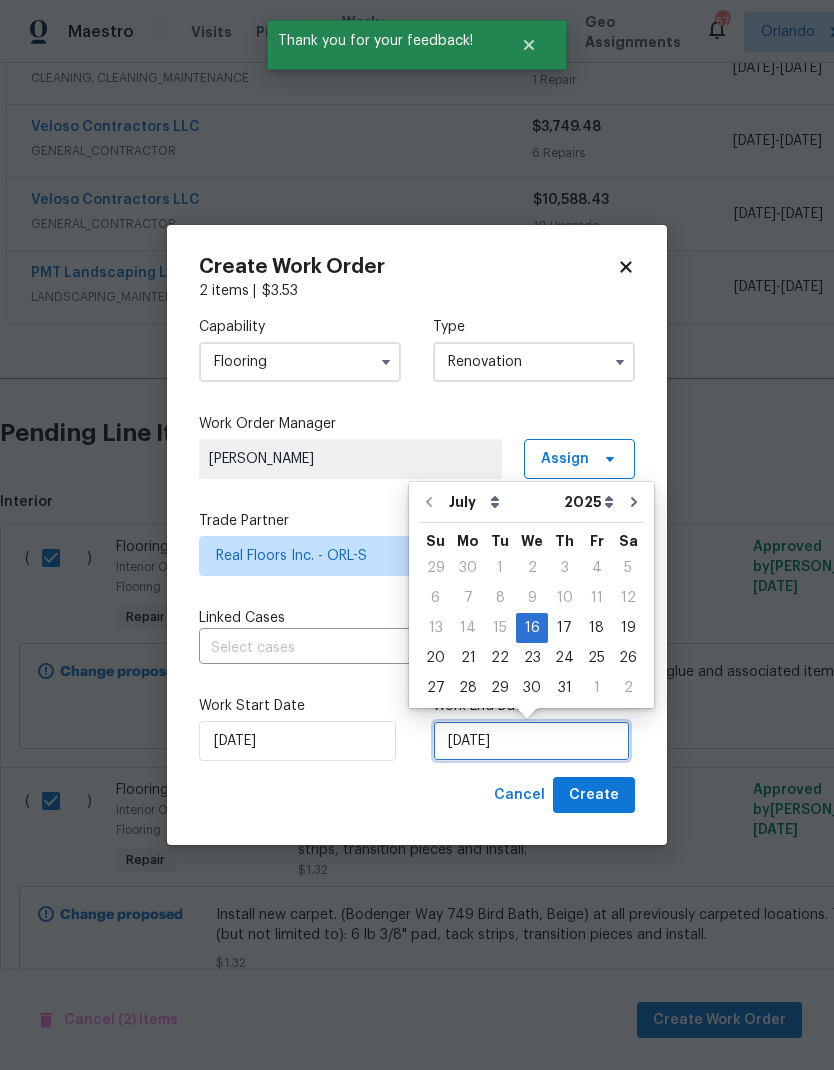 scroll, scrollTop: 15, scrollLeft: 0, axis: vertical 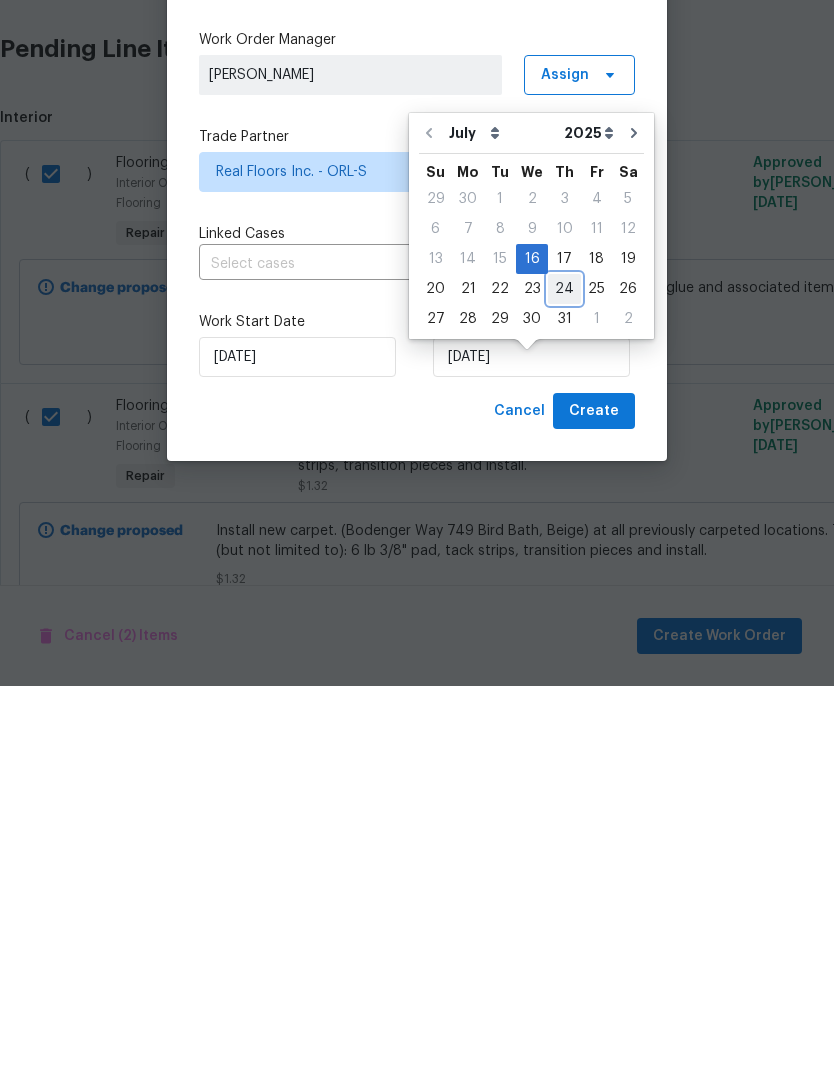 click on "24" at bounding box center (564, 673) 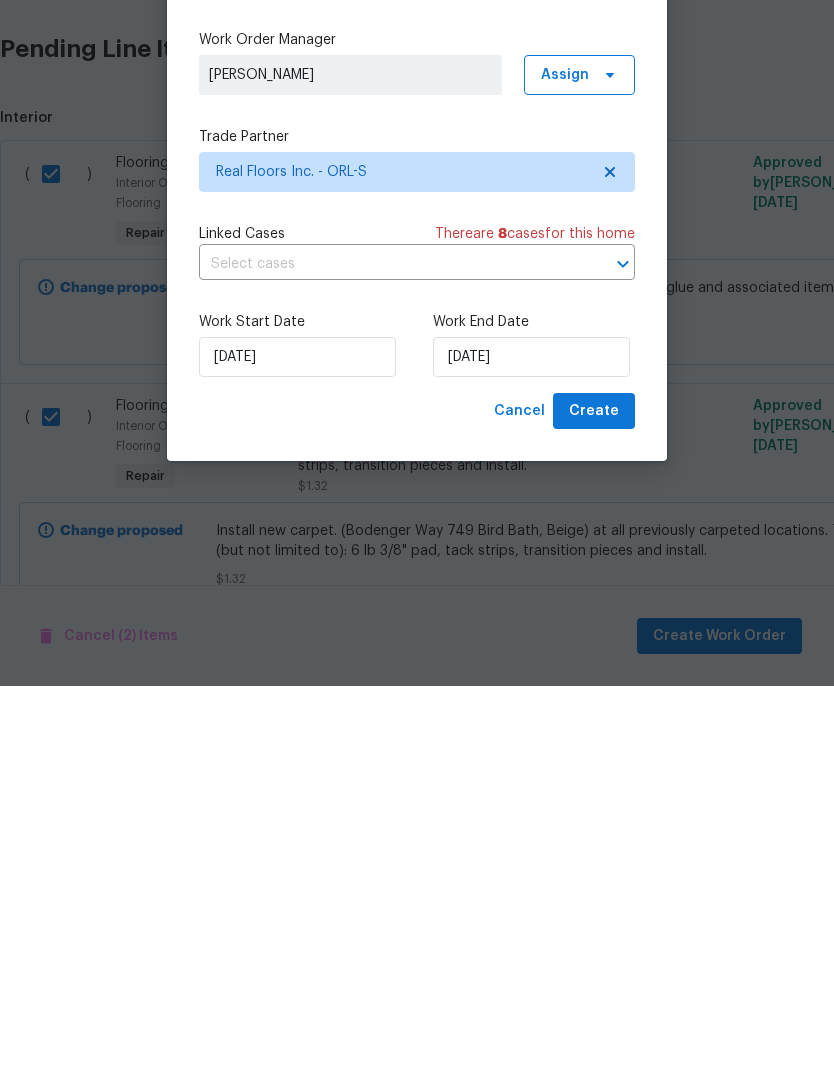 scroll, scrollTop: 80, scrollLeft: 0, axis: vertical 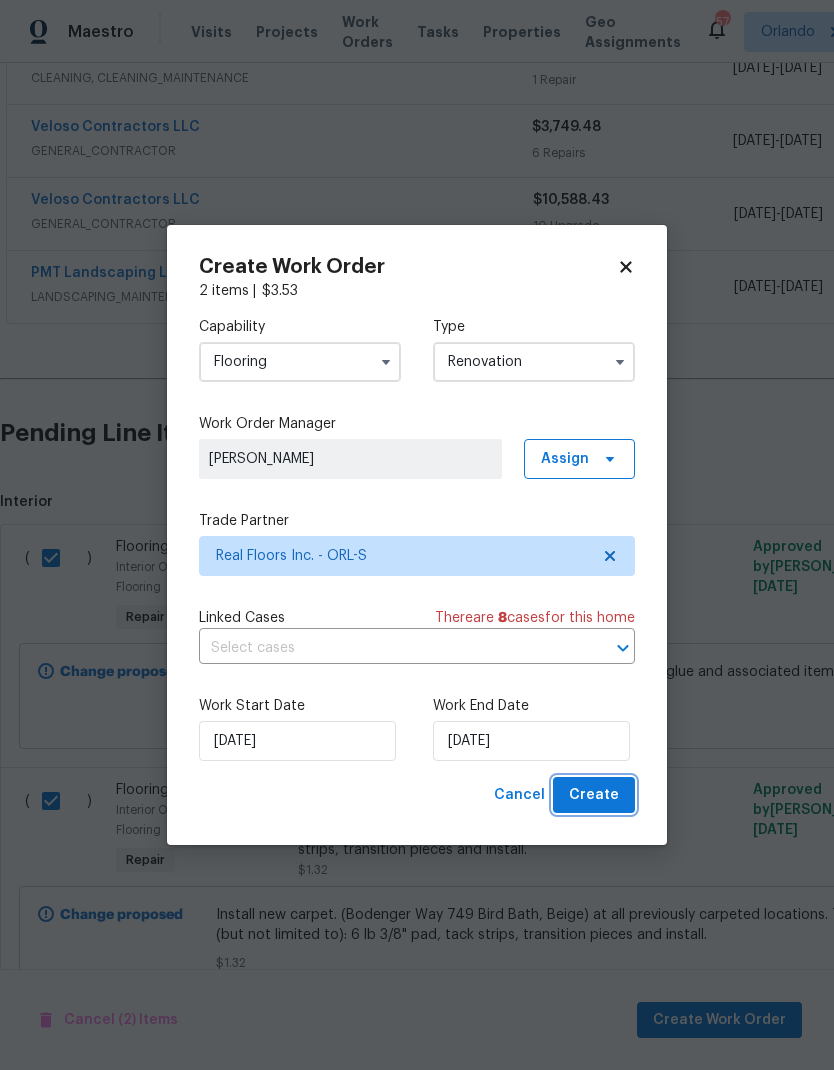 click on "Create" at bounding box center [594, 795] 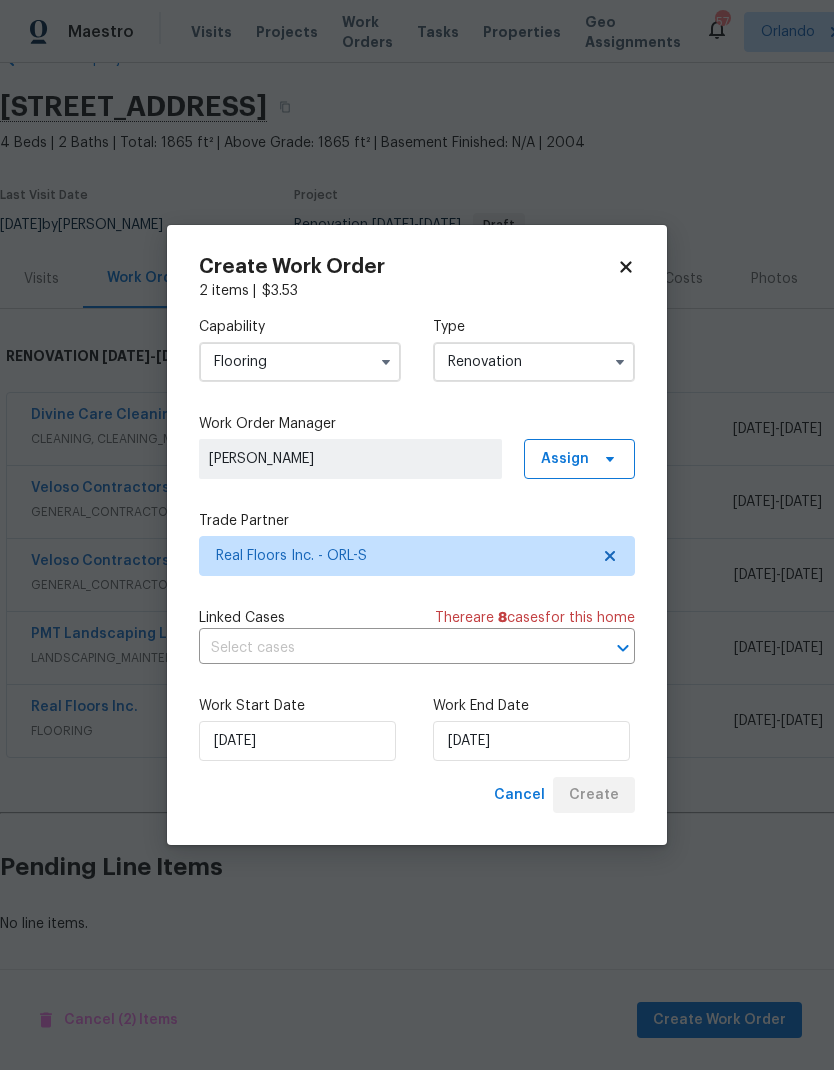 scroll, scrollTop: 53, scrollLeft: 0, axis: vertical 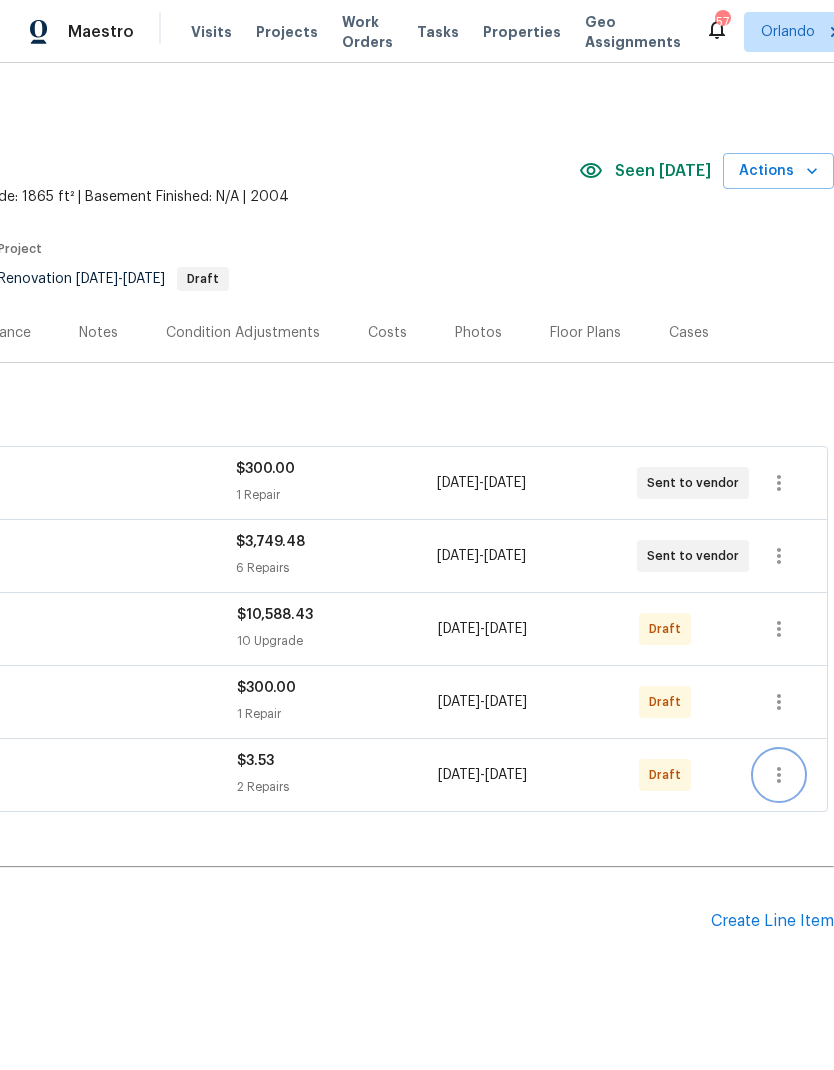 click 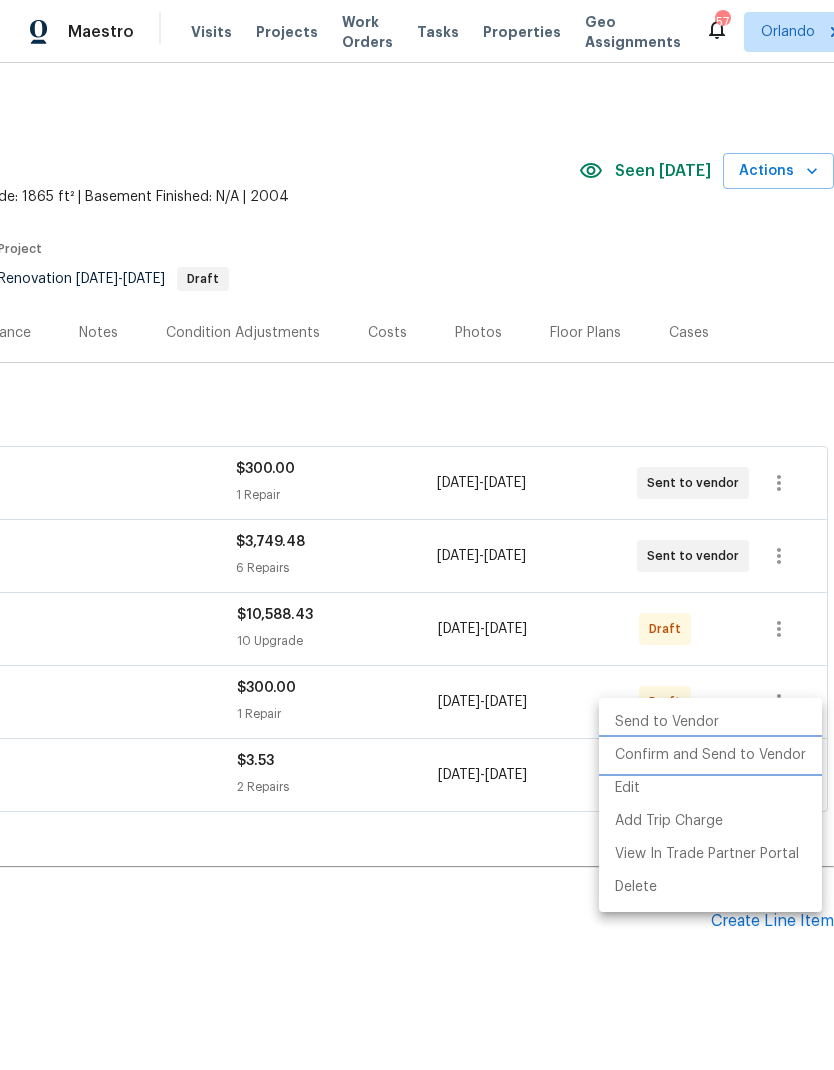 click on "Confirm and Send to Vendor" at bounding box center (710, 755) 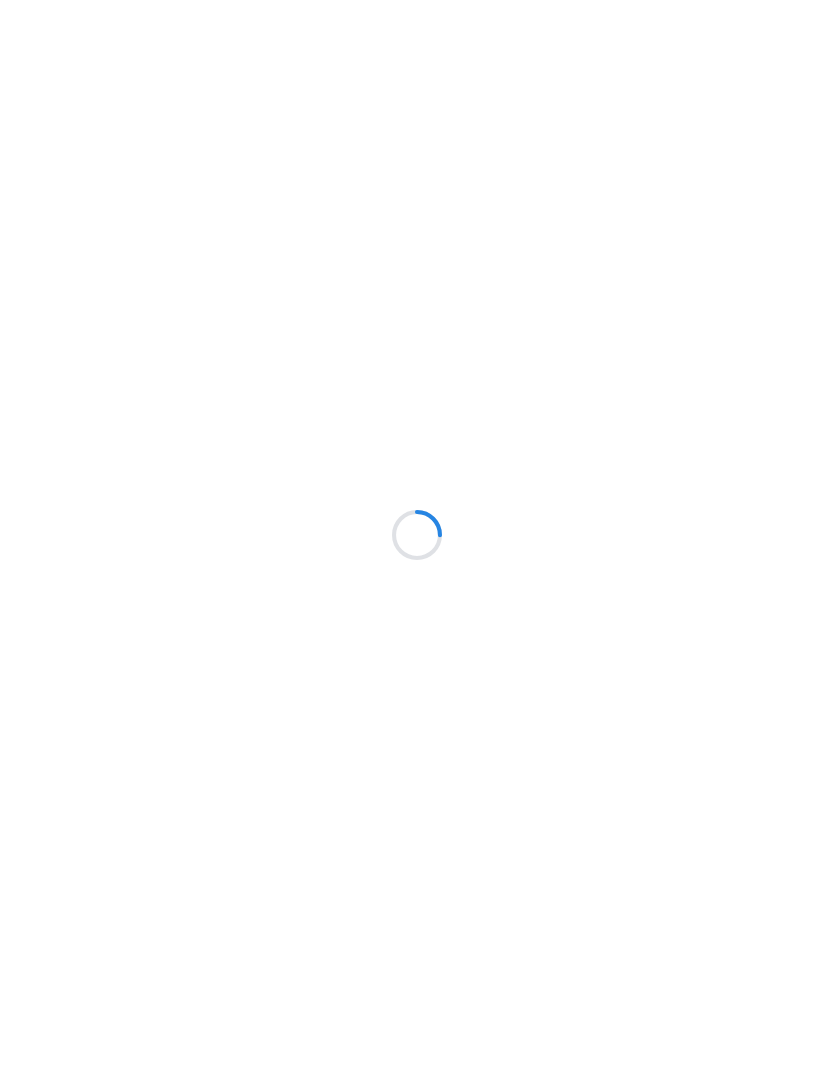 scroll, scrollTop: 0, scrollLeft: 0, axis: both 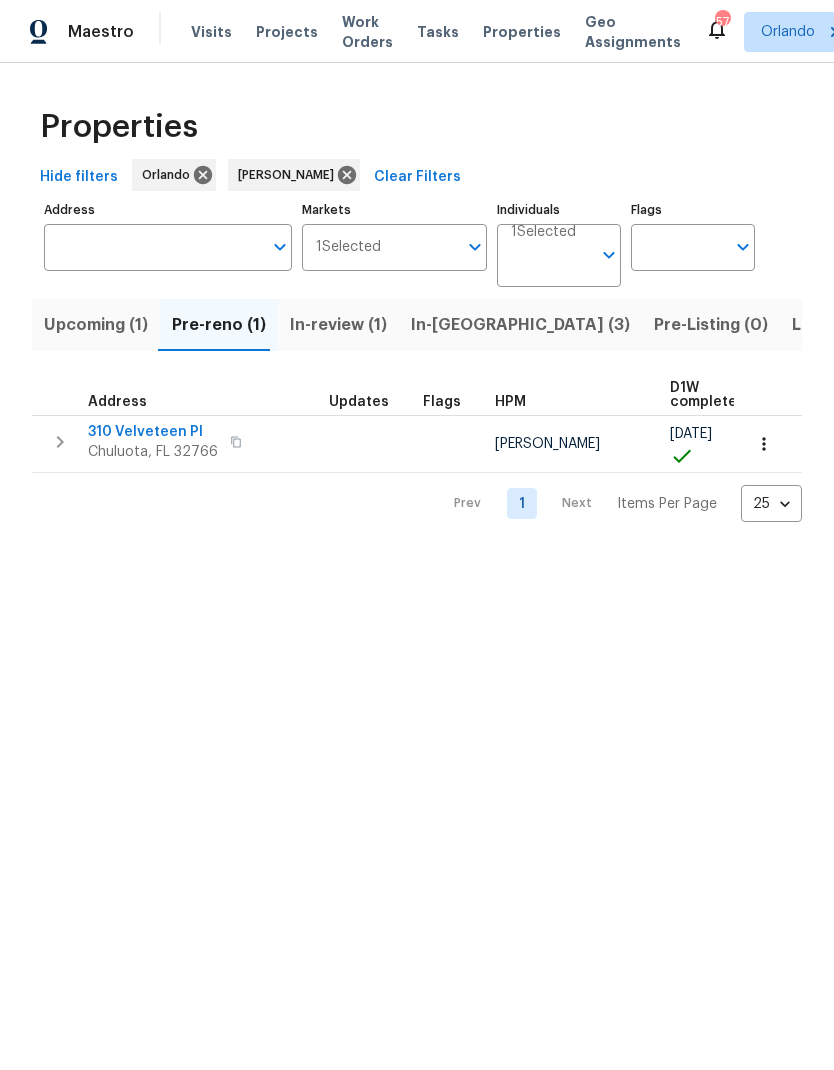 click on "Upcoming (1)" at bounding box center (96, 325) 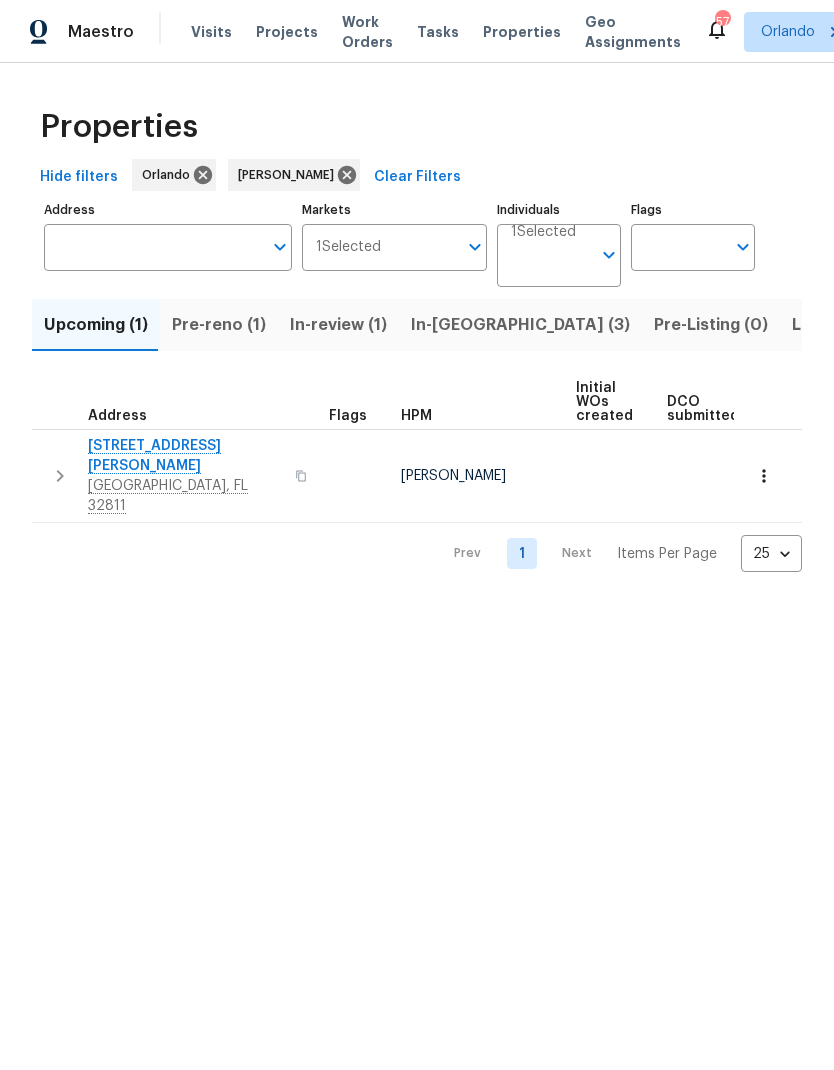 scroll, scrollTop: 0, scrollLeft: -1, axis: horizontal 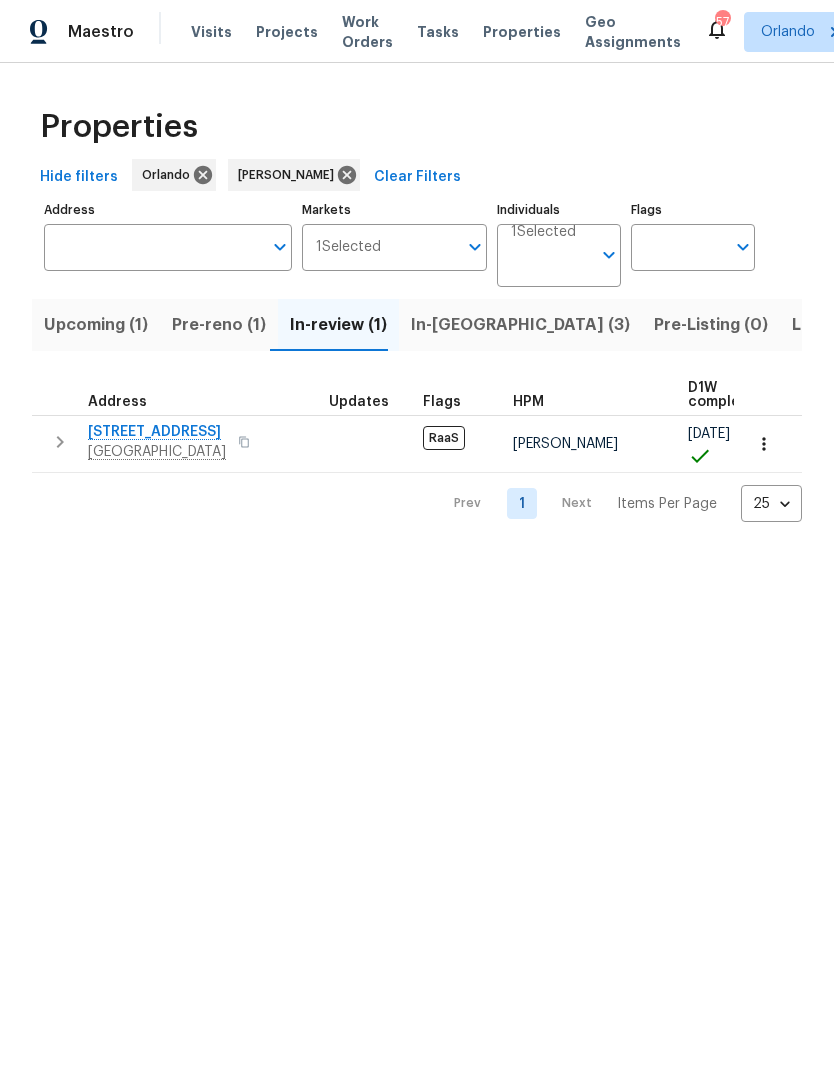 click on "Listed (15)" at bounding box center (833, 325) 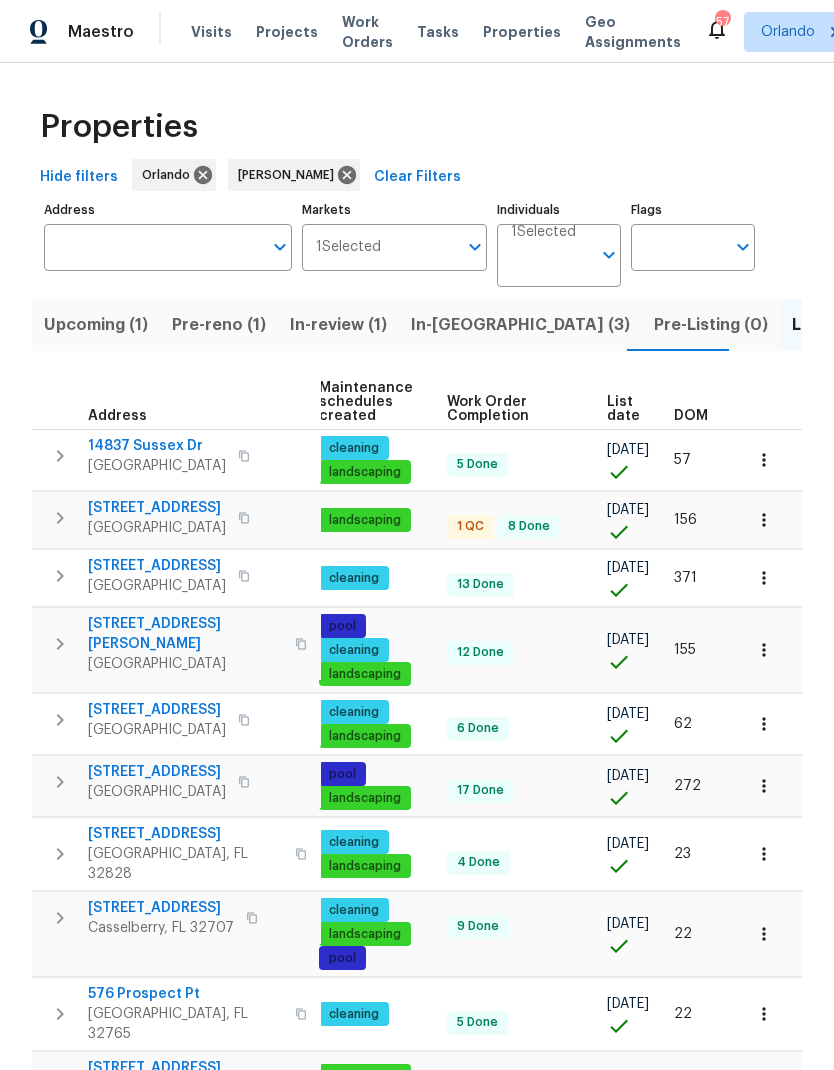 scroll, scrollTop: 0, scrollLeft: 256, axis: horizontal 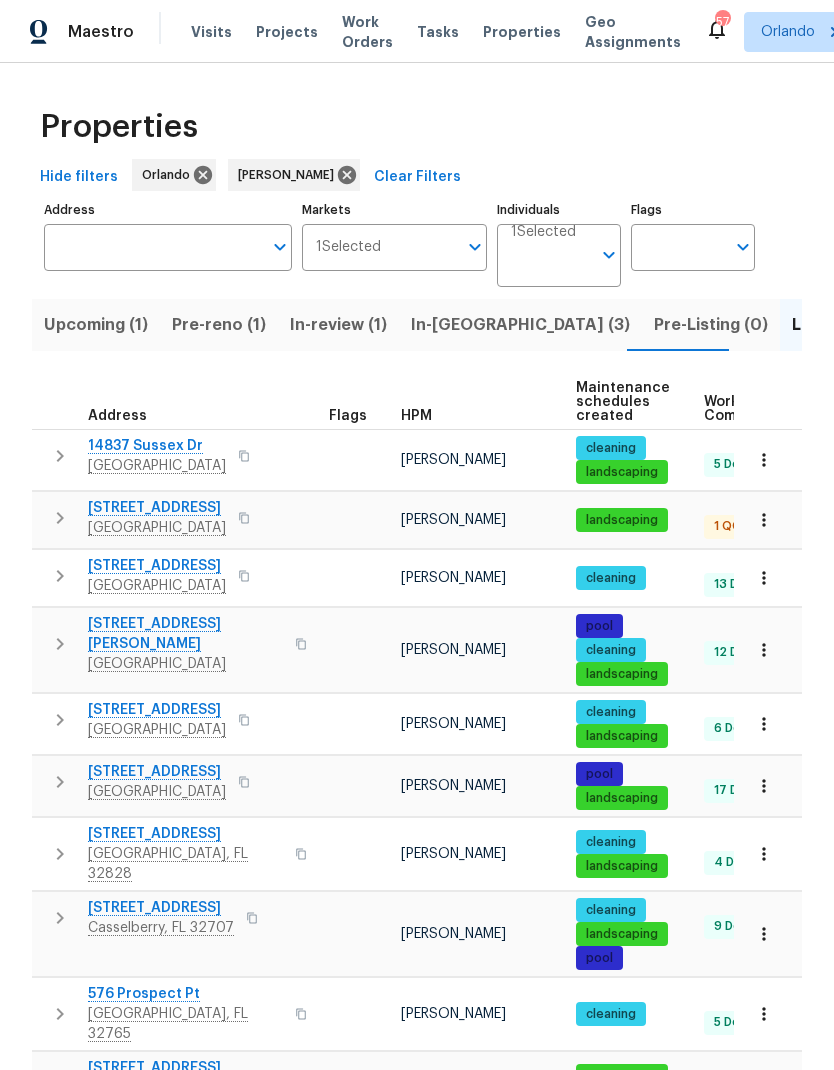 click on "[STREET_ADDRESS]" at bounding box center [157, 508] 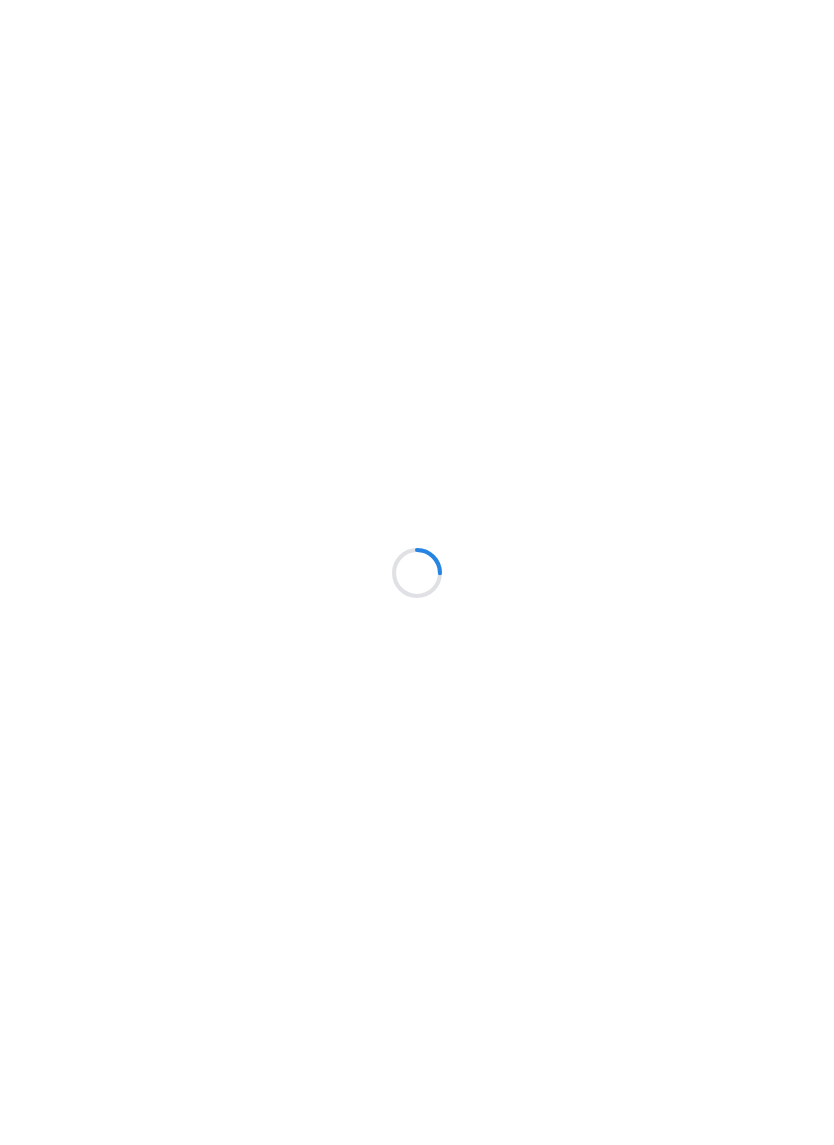 scroll, scrollTop: 0, scrollLeft: 0, axis: both 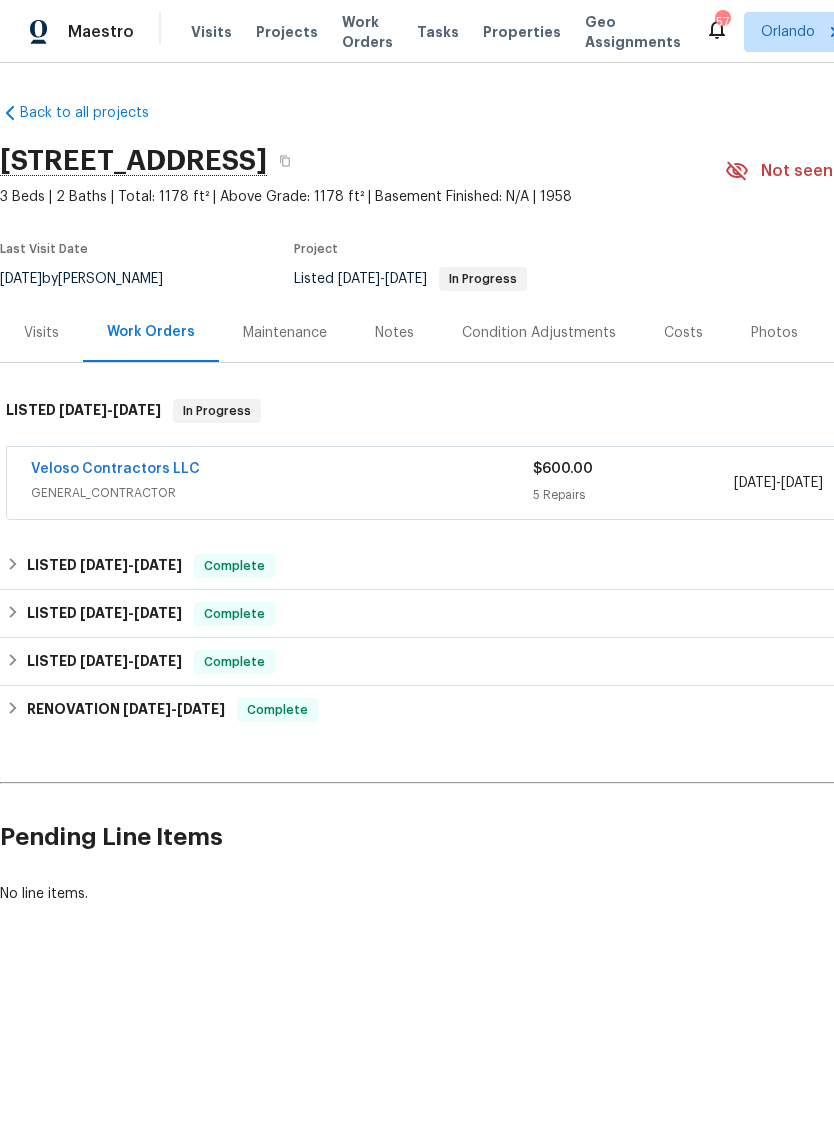click on "Veloso Contractors LLC" at bounding box center [115, 469] 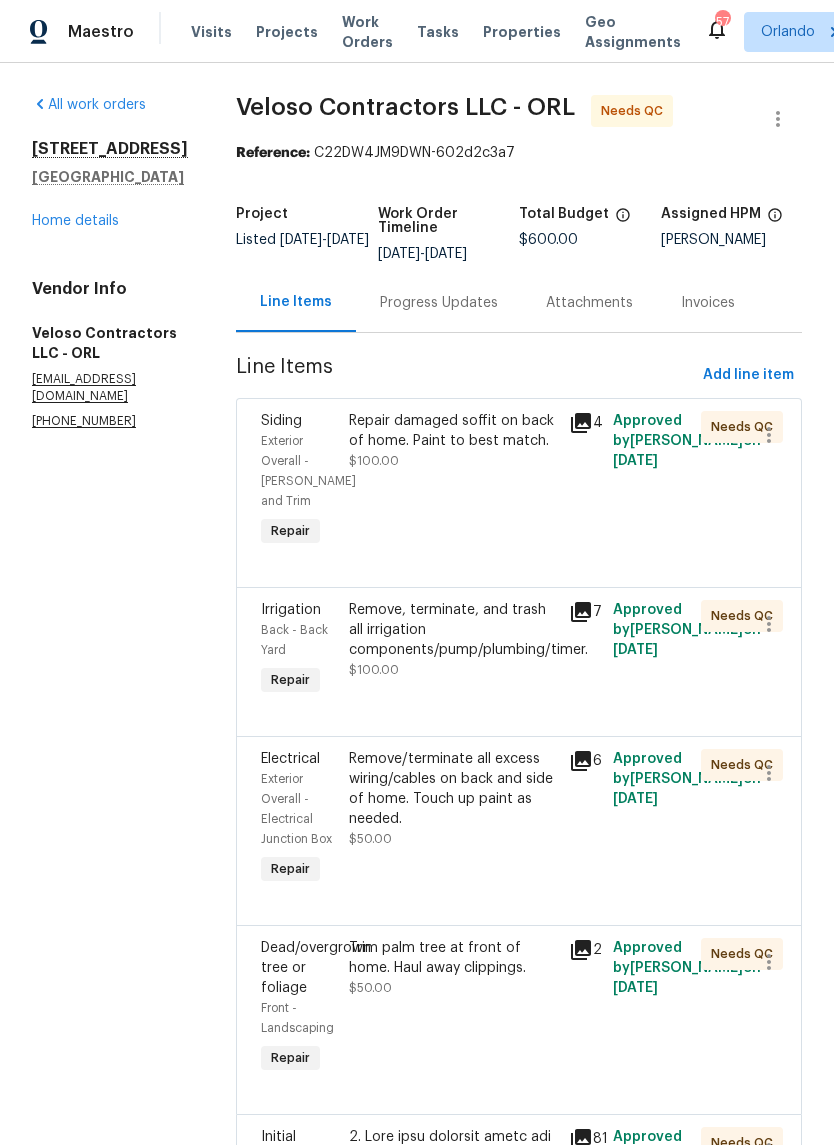 click on "Repair damaged soffit on back of home. Paint to best match. $100.00" at bounding box center [453, 481] 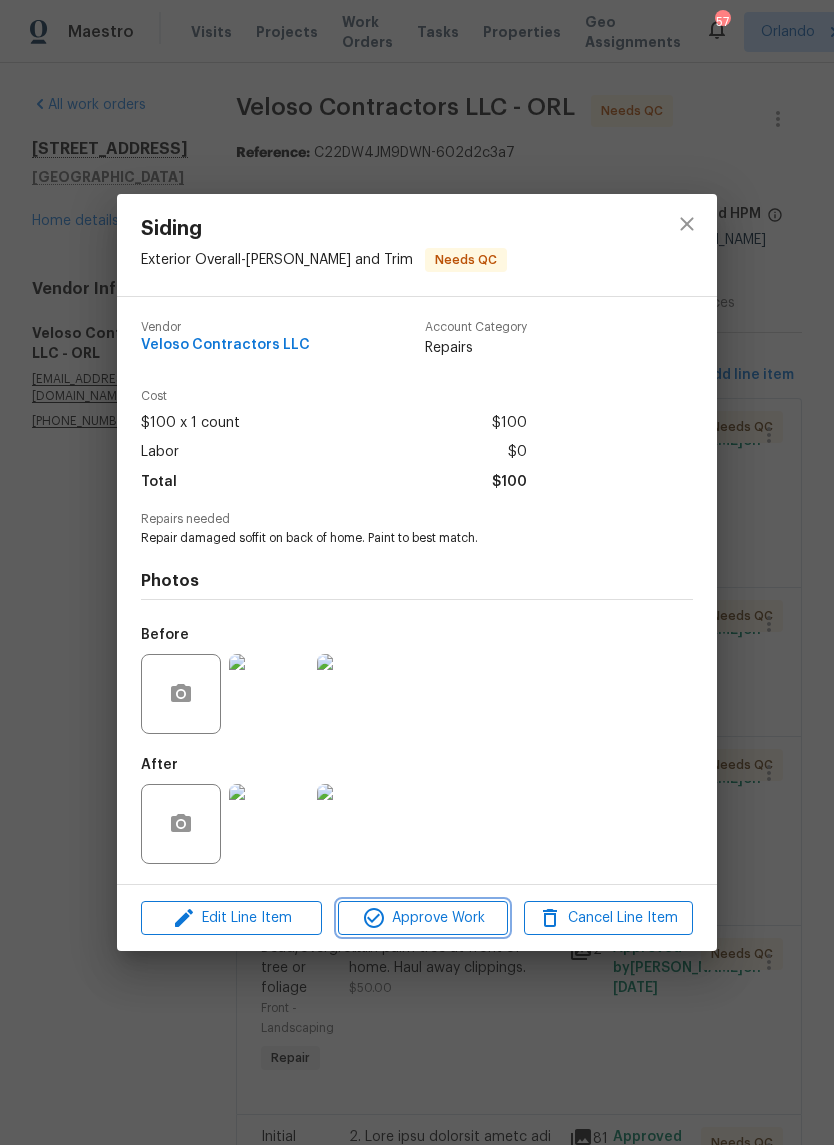 click on "Approve Work" at bounding box center (422, 918) 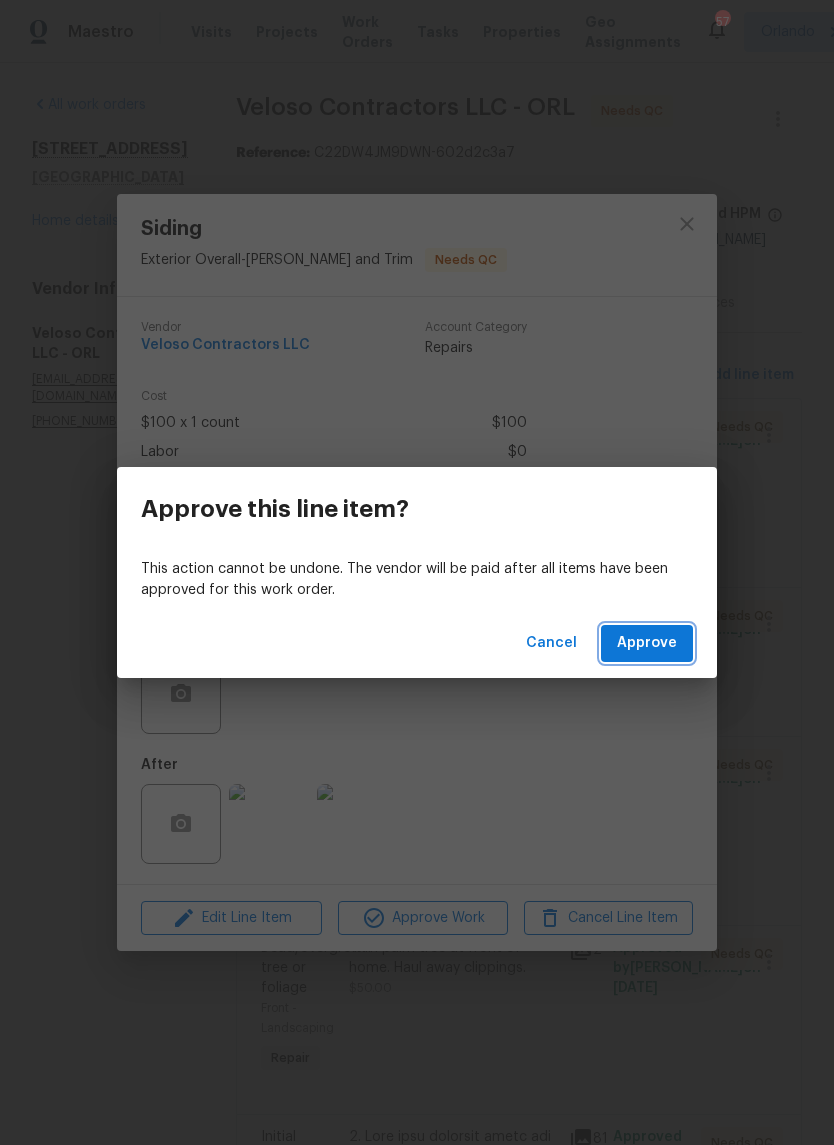 click on "Approve" at bounding box center [647, 643] 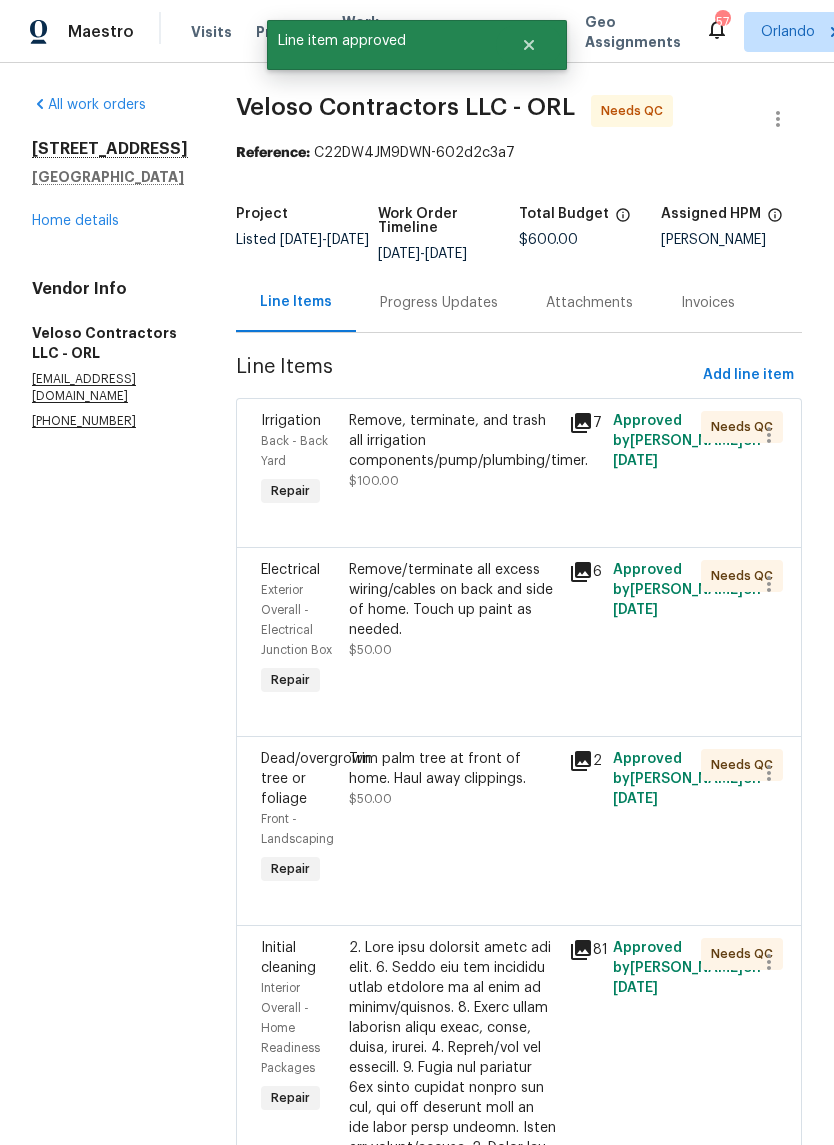 click on "Remove, terminate, and trash all irrigation components/pump/plumbing/timer. $100.00" at bounding box center [453, 451] 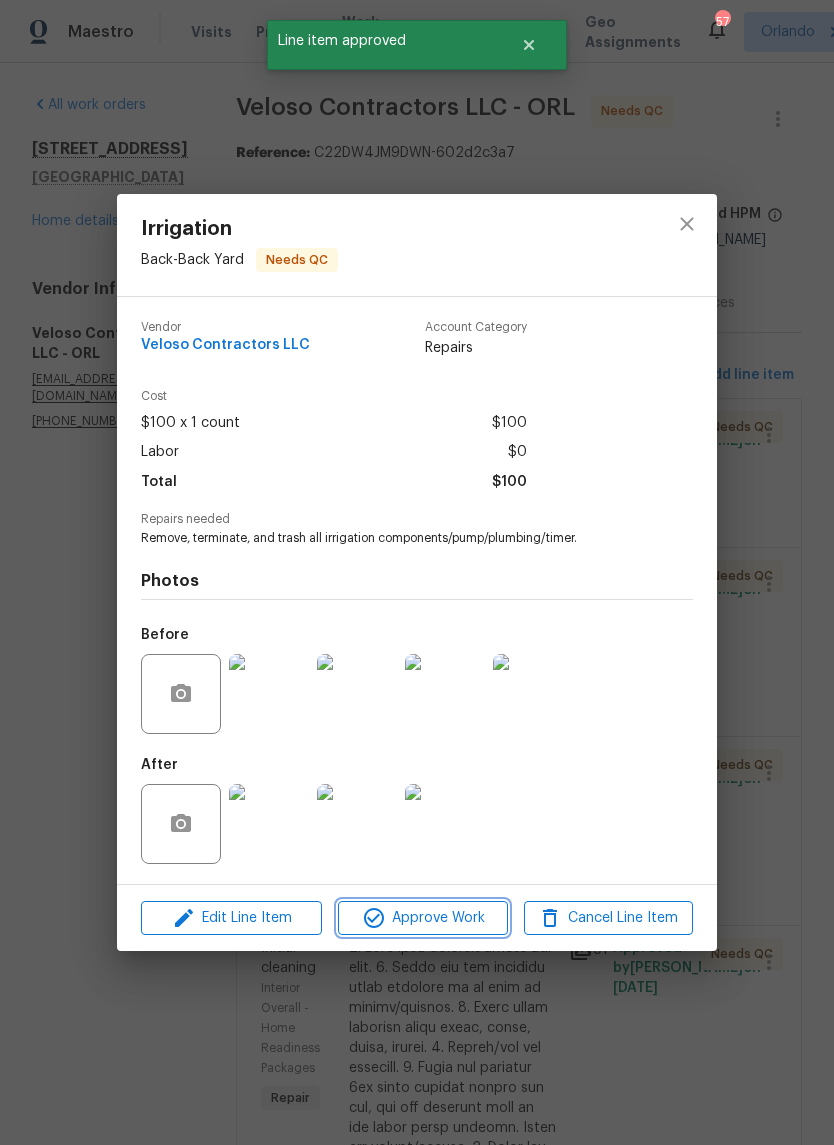click on "Approve Work" at bounding box center (422, 918) 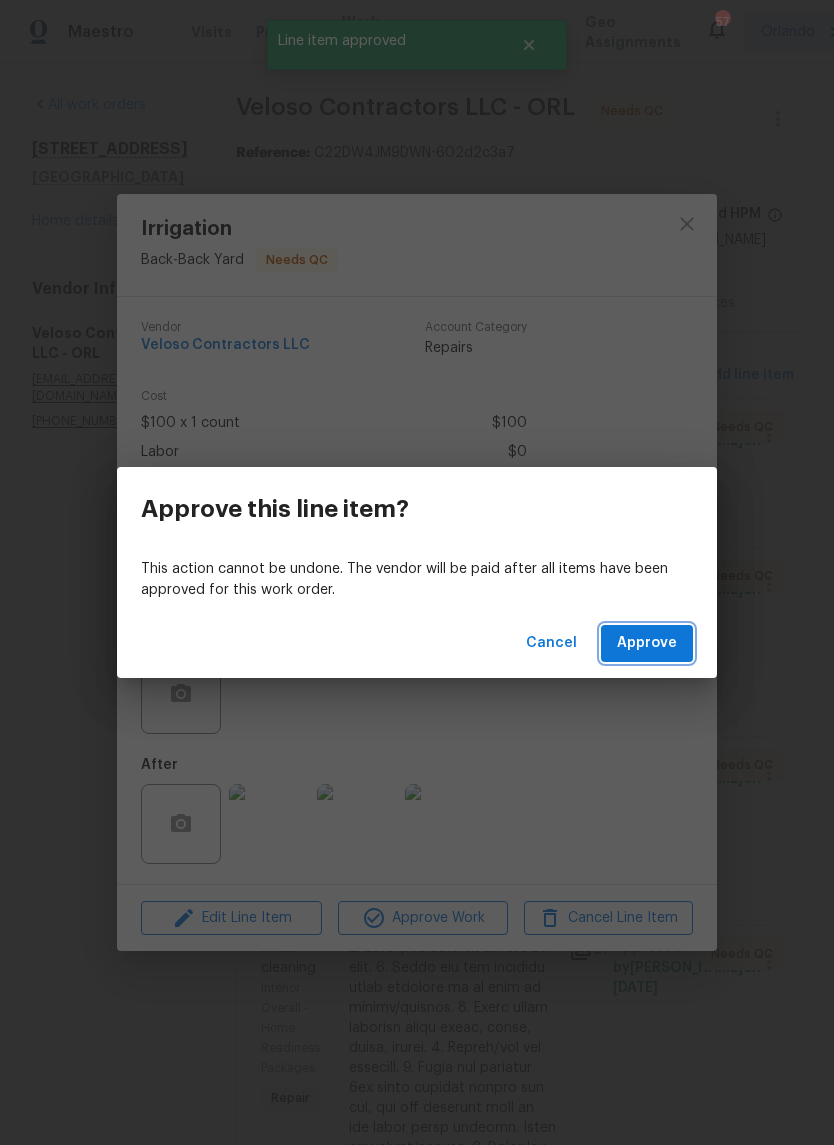 click on "Approve" at bounding box center (647, 643) 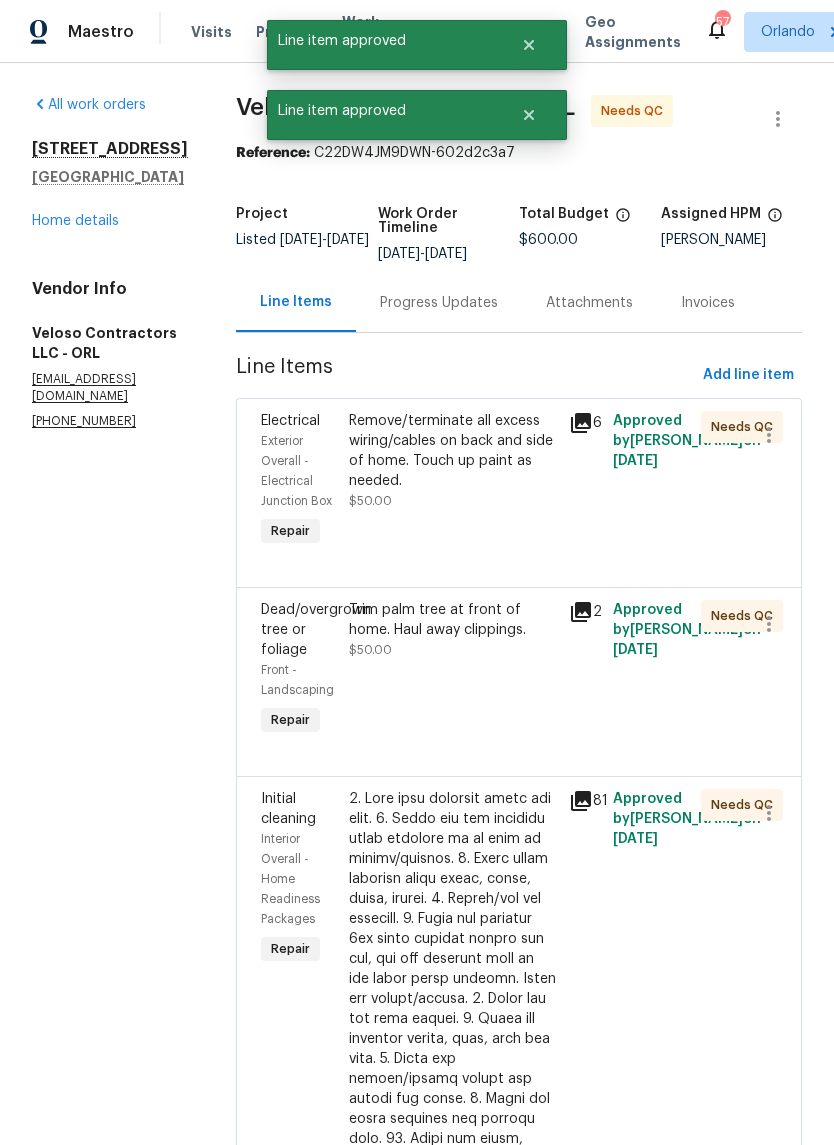 click on "Remove/terminate all excess wiring/cables on back and side of home. Touch up paint as needed. $50.00" at bounding box center [453, 461] 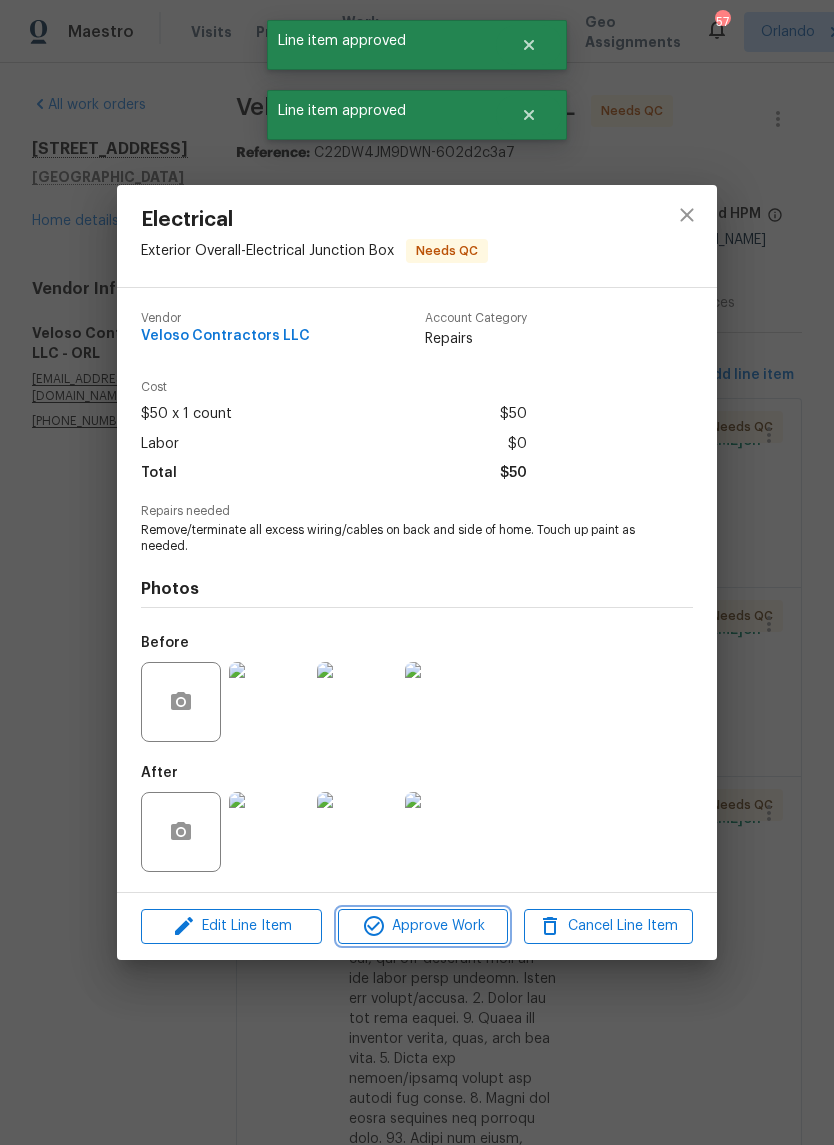 click on "Approve Work" at bounding box center (422, 926) 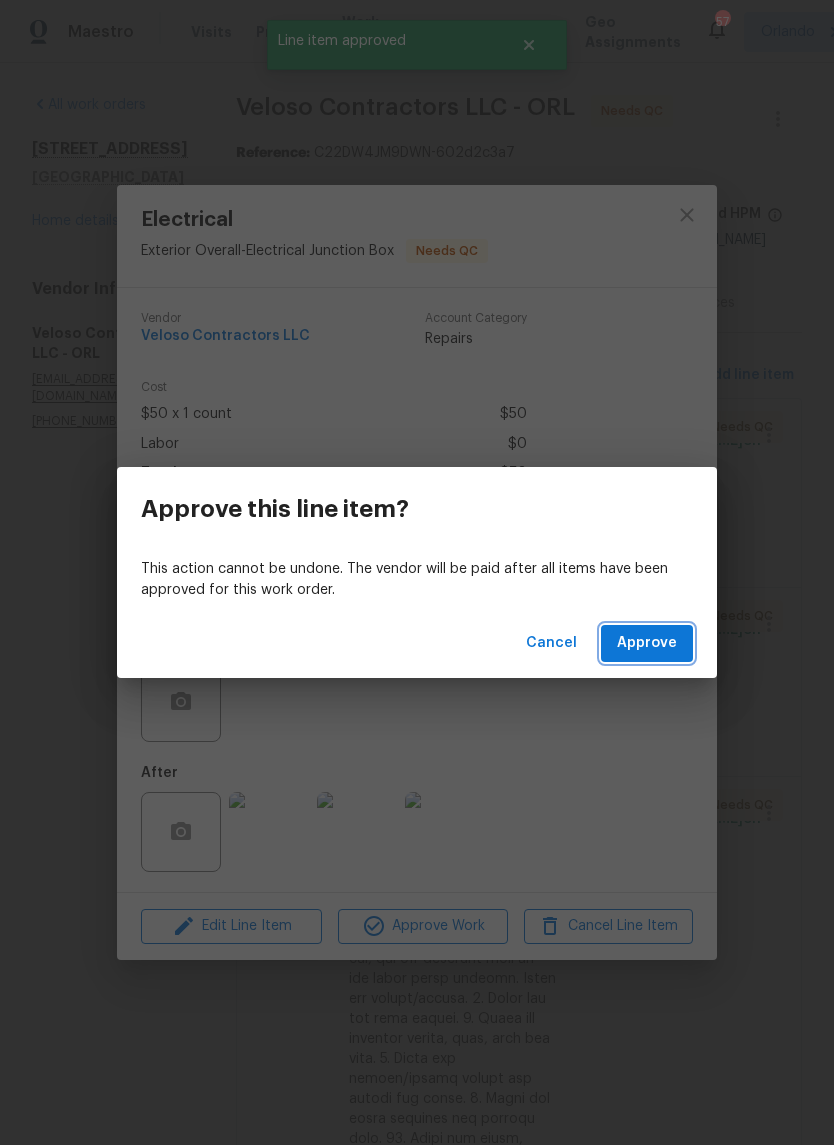 click on "Approve" at bounding box center [647, 643] 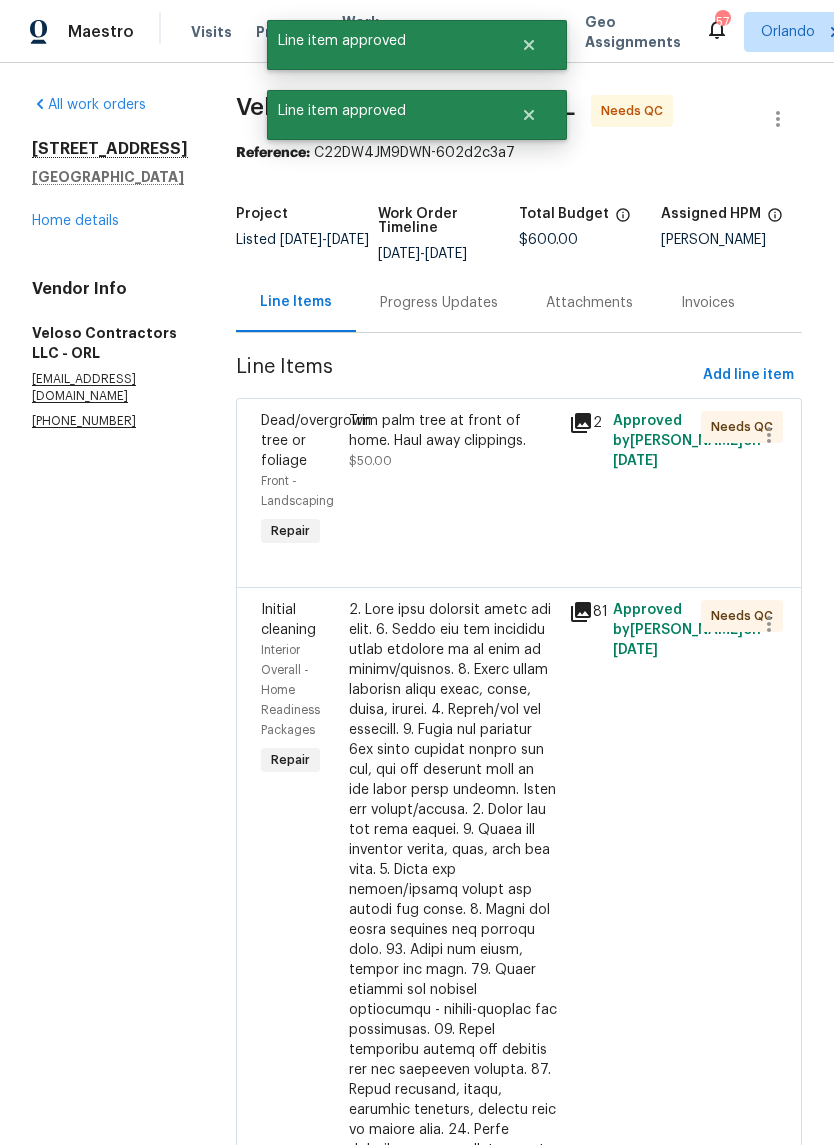click on "Trim palm tree at front of home. Haul away clippings. $50.00" at bounding box center (453, 481) 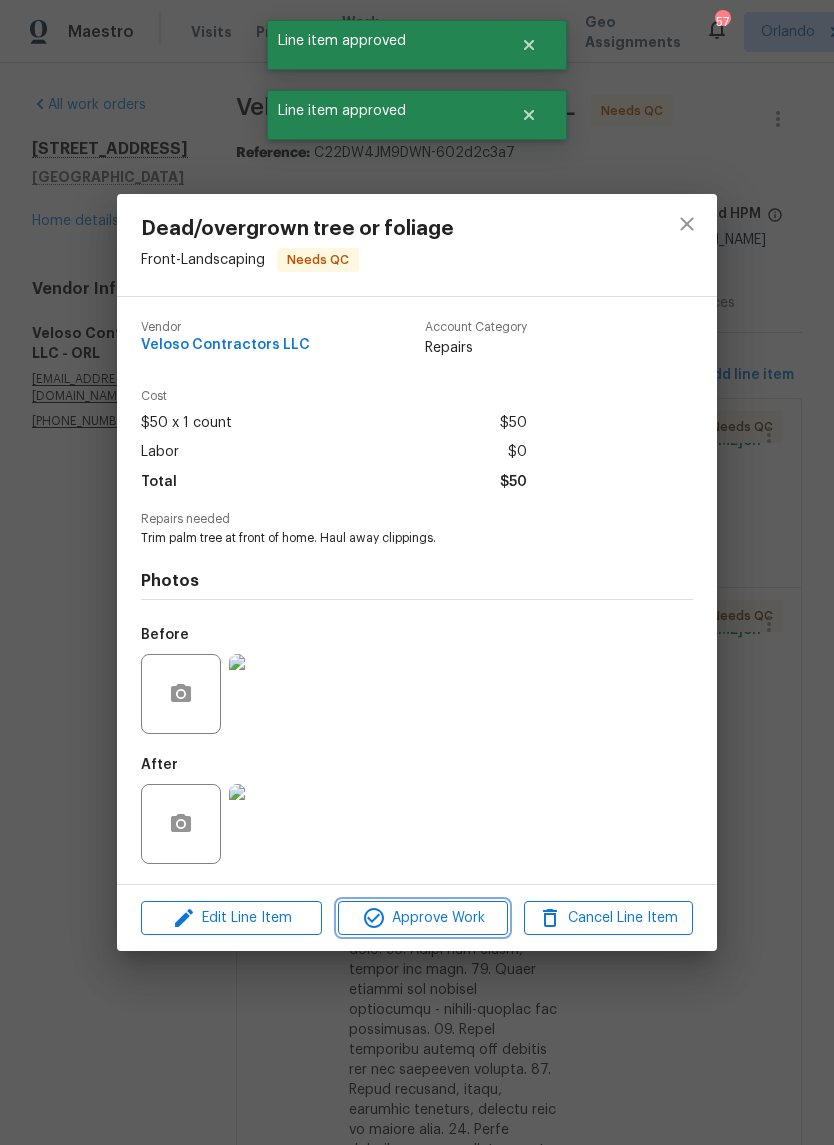 click on "Approve Work" at bounding box center (422, 918) 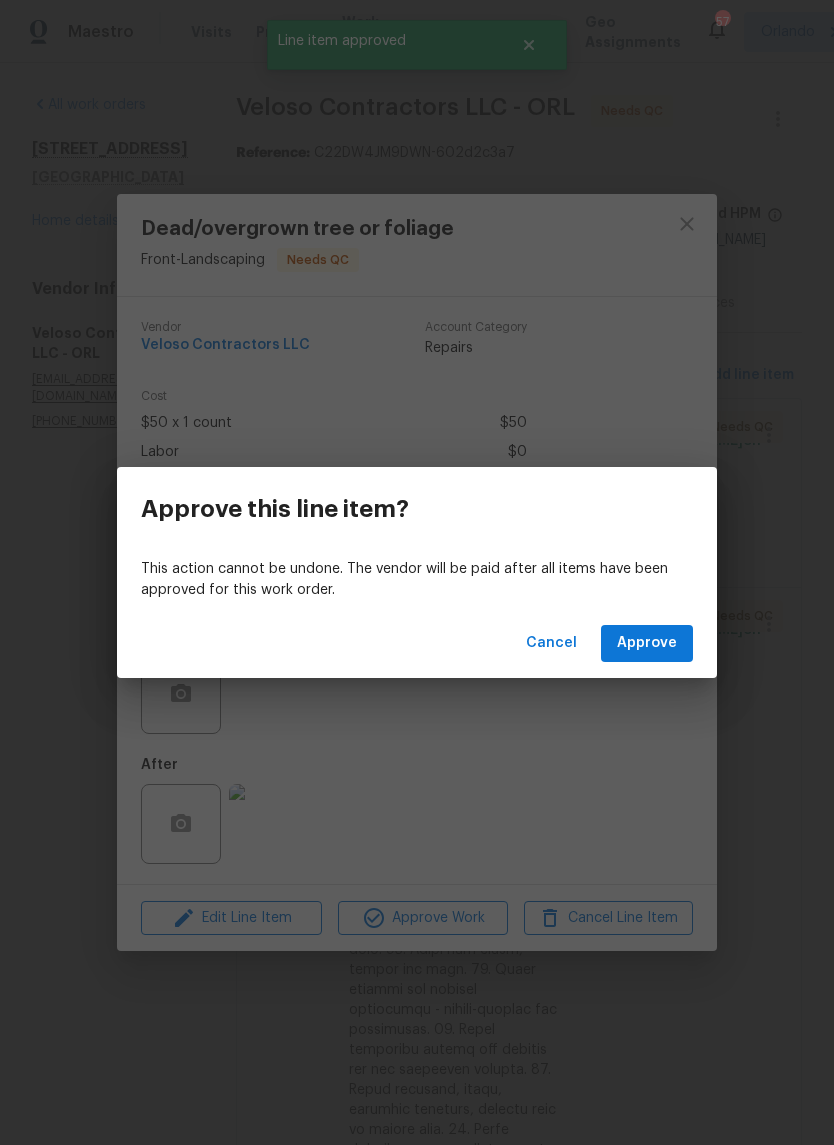 click on "Approve" at bounding box center [647, 643] 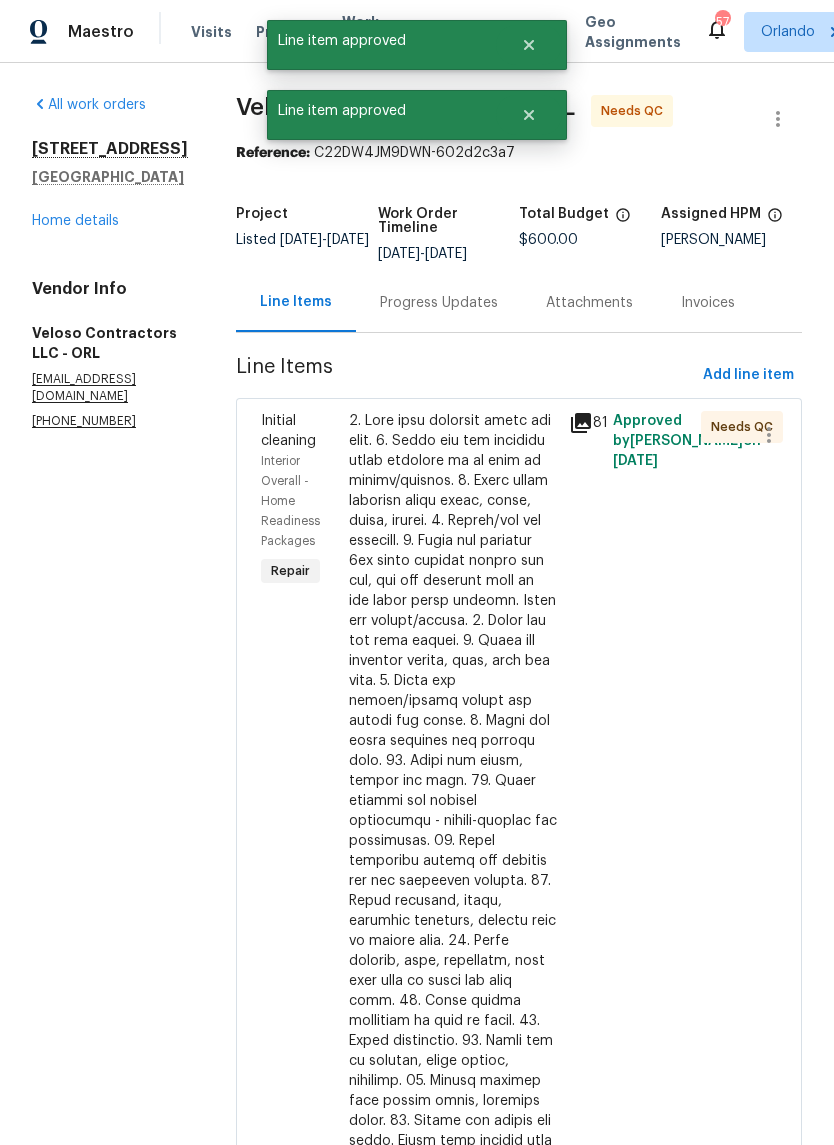click at bounding box center [453, 891] 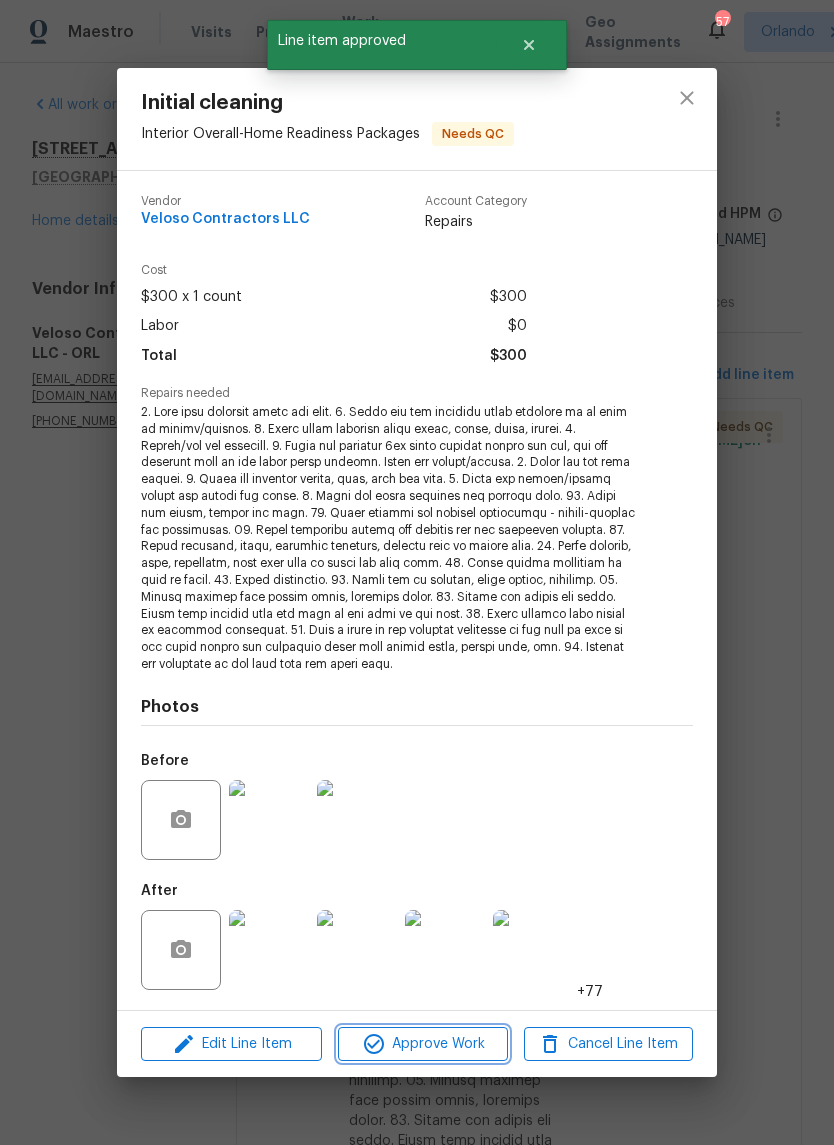 click on "Approve Work" at bounding box center [422, 1044] 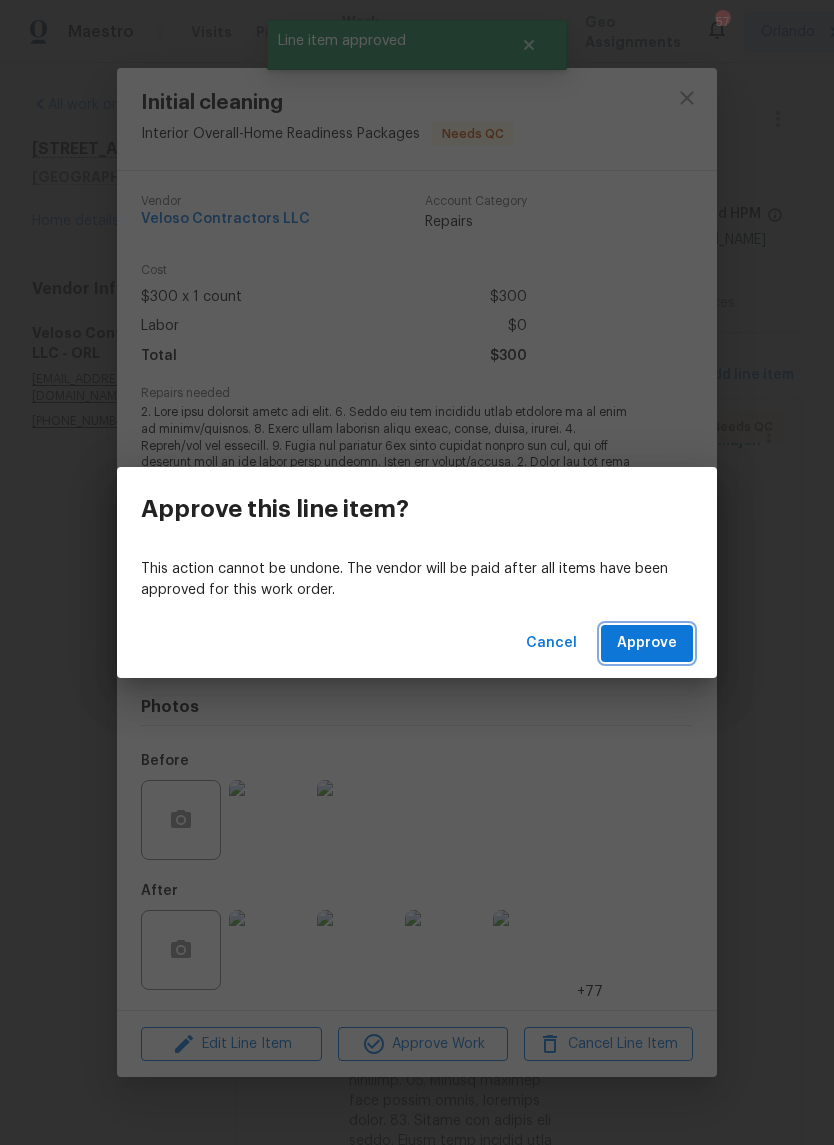 click on "Approve" at bounding box center [647, 643] 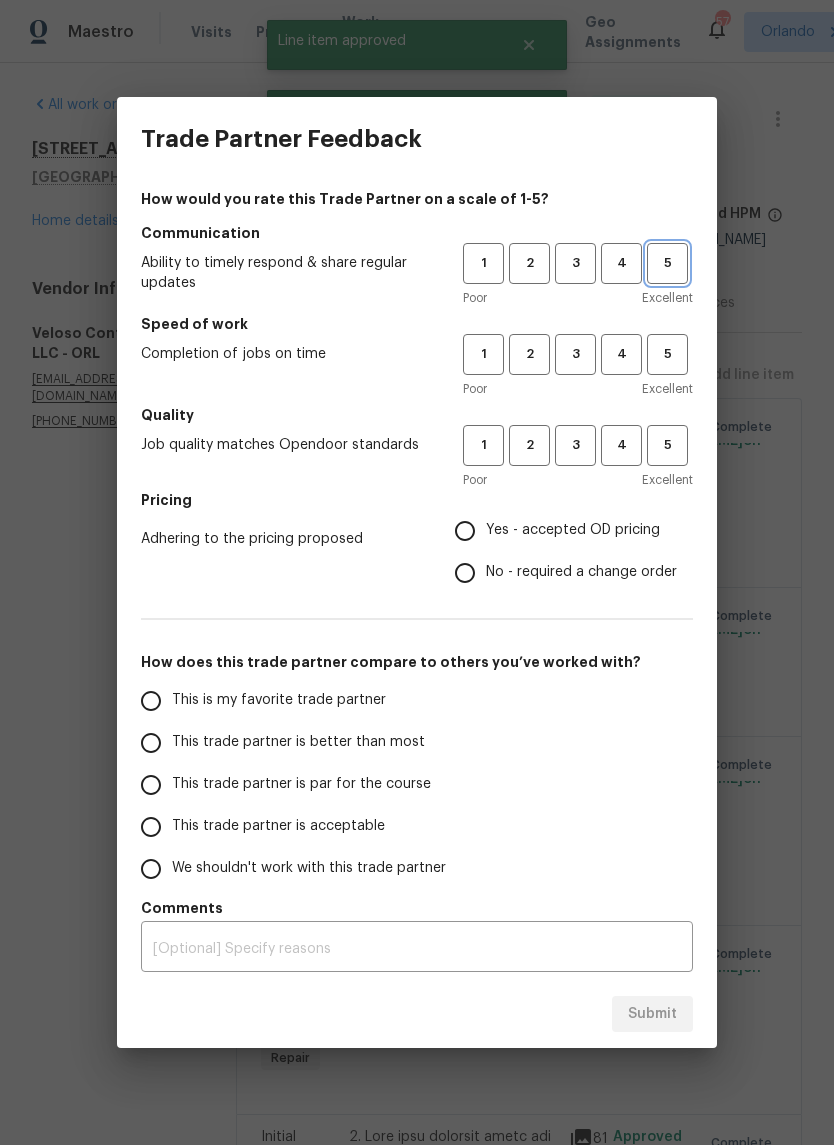 click on "5" at bounding box center (667, 263) 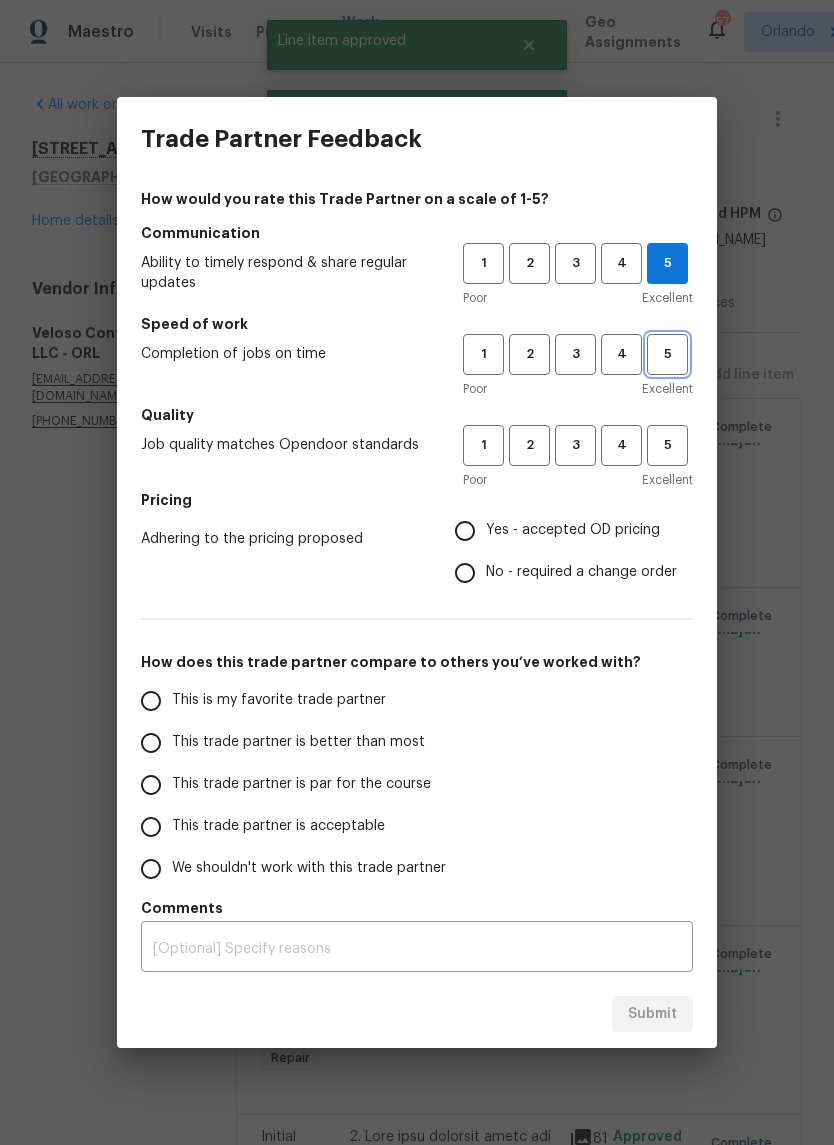 click on "5" at bounding box center [667, 354] 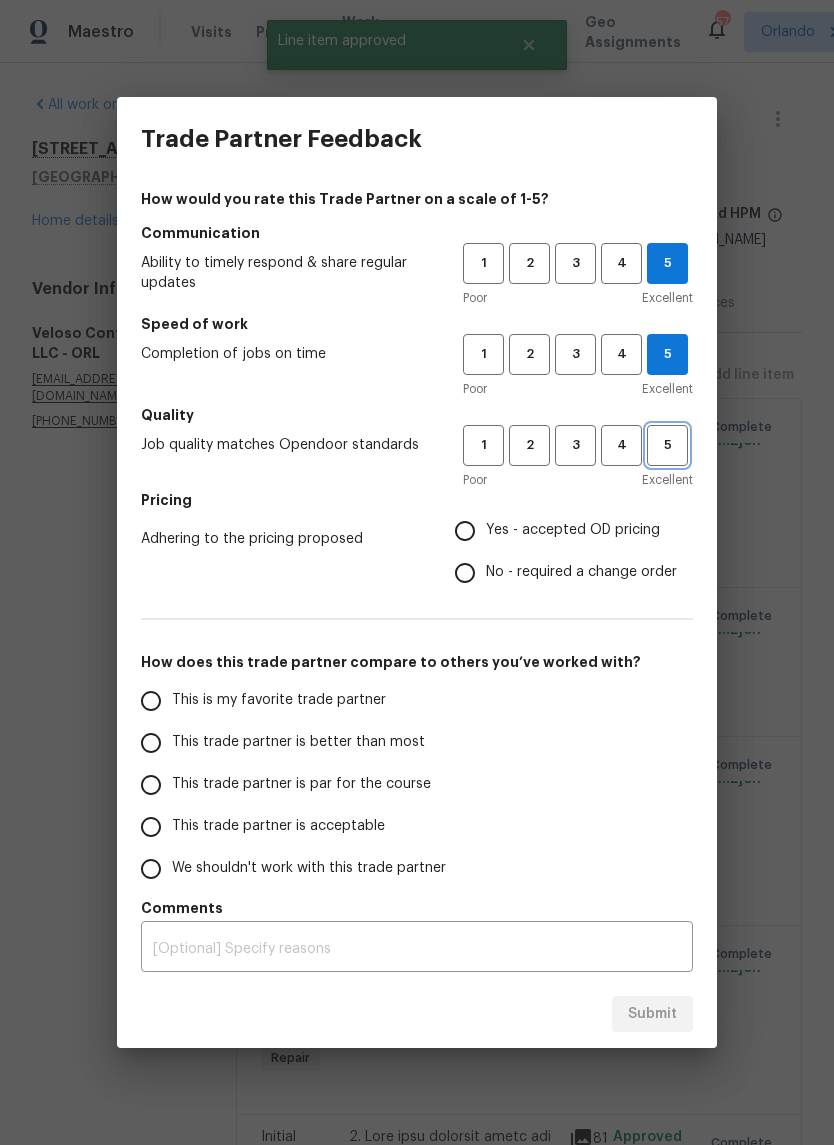 click on "5" at bounding box center [667, 445] 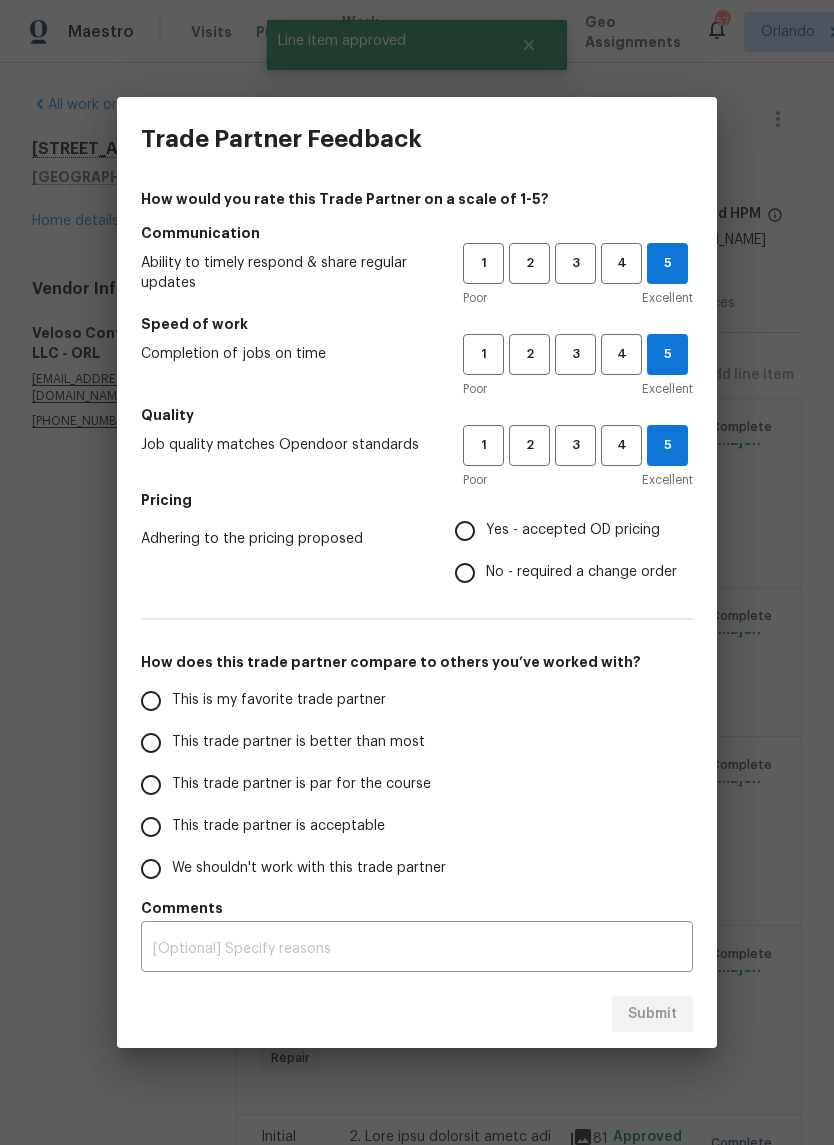 click on "Yes - accepted OD pricing" at bounding box center [465, 531] 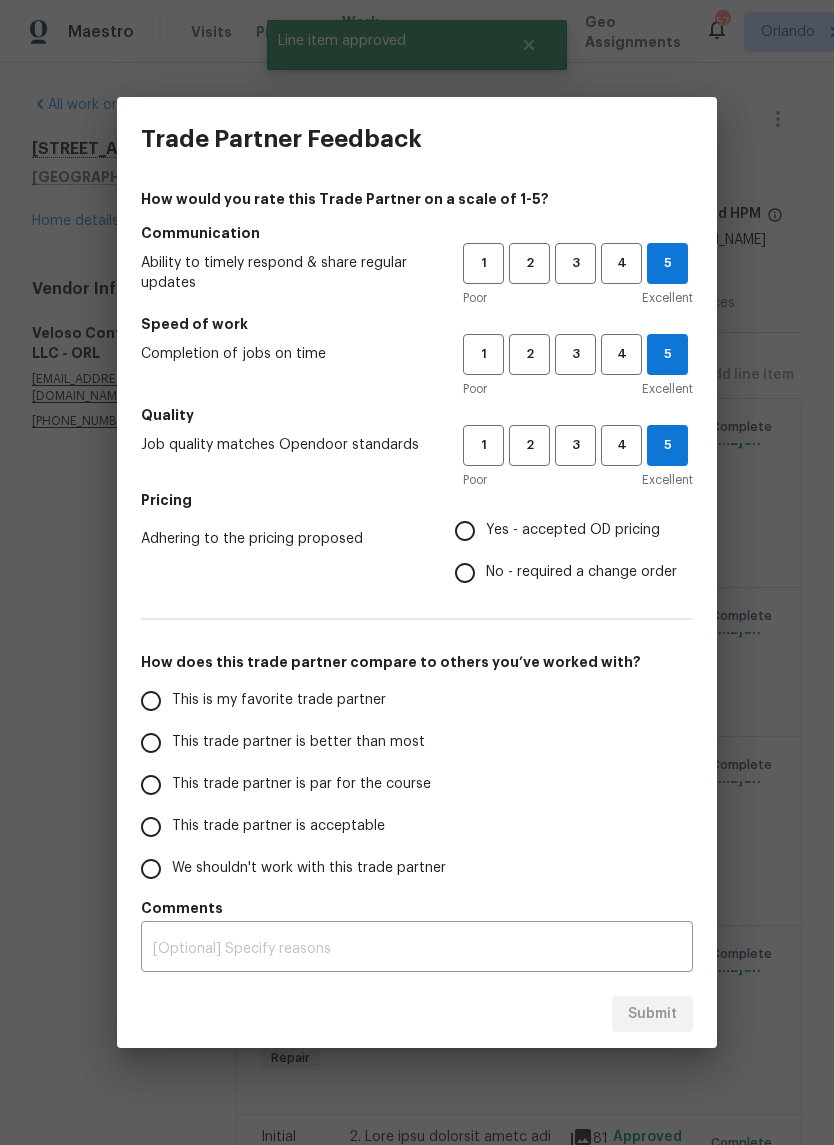radio on "true" 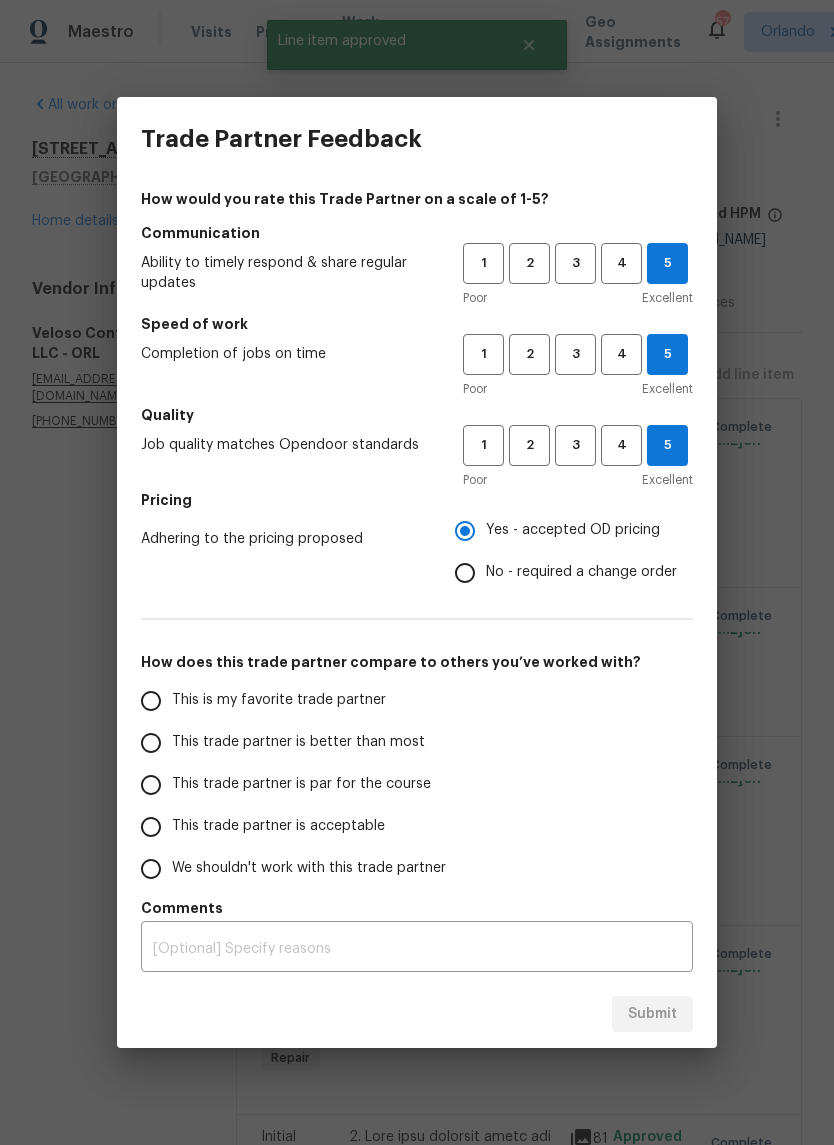 click on "This is my favorite trade partner" at bounding box center (279, 700) 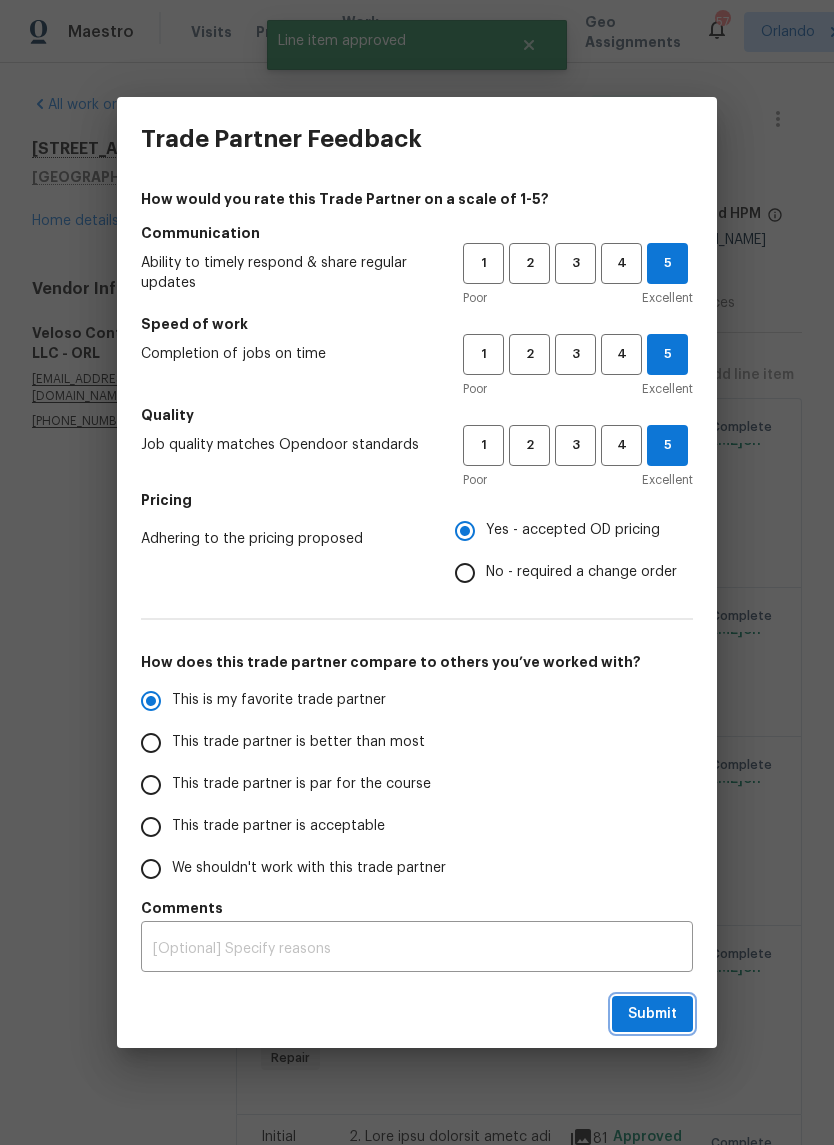 click on "Submit" at bounding box center [652, 1014] 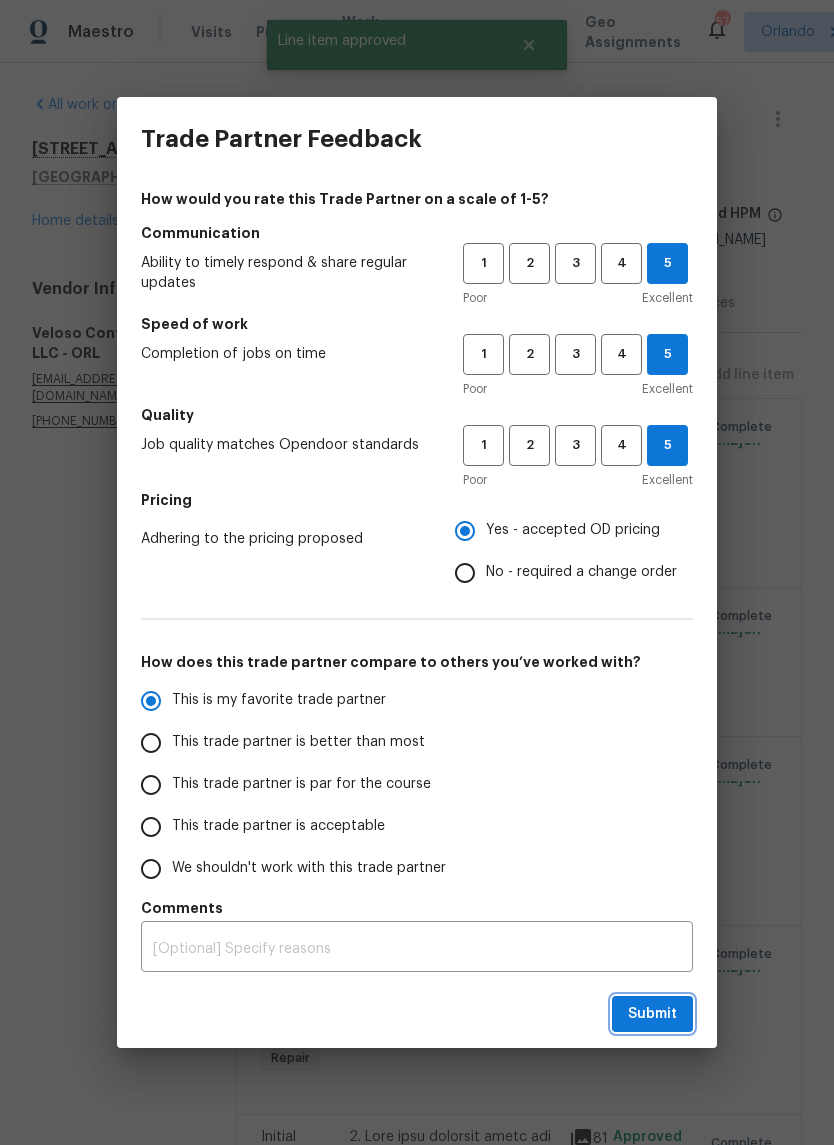 radio on "true" 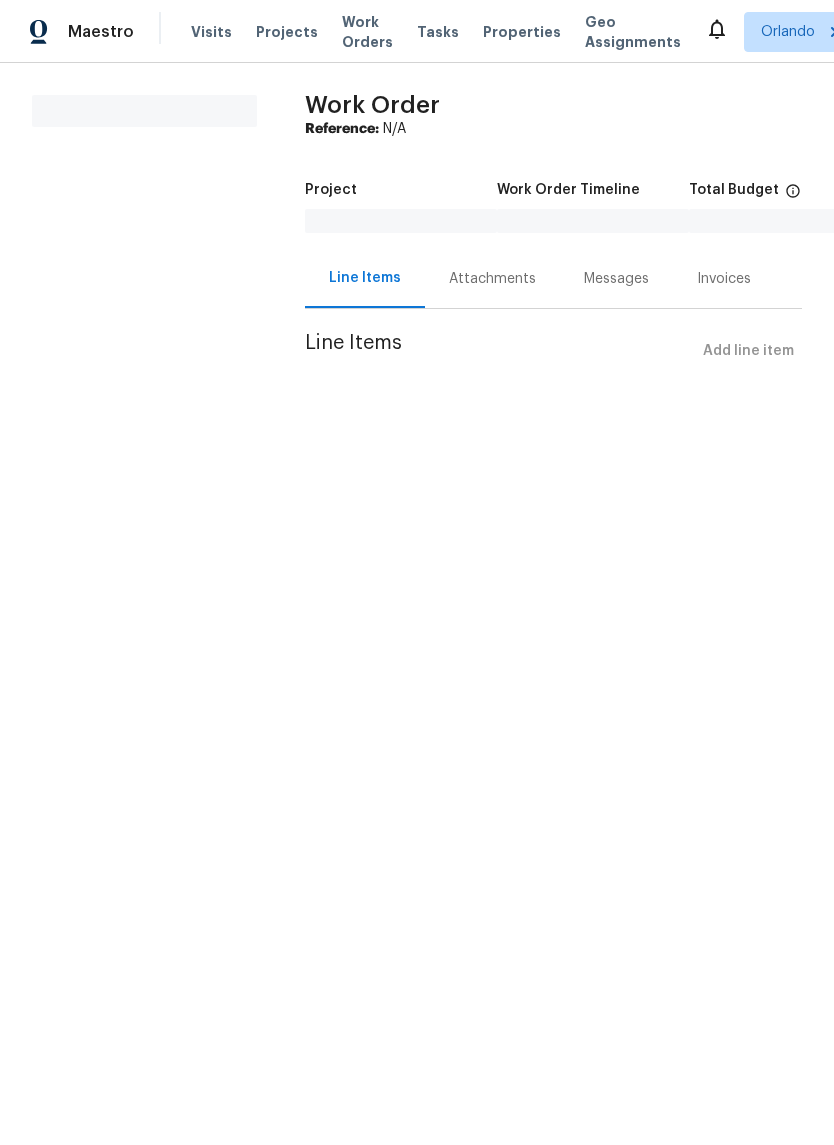 scroll, scrollTop: 0, scrollLeft: 0, axis: both 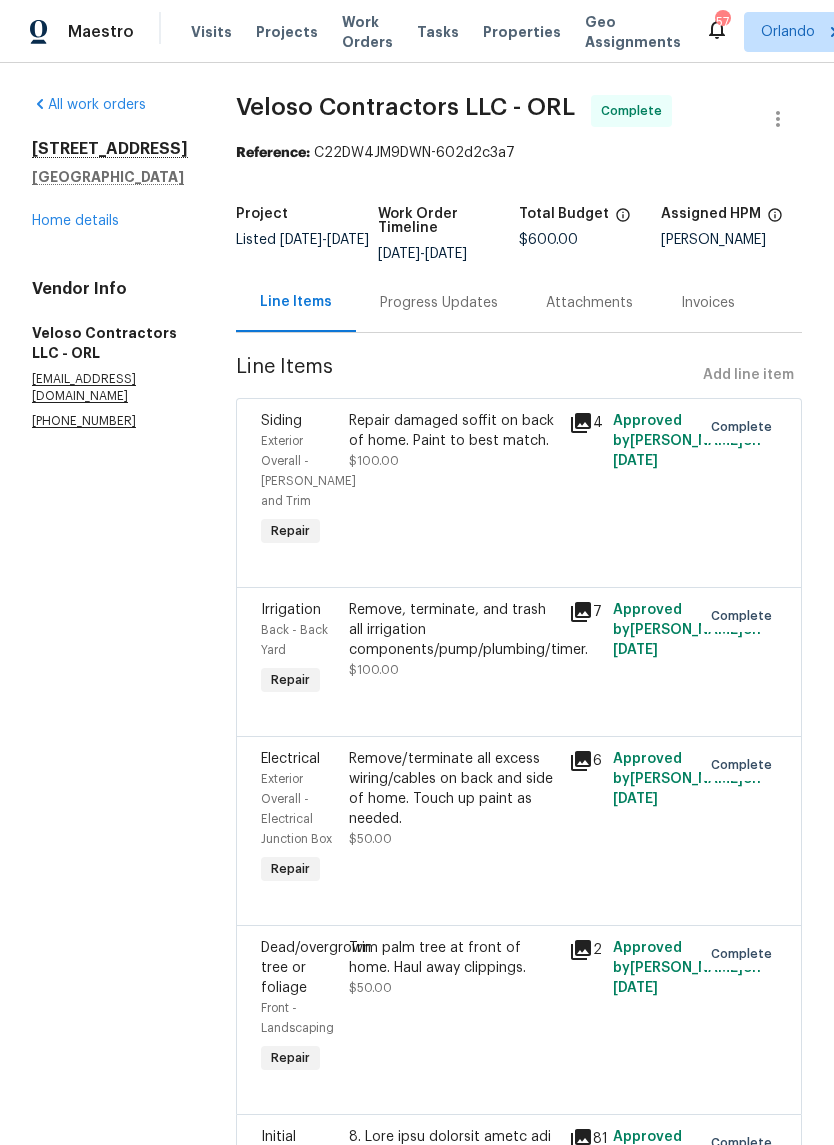 click on "Home details" at bounding box center (75, 221) 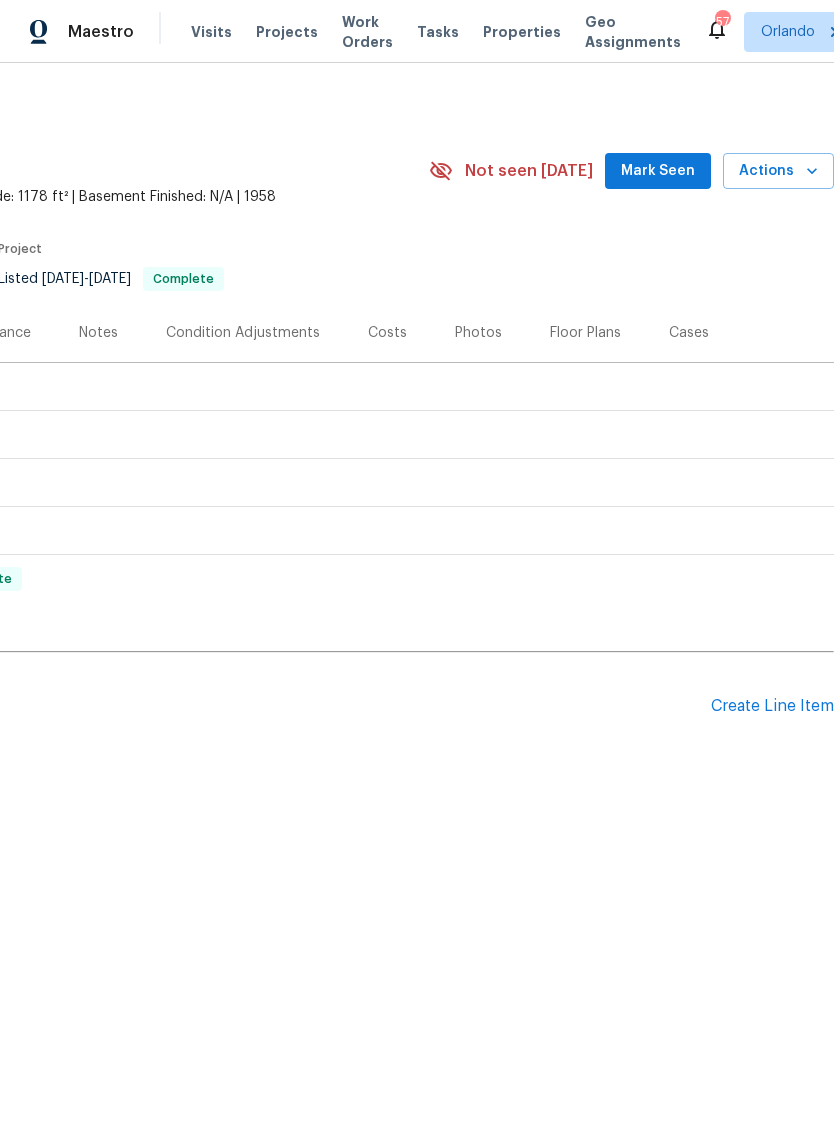 scroll, scrollTop: 0, scrollLeft: 296, axis: horizontal 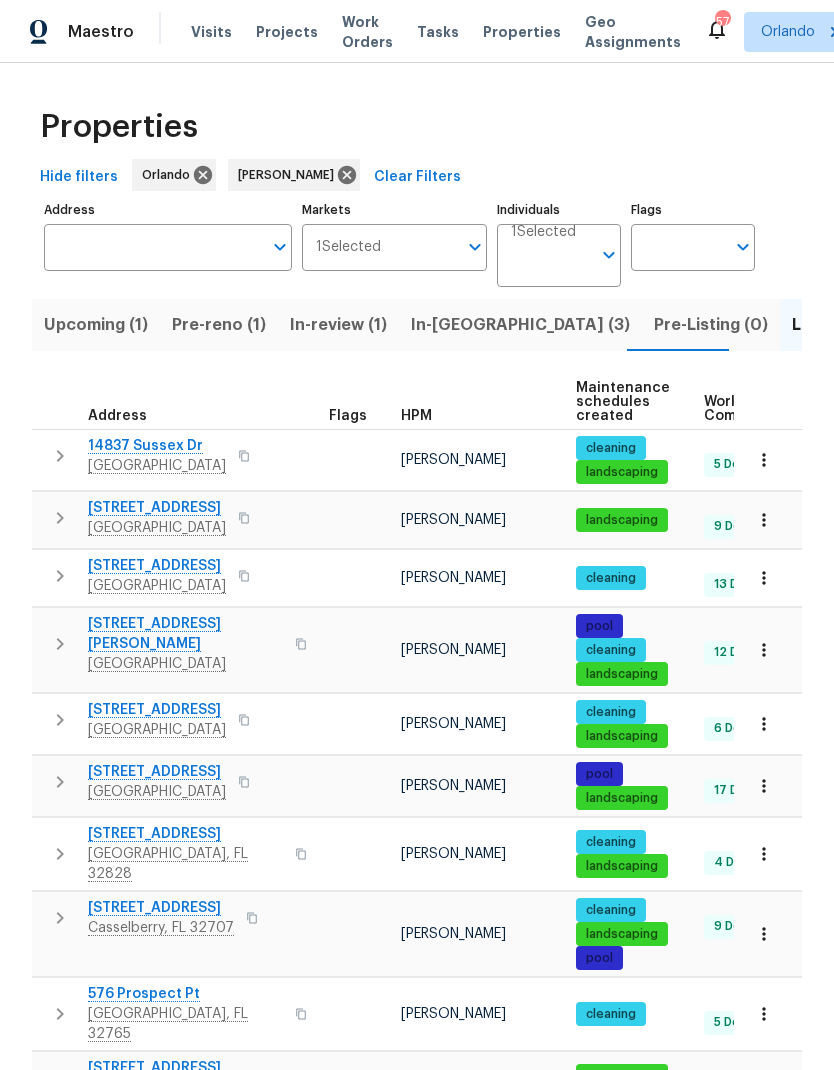 click on "In-review (1)" at bounding box center [338, 325] 